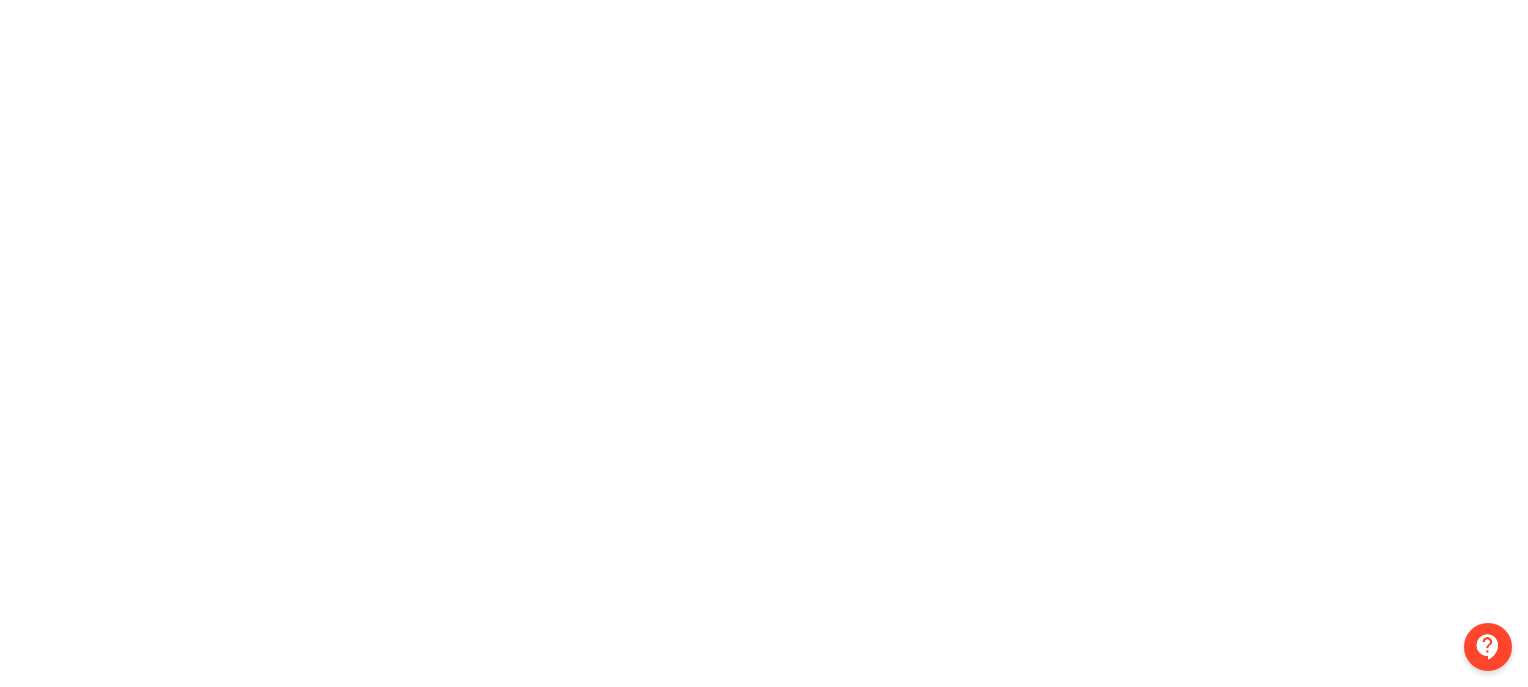 scroll, scrollTop: 64, scrollLeft: 0, axis: vertical 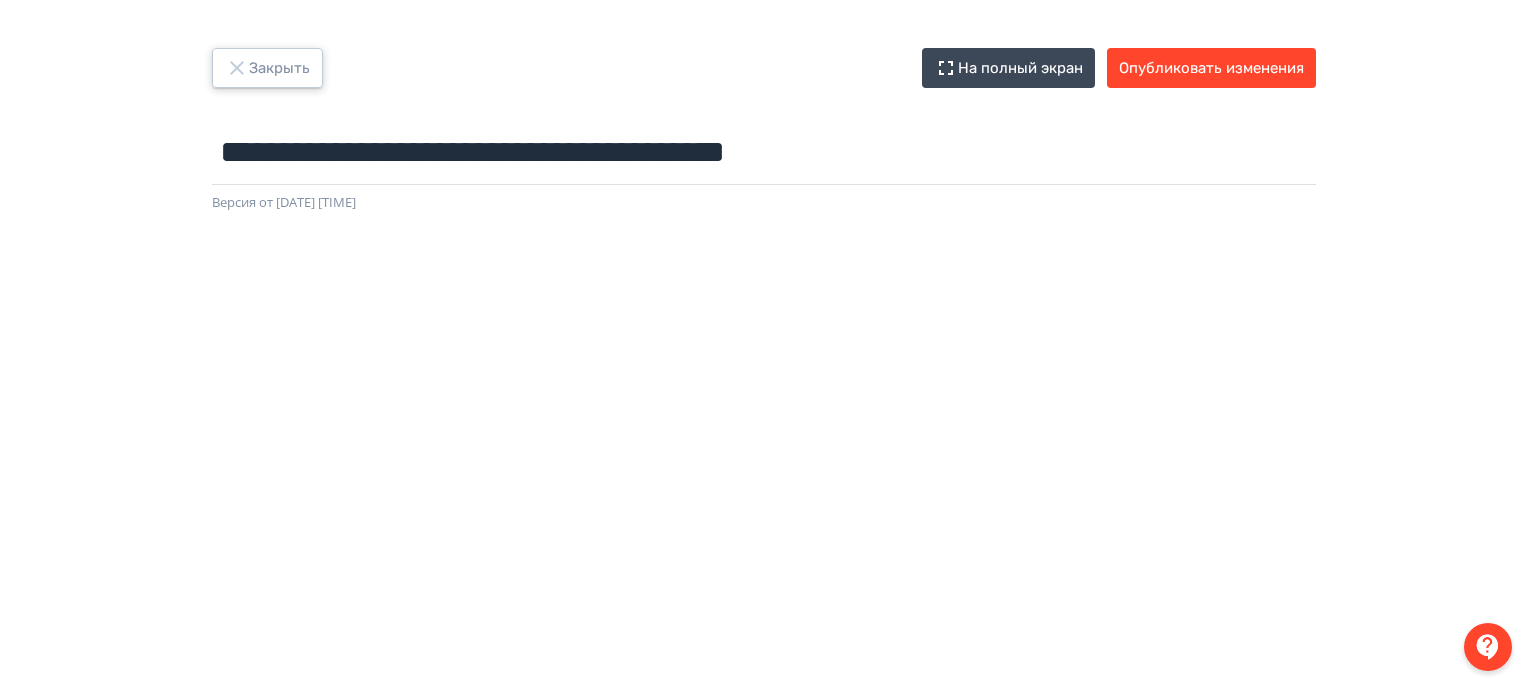 click 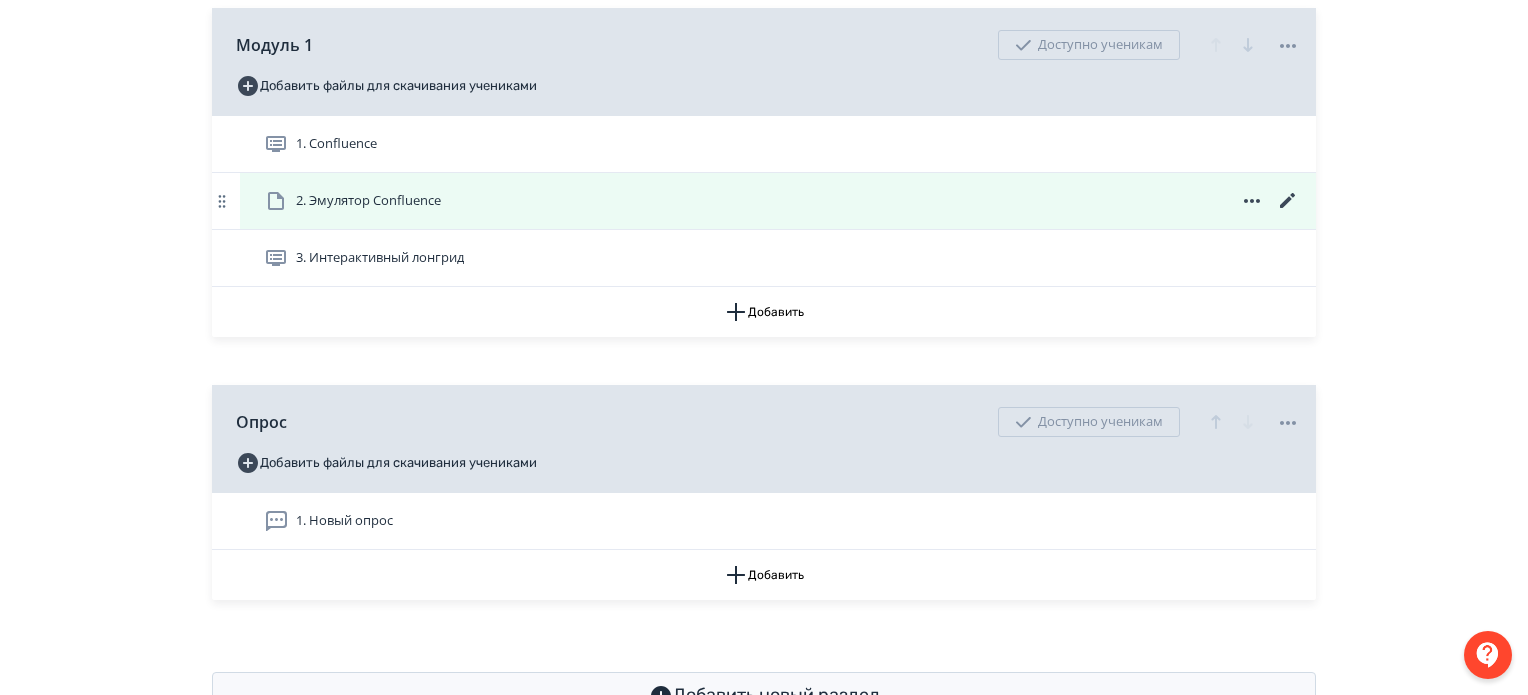scroll, scrollTop: 548, scrollLeft: 0, axis: vertical 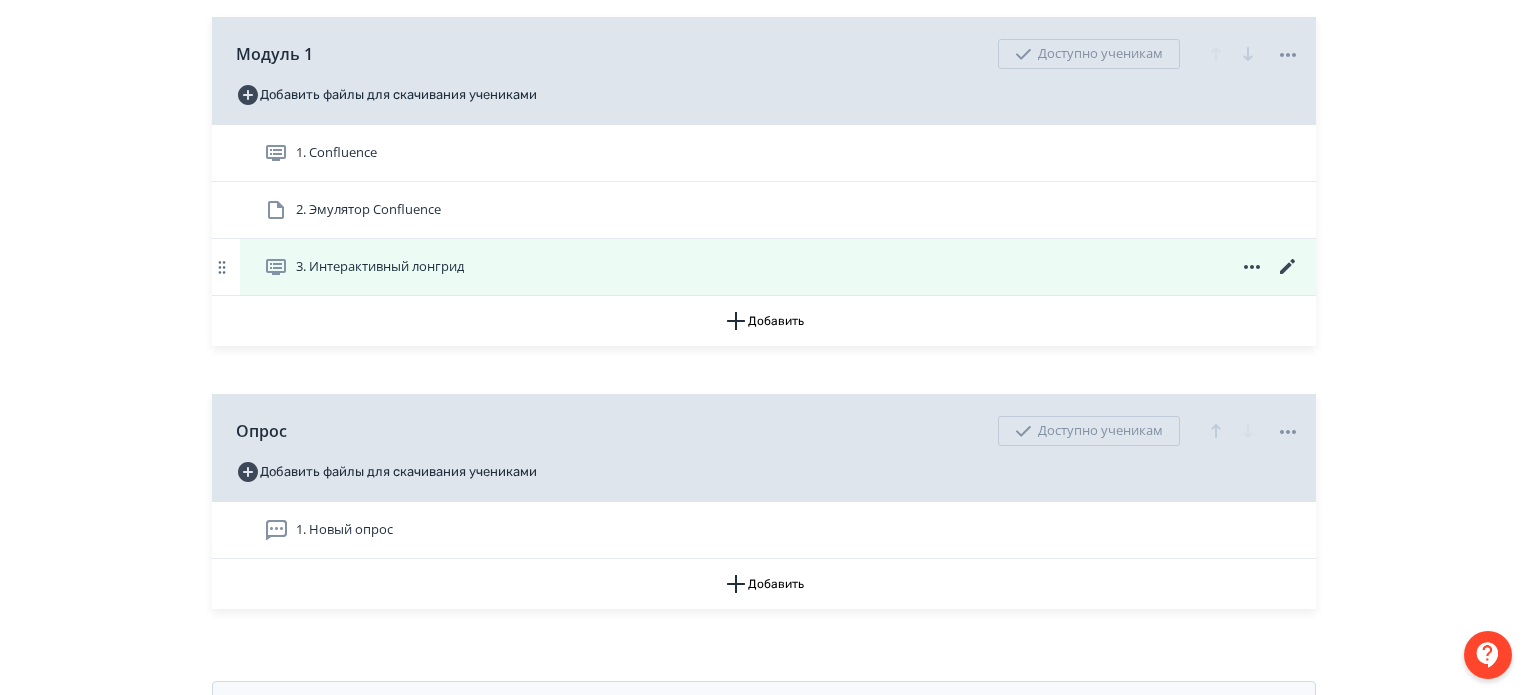 click 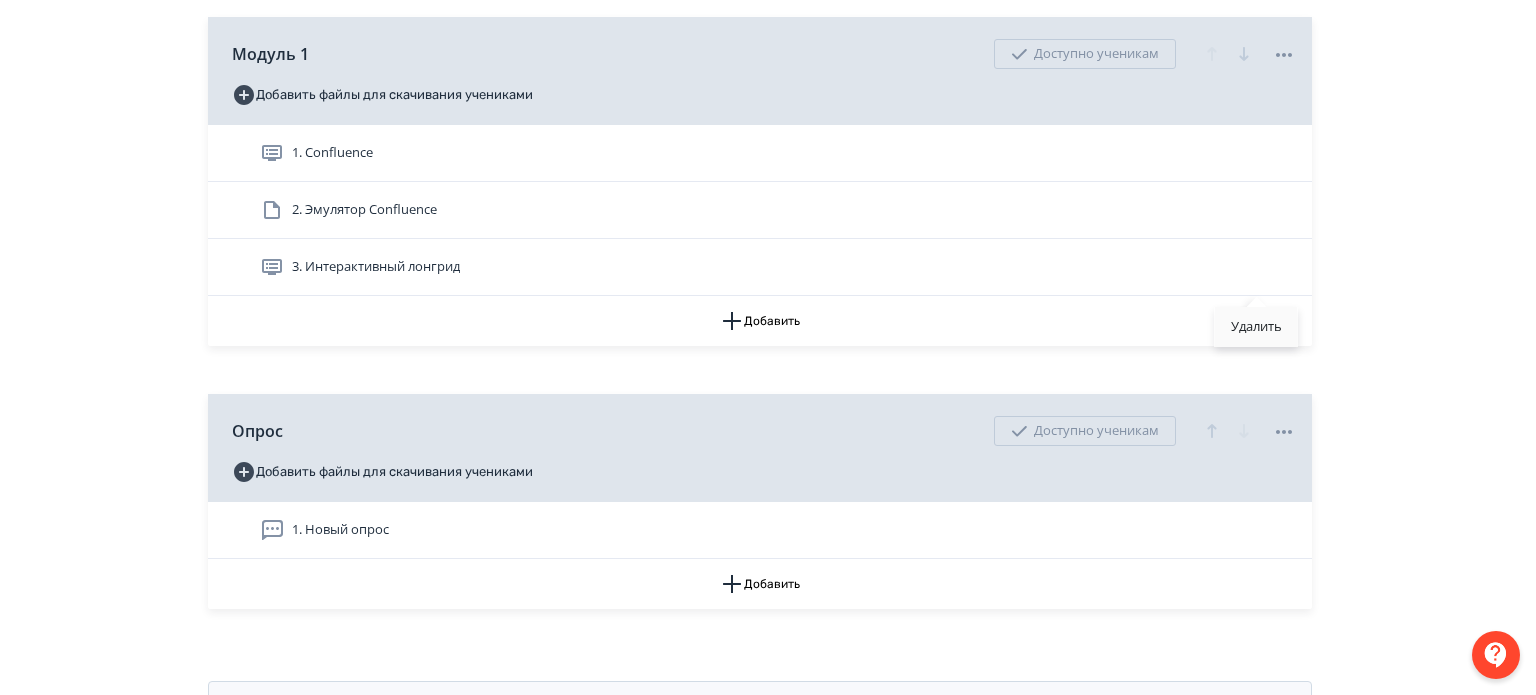 click on "Удалить" at bounding box center [1256, 327] 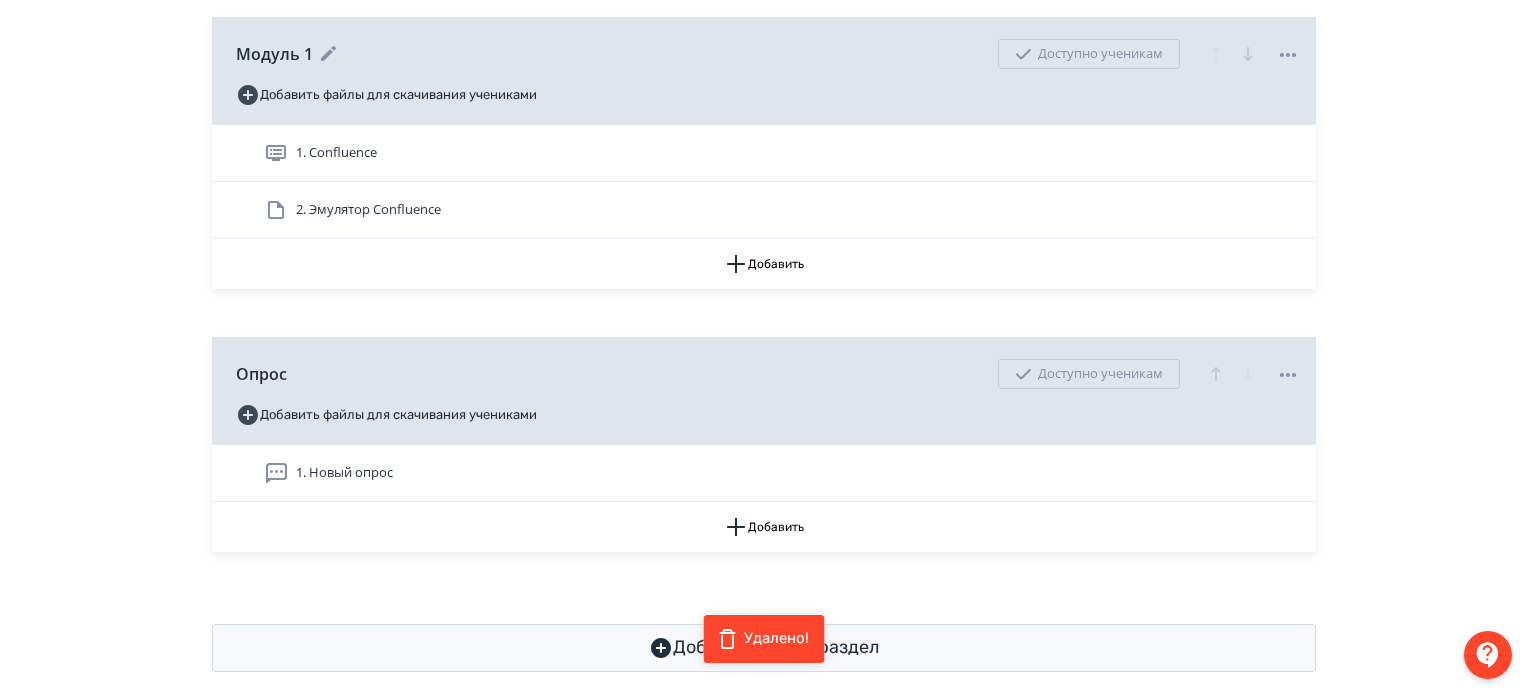 click on "Модуль 1   Доступно ученикам" at bounding box center [768, 54] 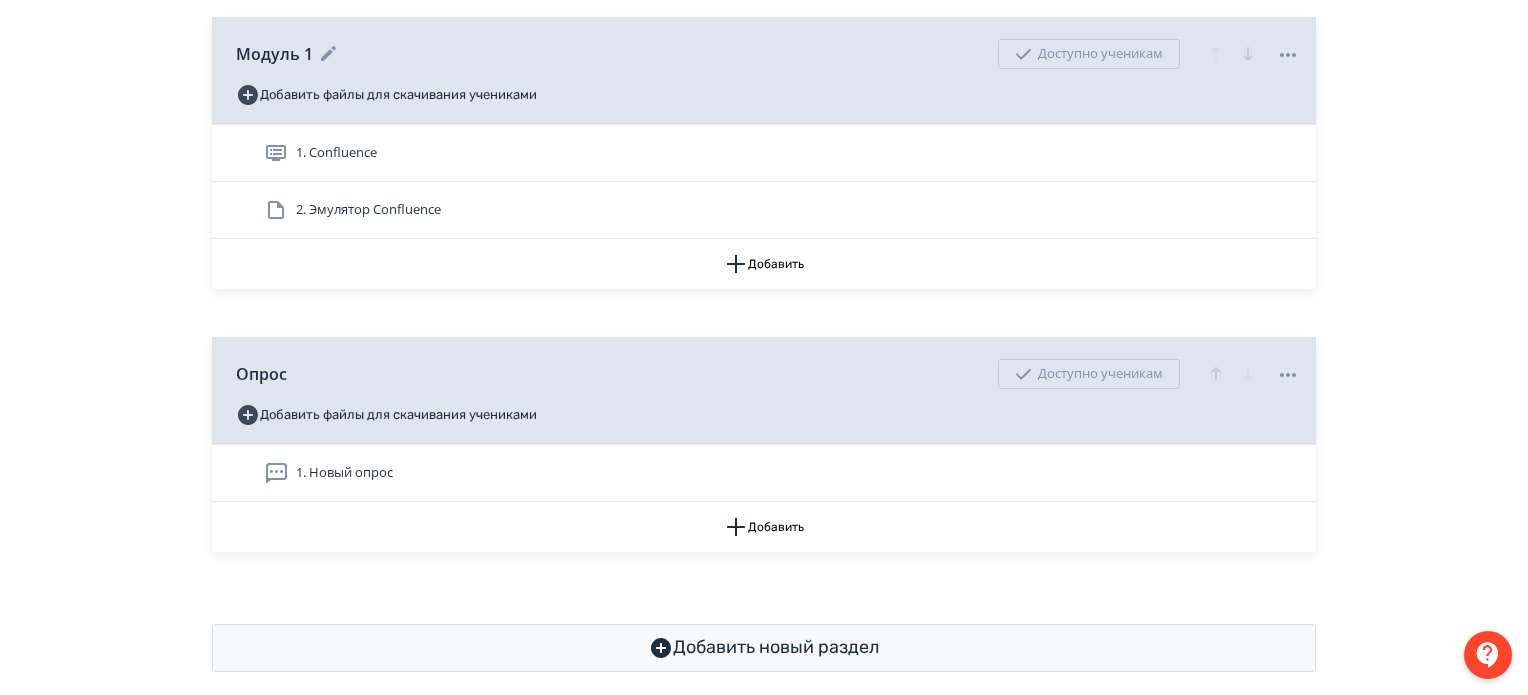 click 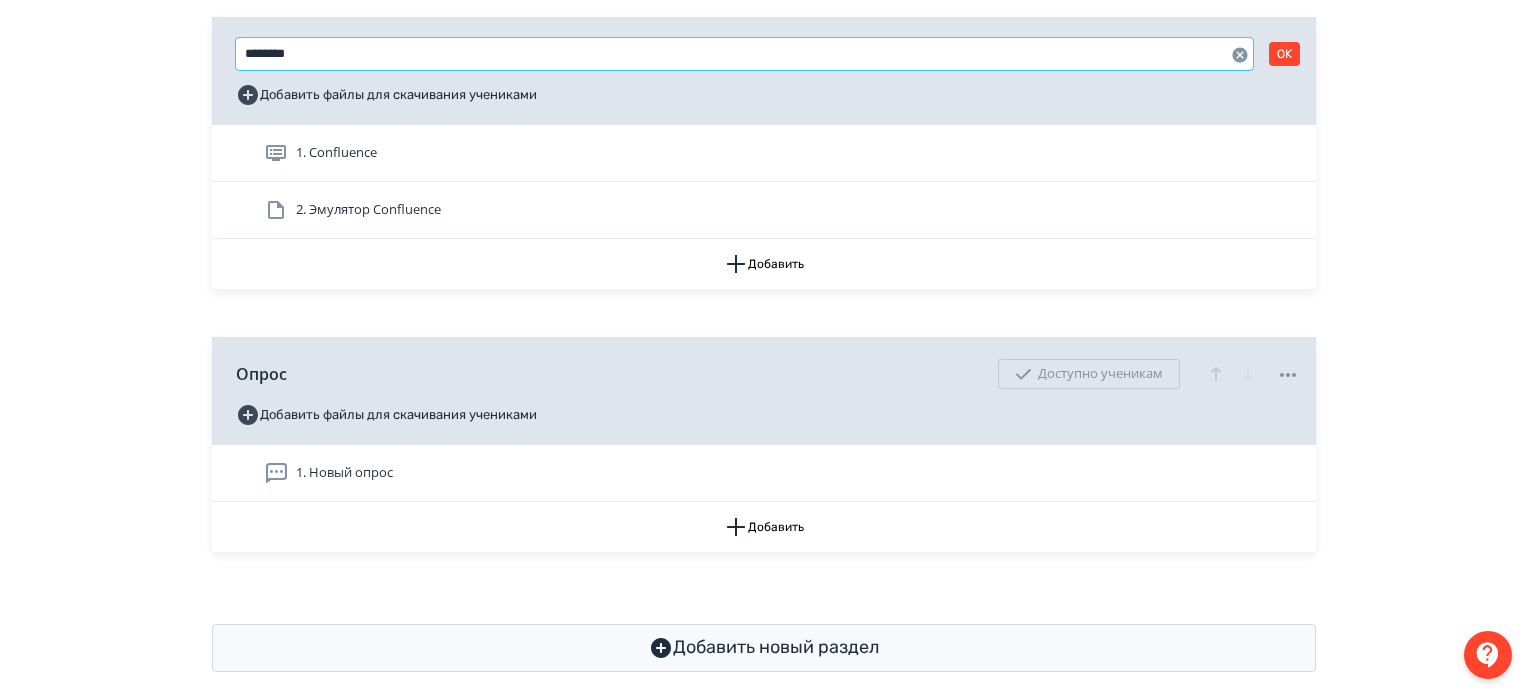 drag, startPoint x: 52, startPoint y: 57, endPoint x: 0, endPoint y: 49, distance: 52.611786 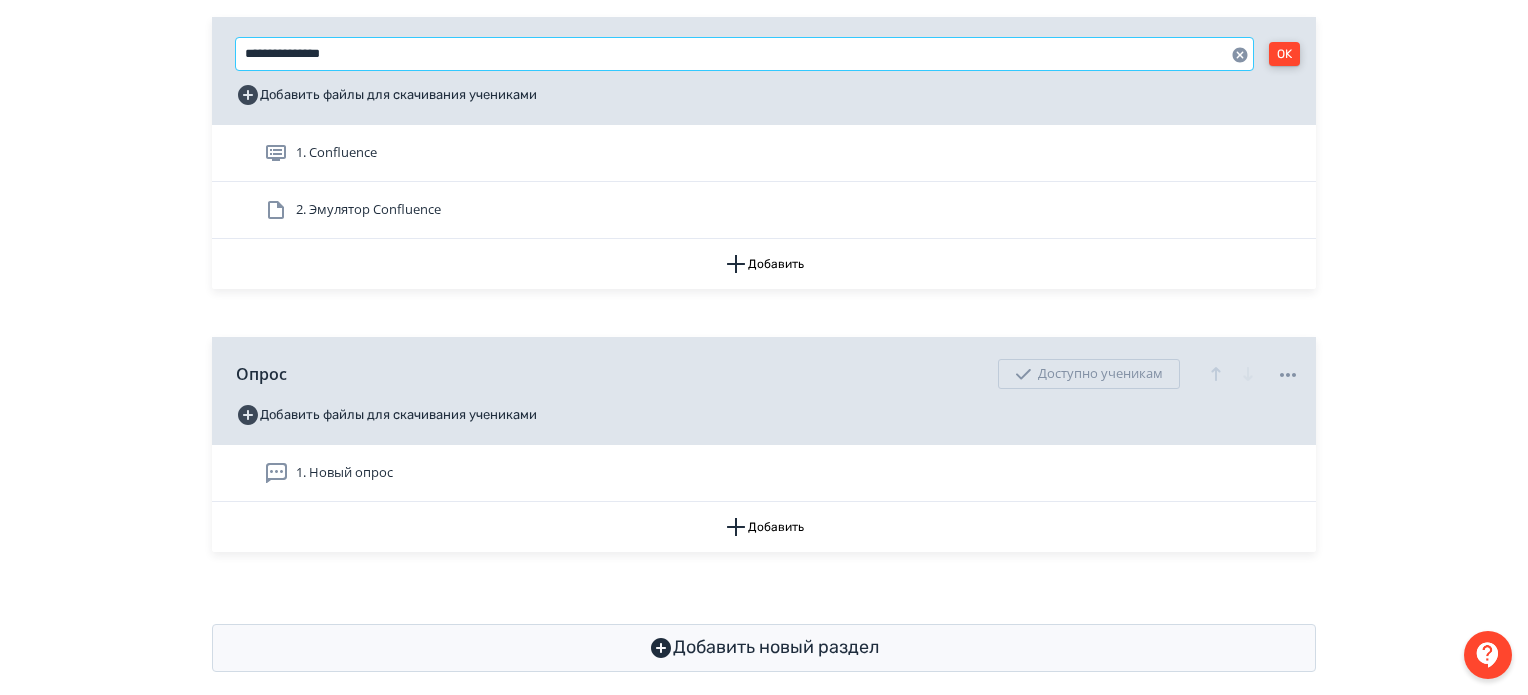 type on "**********" 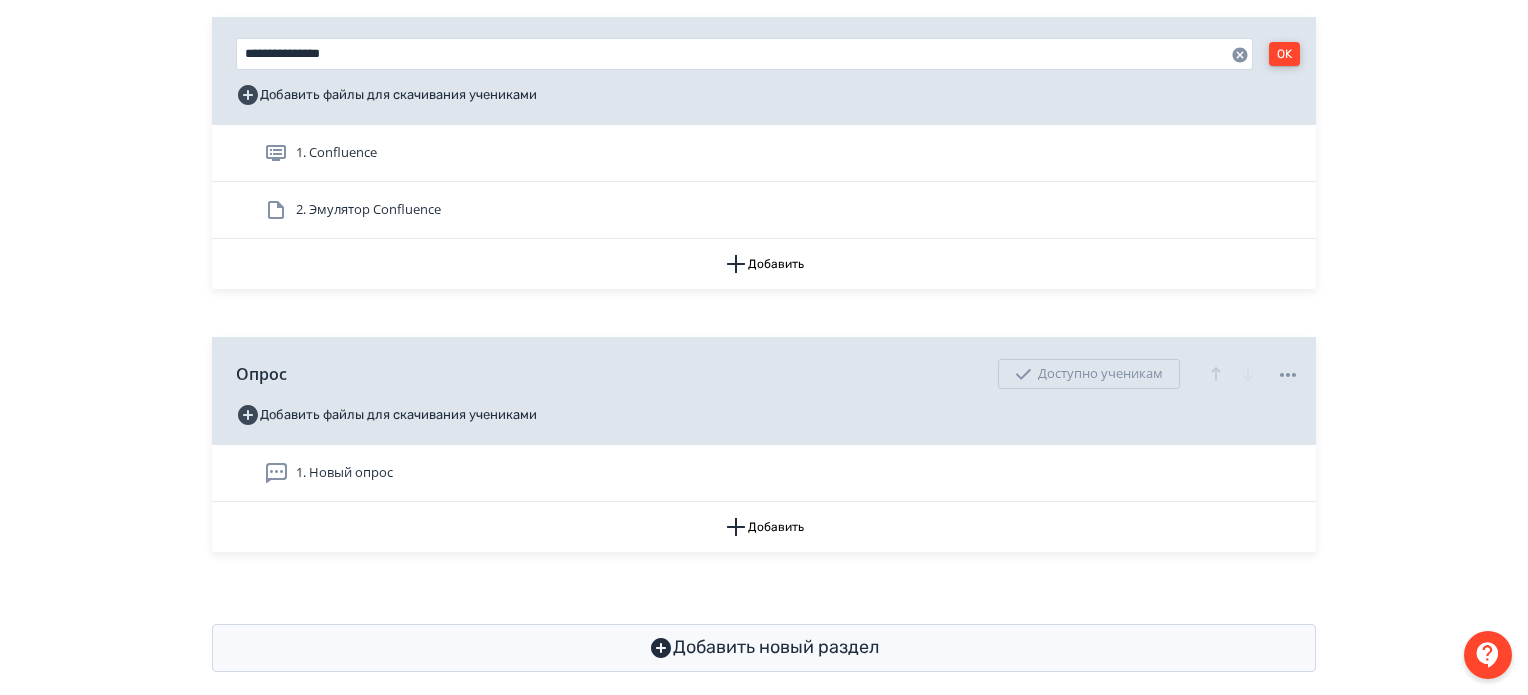 click on "OK" at bounding box center [1284, 54] 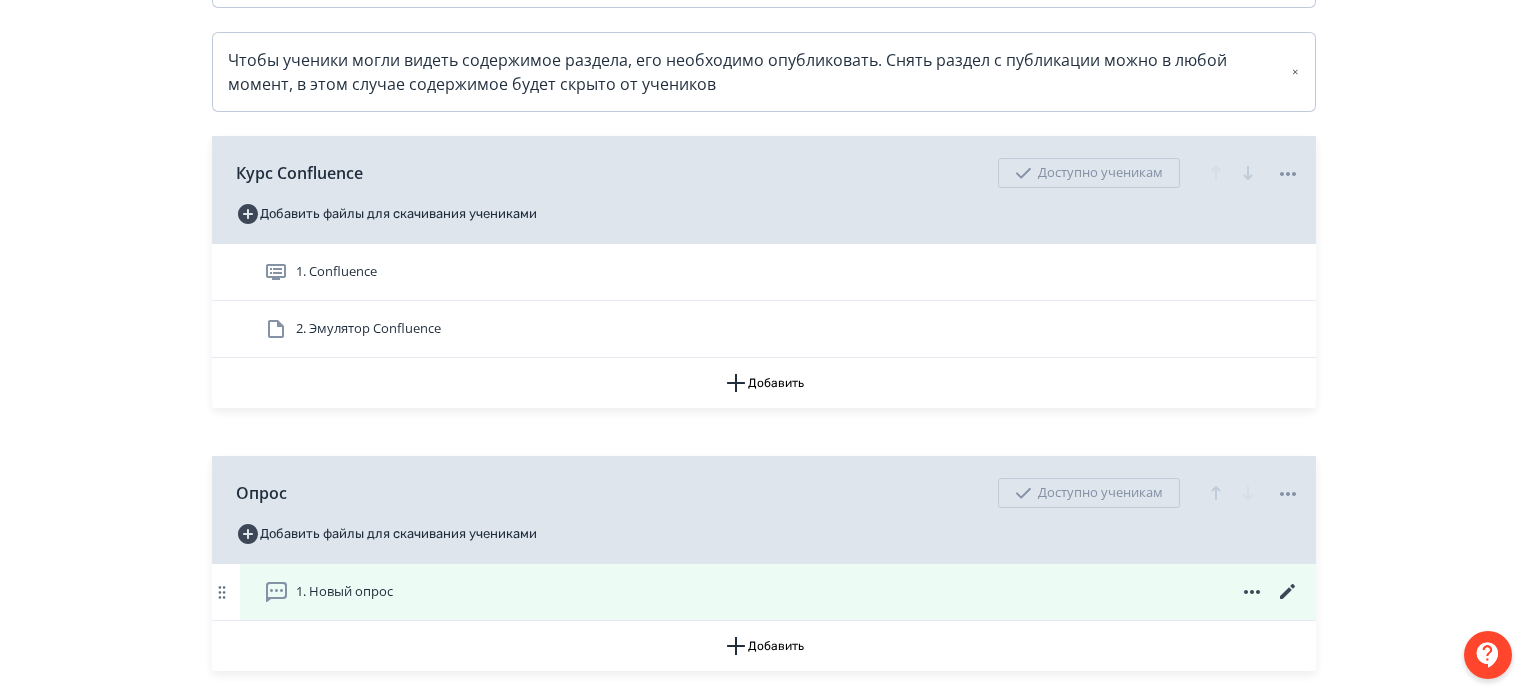 scroll, scrollTop: 592, scrollLeft: 0, axis: vertical 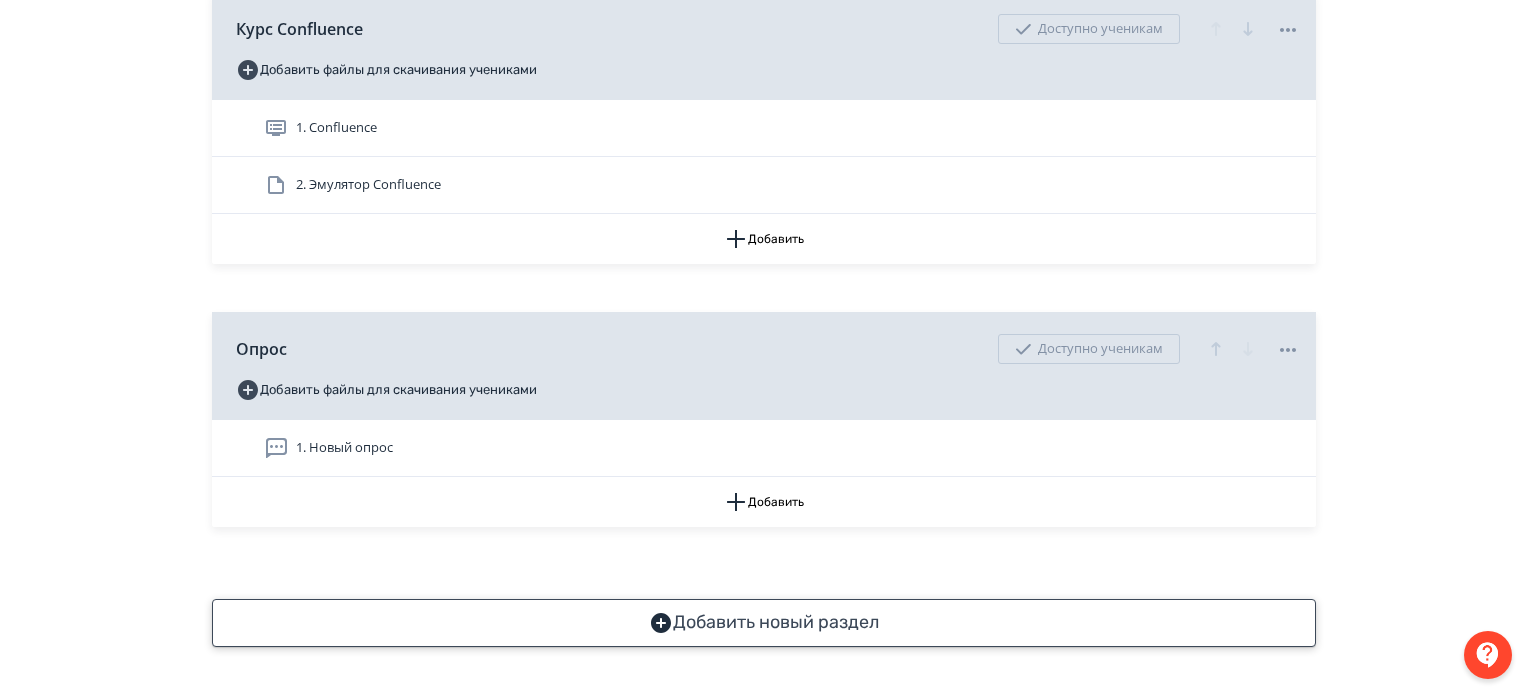 click on "Добавить новый раздел" at bounding box center [764, 623] 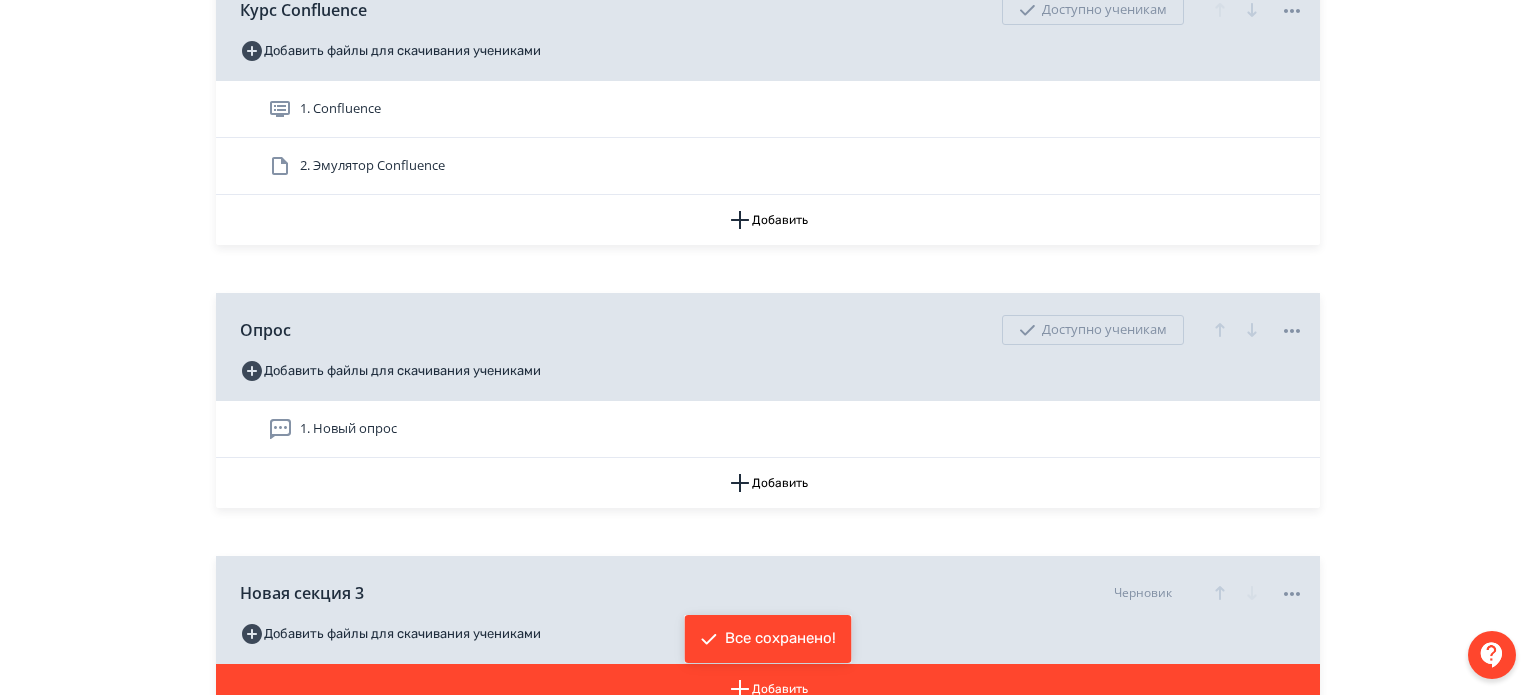 scroll, scrollTop: 692, scrollLeft: 0, axis: vertical 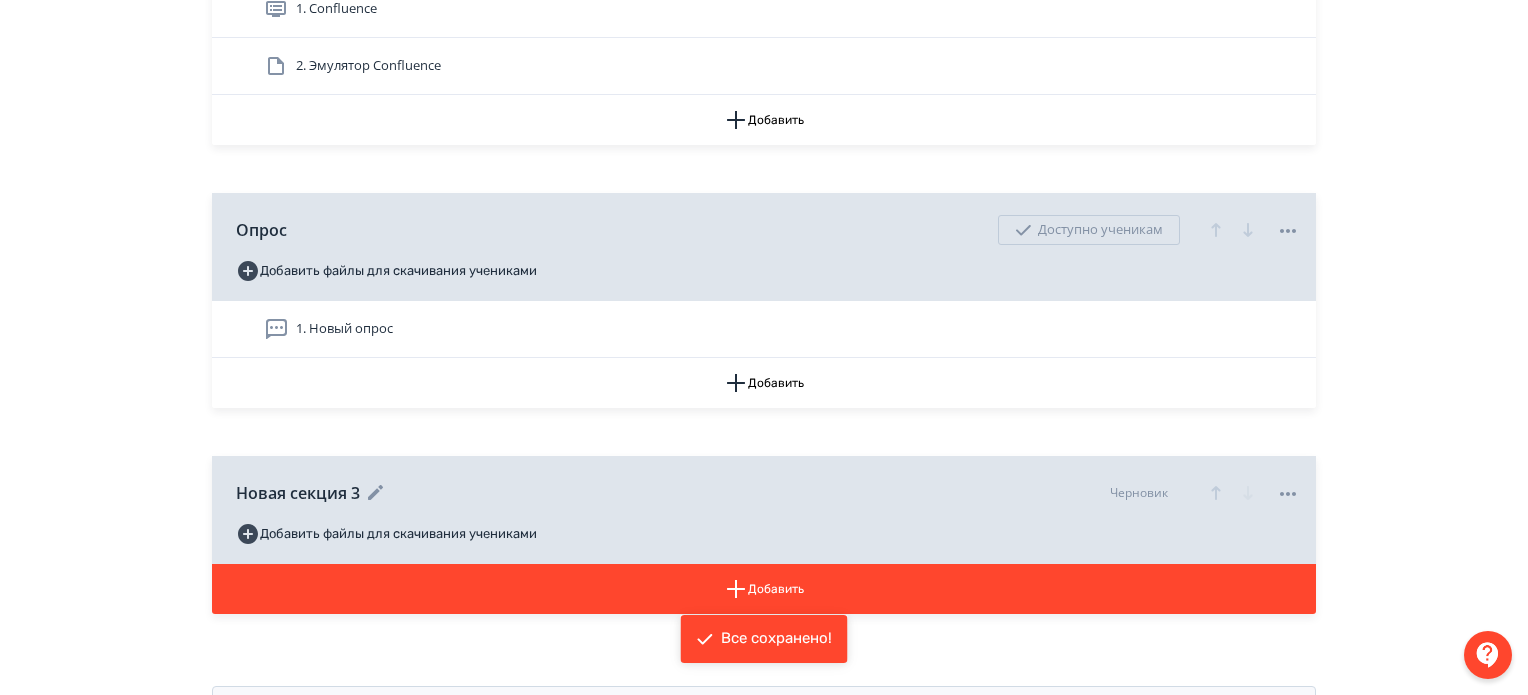 click 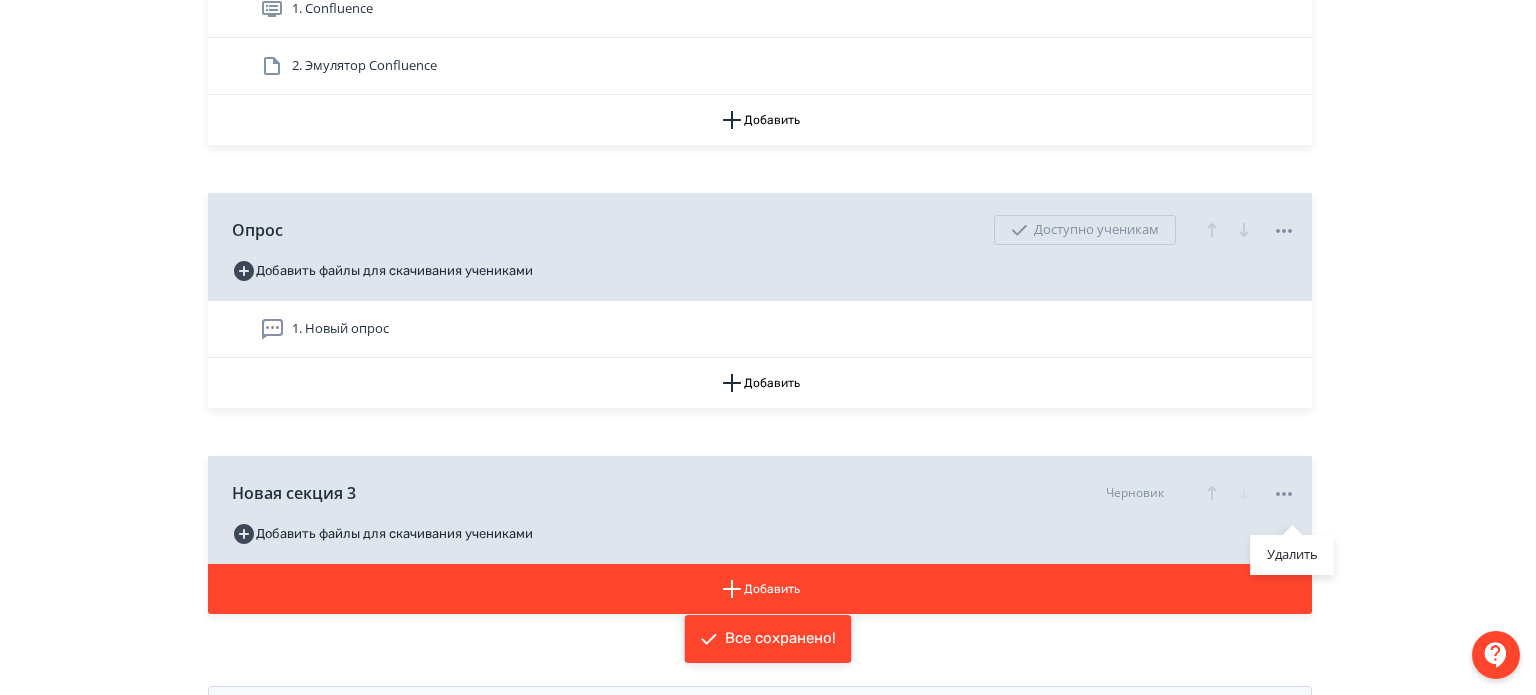 click on "Удалить" at bounding box center [1292, 555] 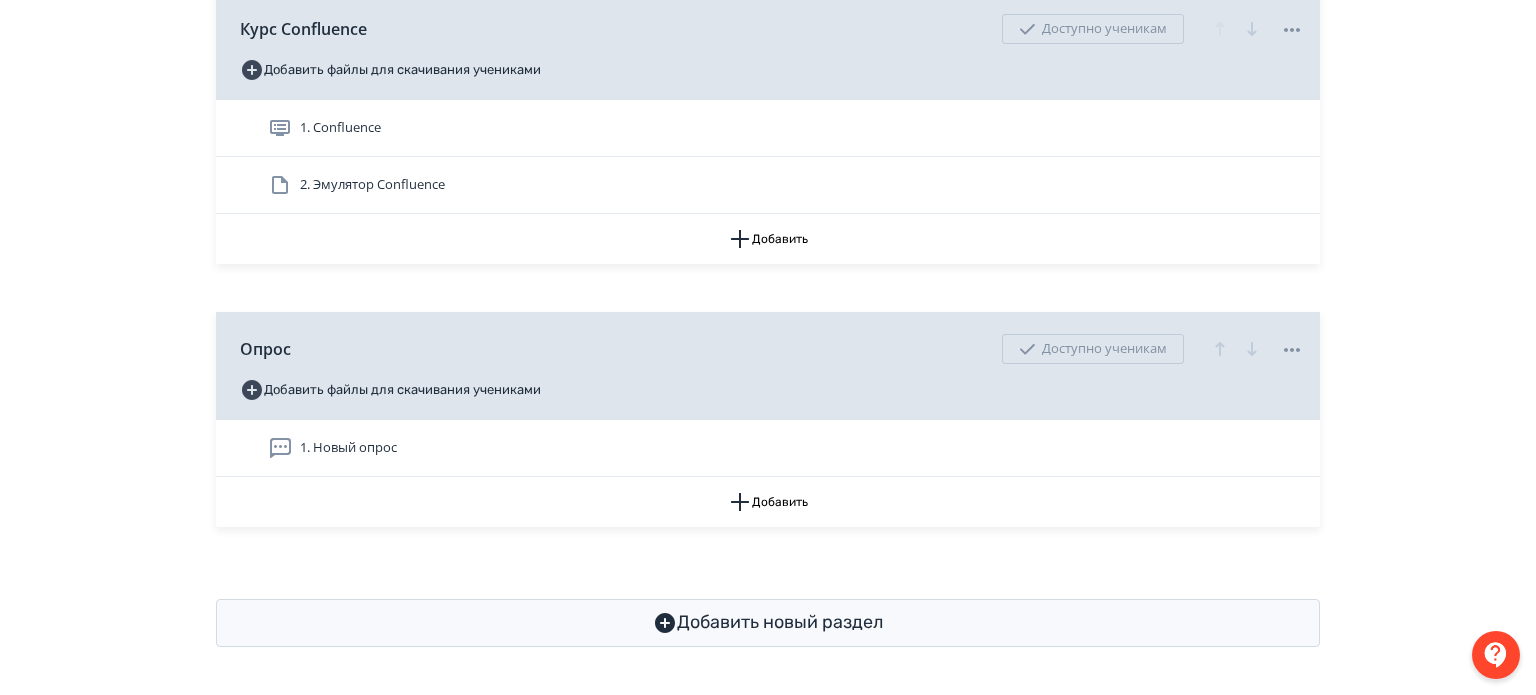 scroll, scrollTop: 592, scrollLeft: 0, axis: vertical 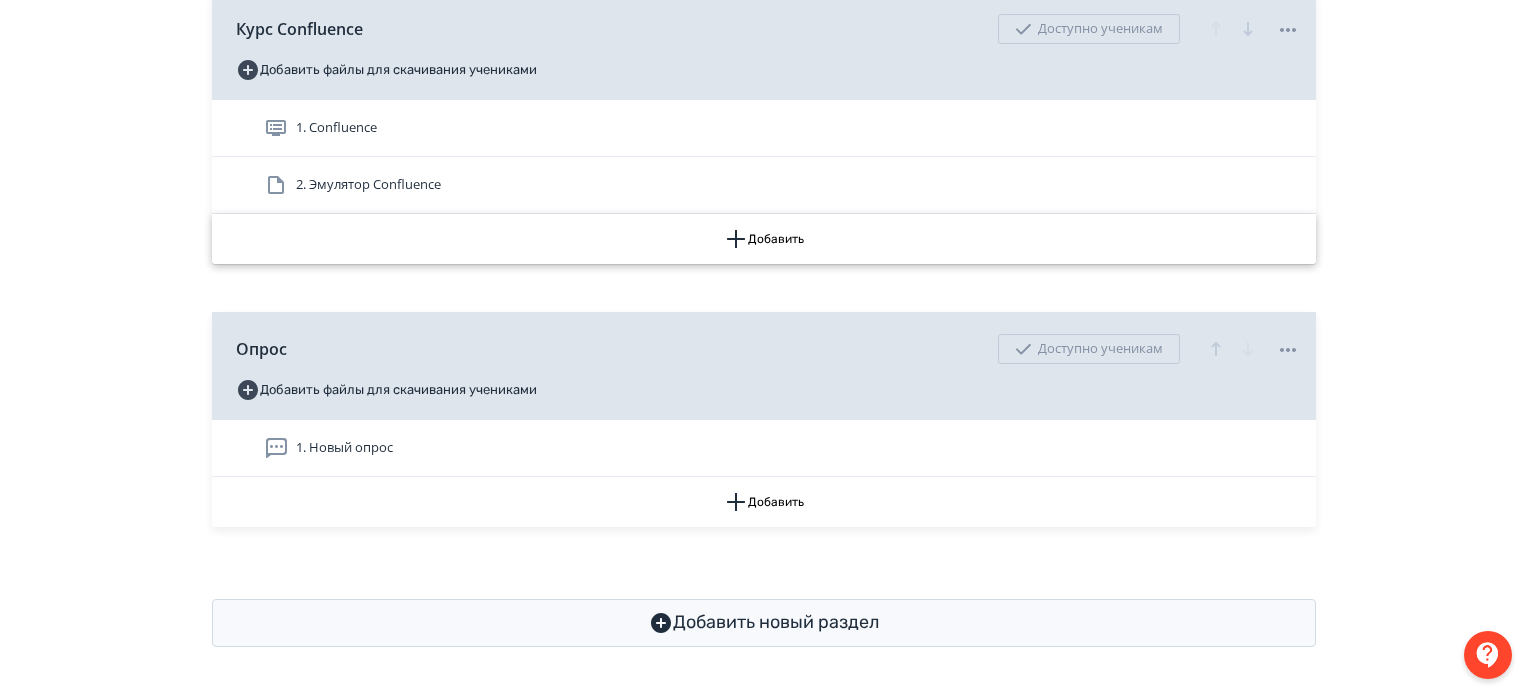 click on "Добавить" at bounding box center [764, 239] 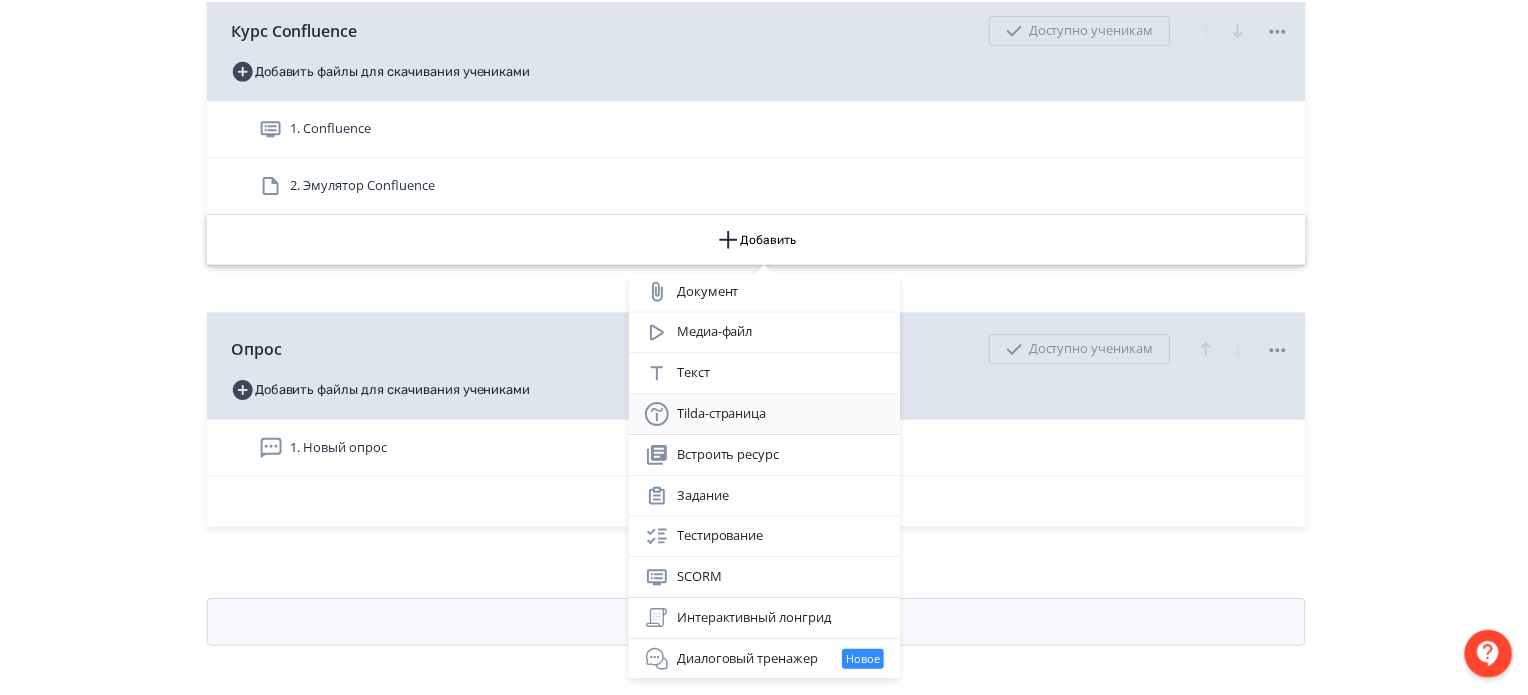 scroll, scrollTop: 84, scrollLeft: 0, axis: vertical 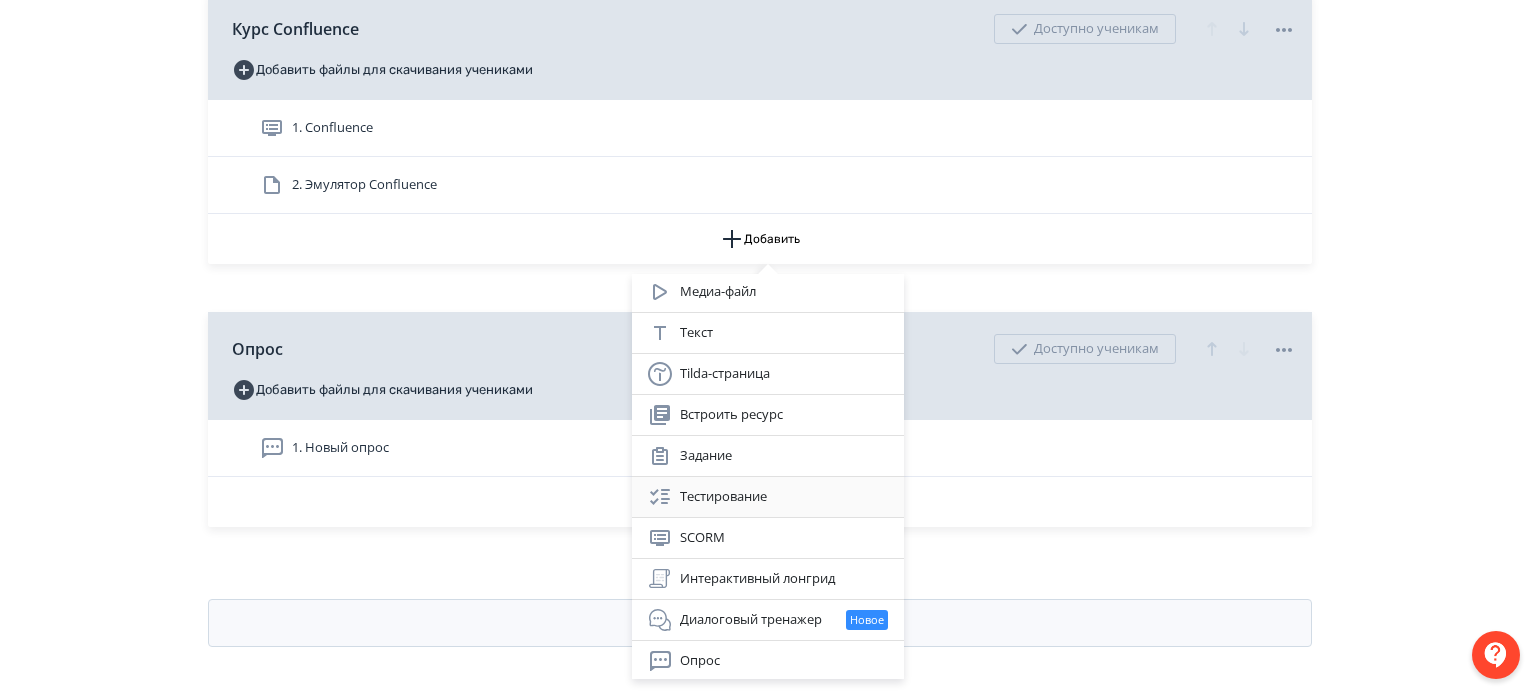 click on "Тестирование" at bounding box center [768, 497] 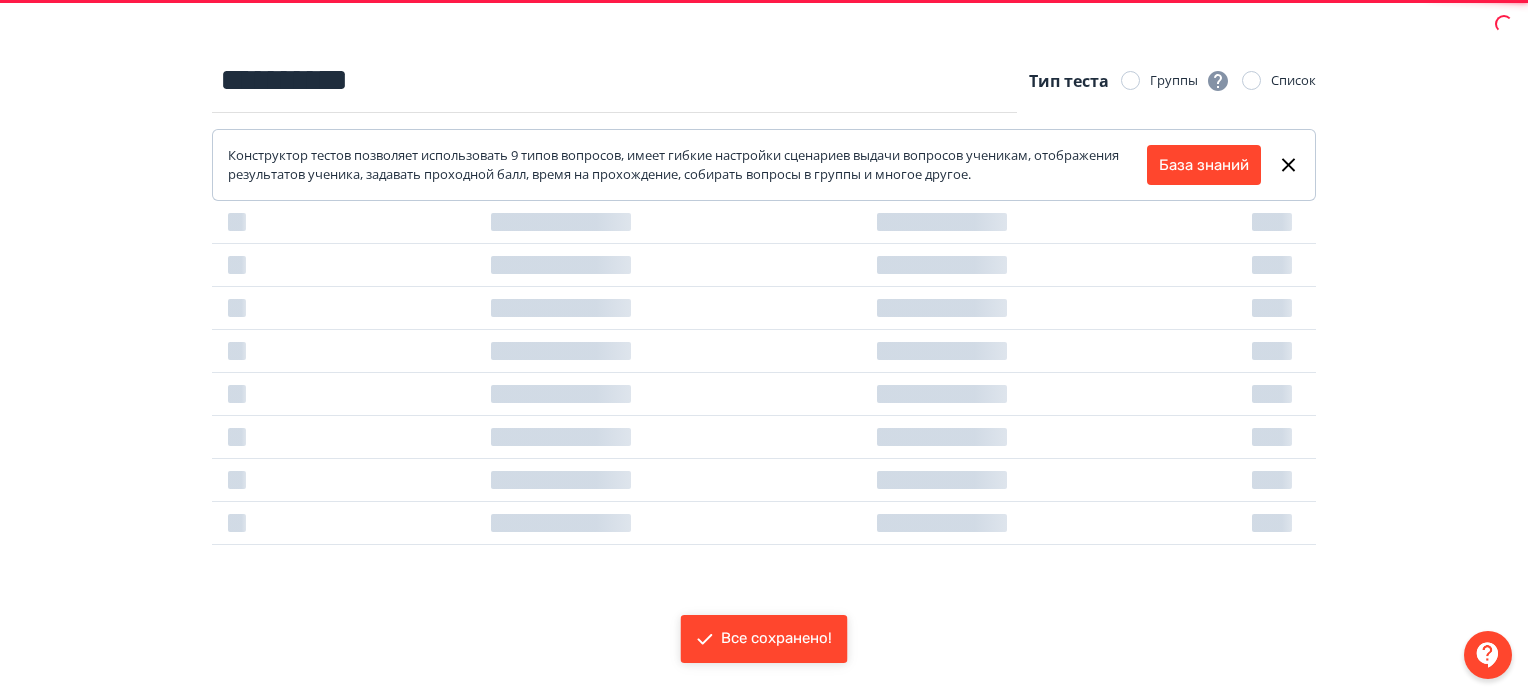 scroll, scrollTop: 0, scrollLeft: 0, axis: both 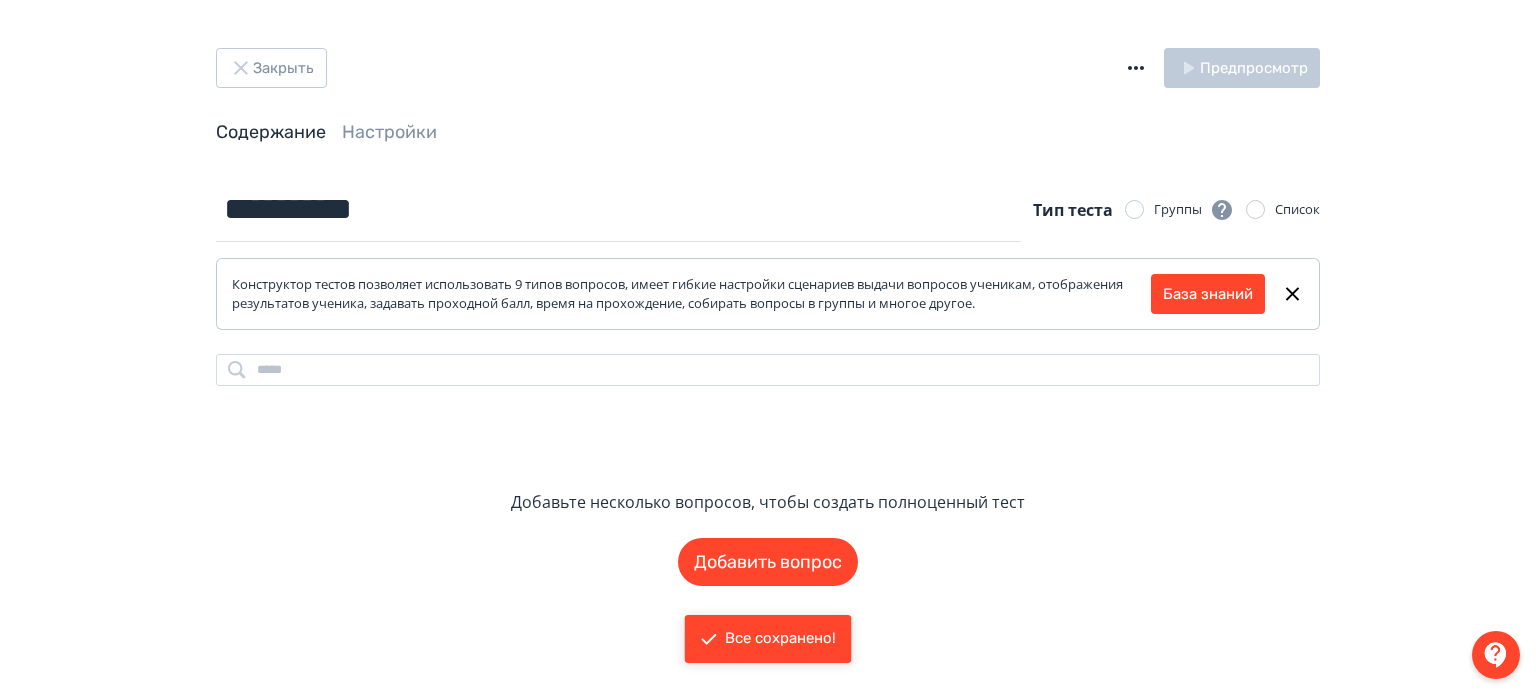 click on "Закрыть Предпросмотр" at bounding box center (768, 68) 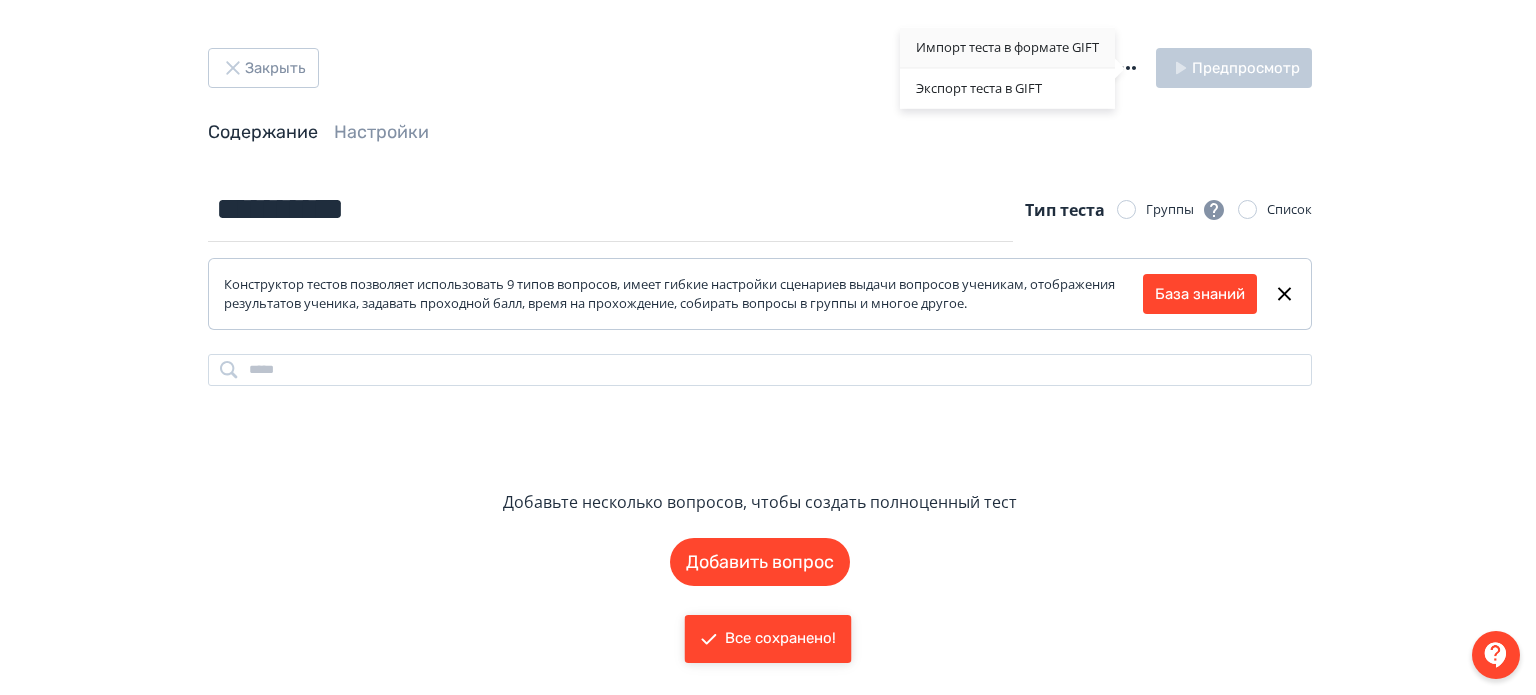 click on "Импорт теста в формате GIFT" at bounding box center [1007, 48] 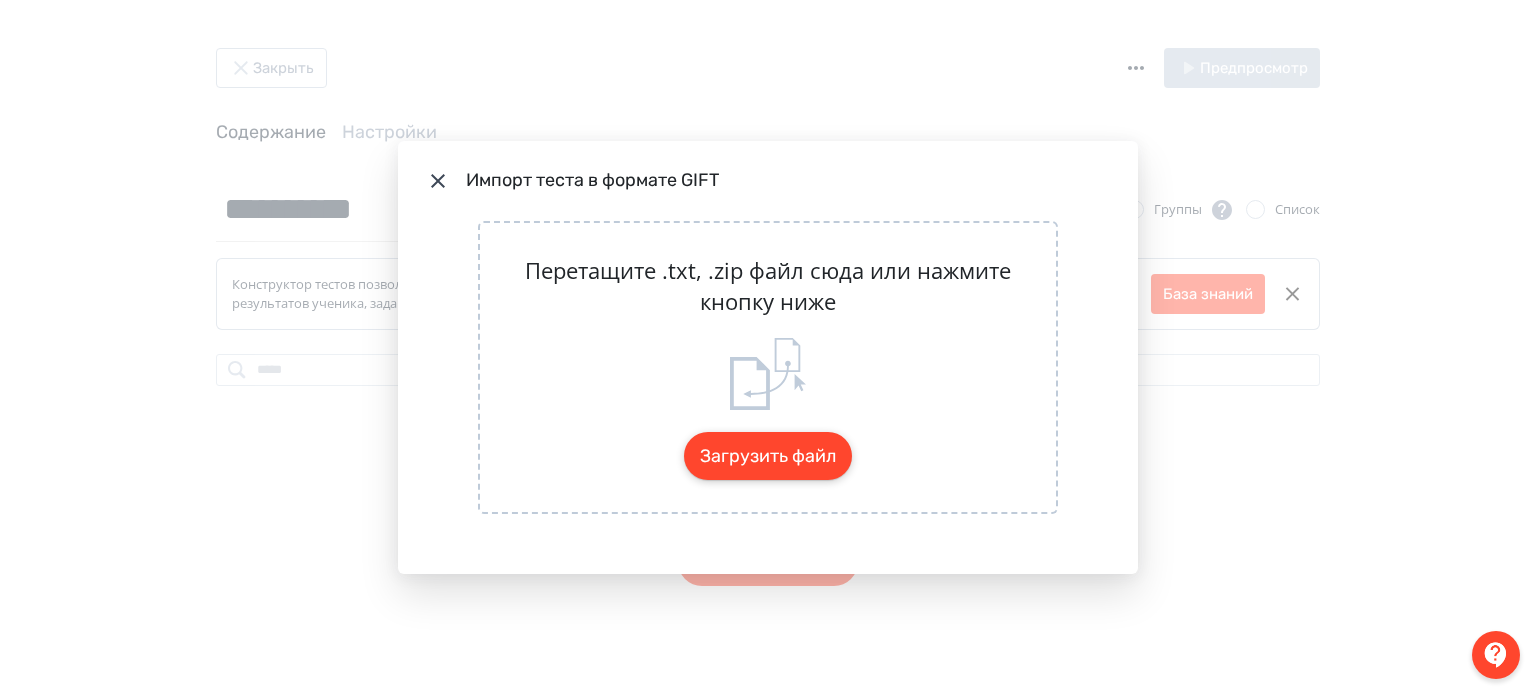 click on "Загрузить файл" at bounding box center [768, 456] 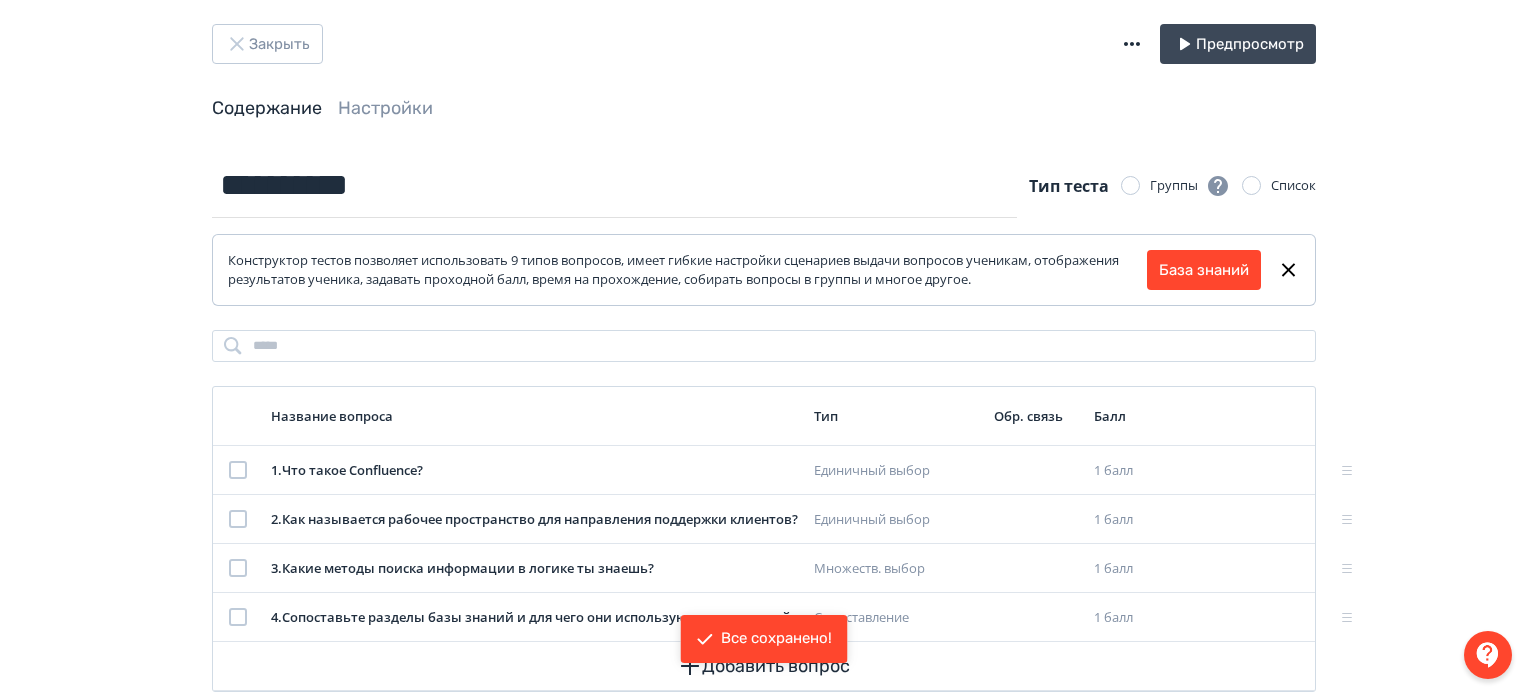 scroll, scrollTop: 0, scrollLeft: 0, axis: both 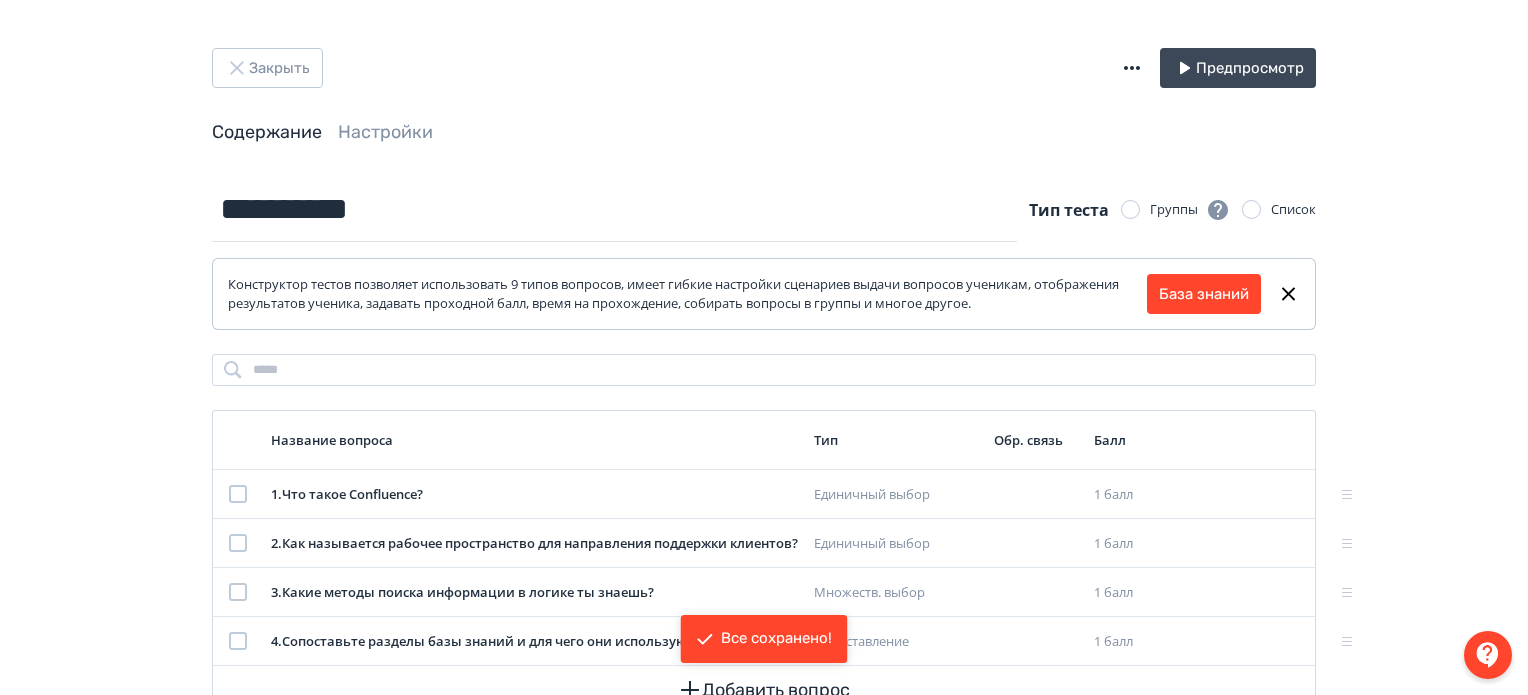 click 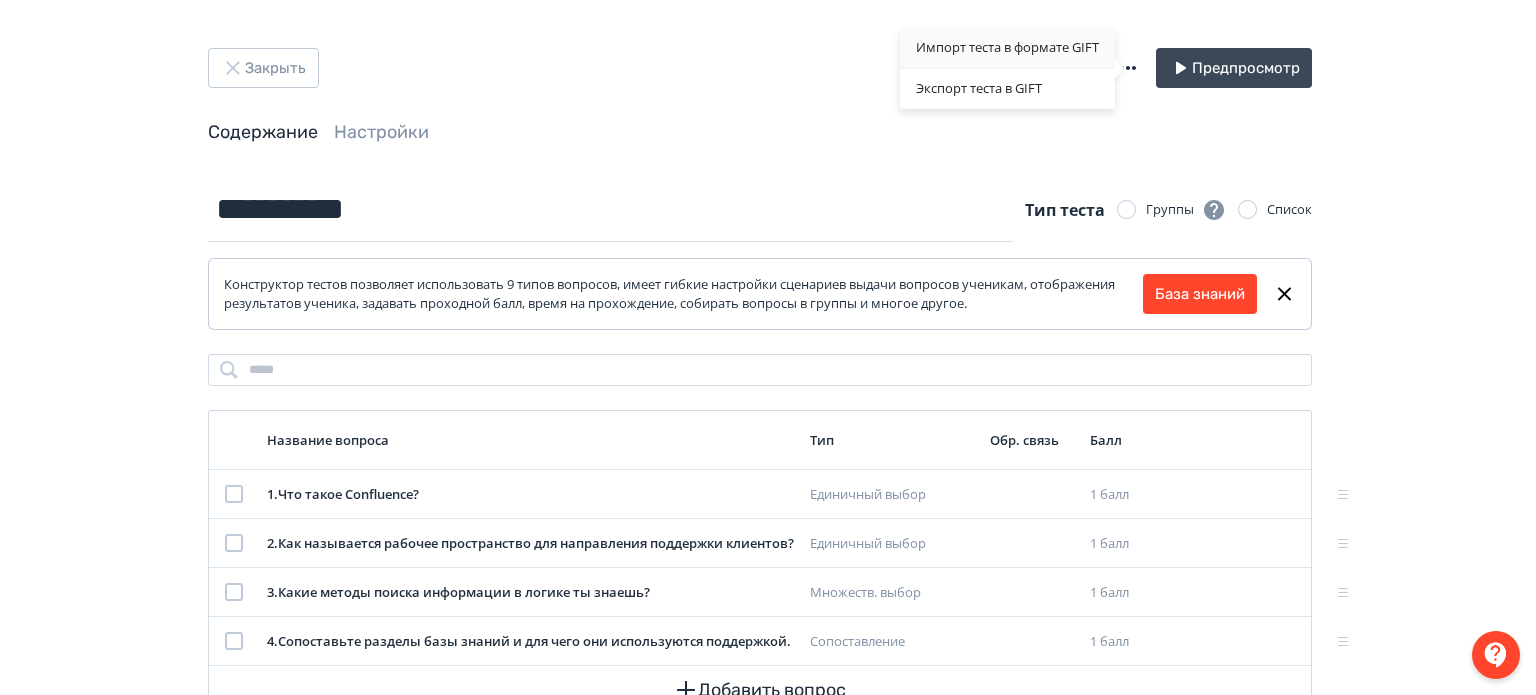 click on "Импорт теста в формате GIFT" at bounding box center [1007, 48] 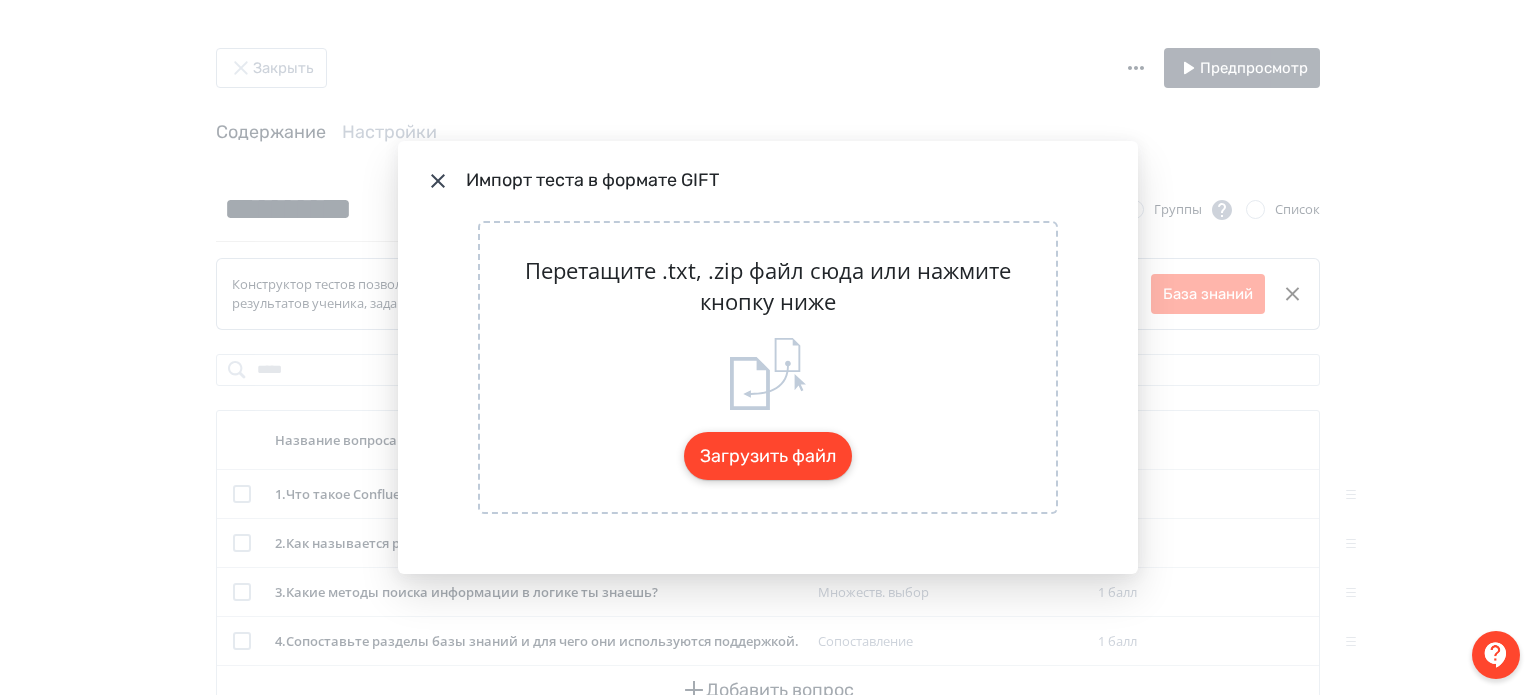 click on "Загрузить файл" at bounding box center (768, 456) 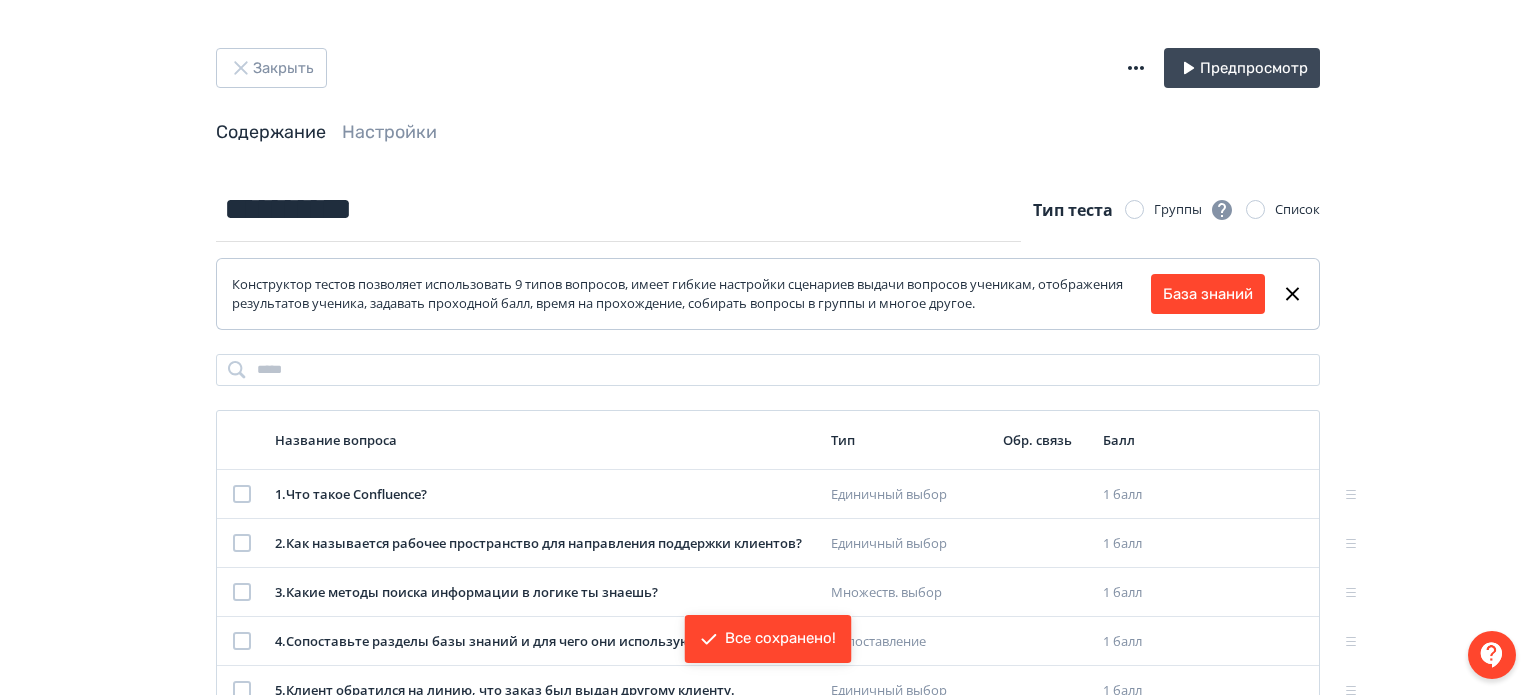 scroll, scrollTop: 262, scrollLeft: 0, axis: vertical 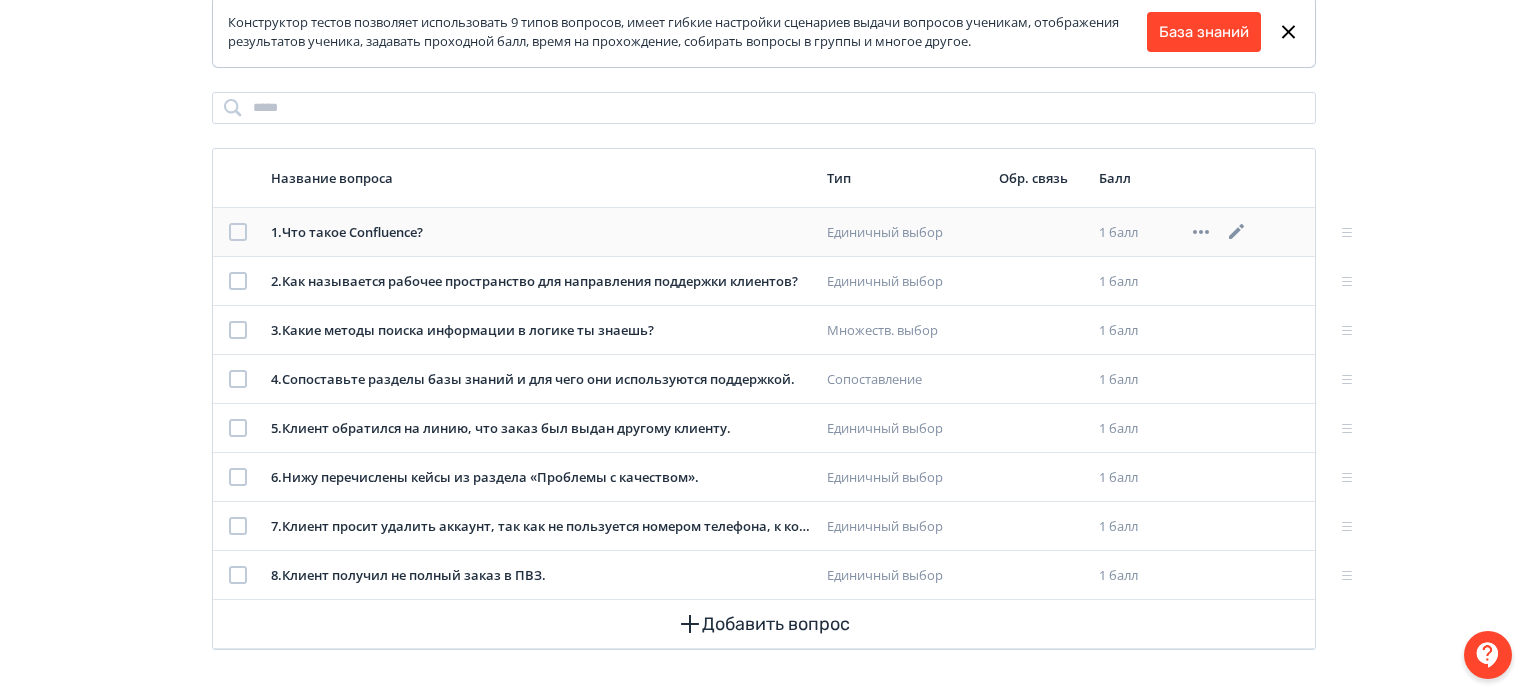 click 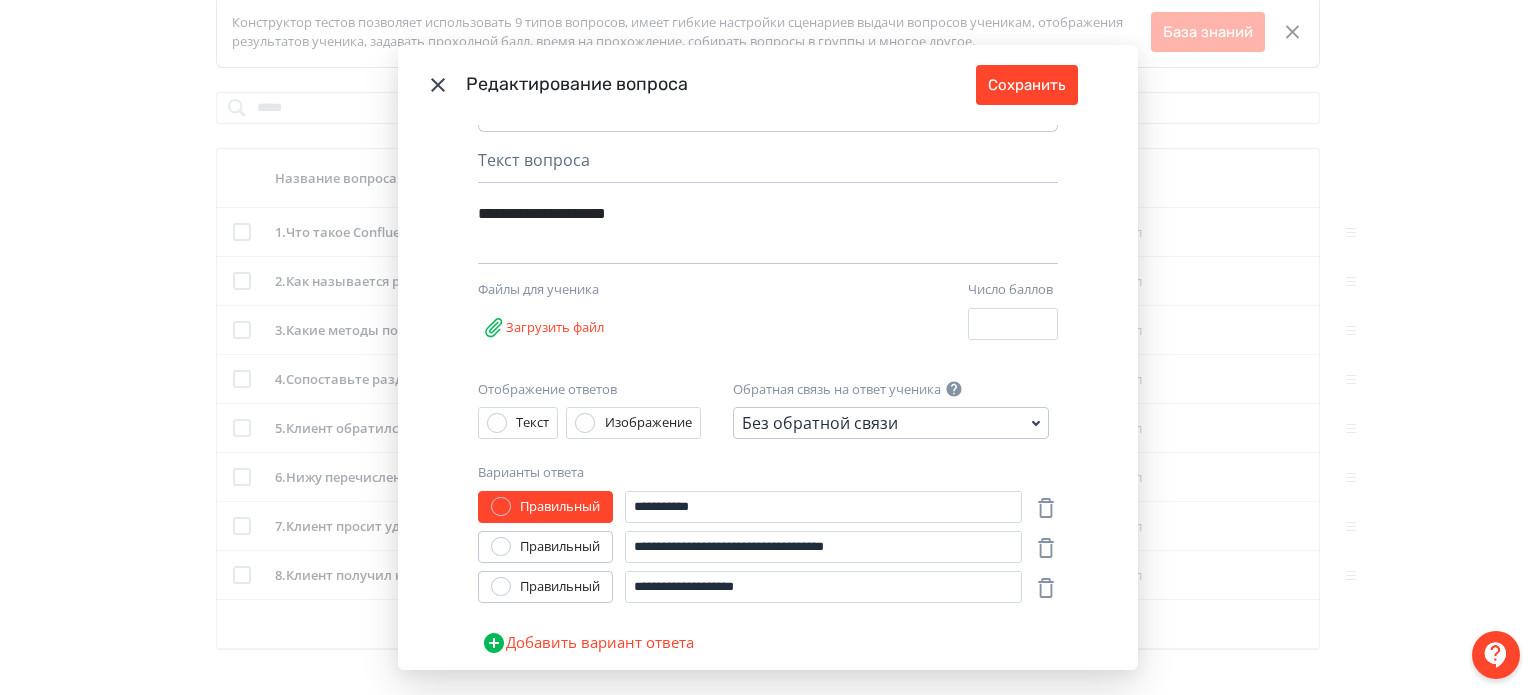 scroll, scrollTop: 132, scrollLeft: 0, axis: vertical 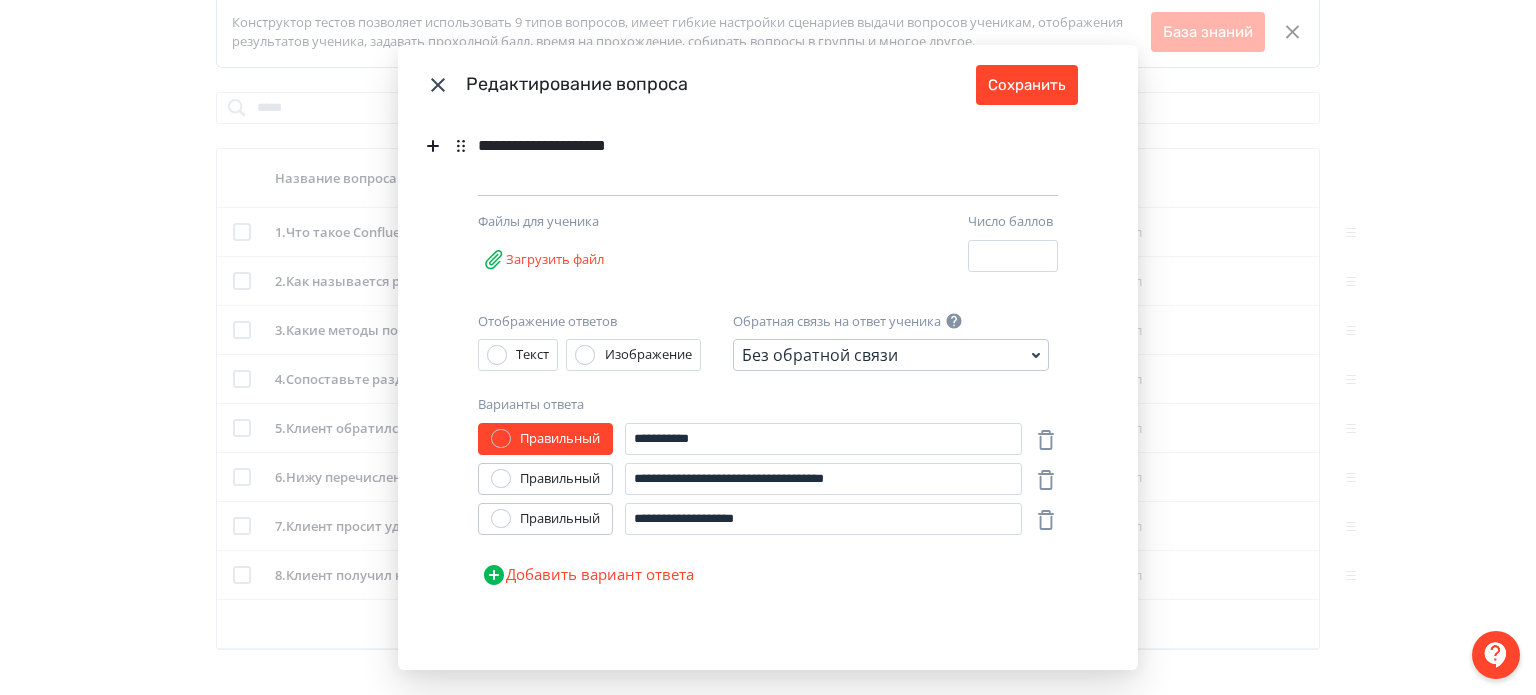 click 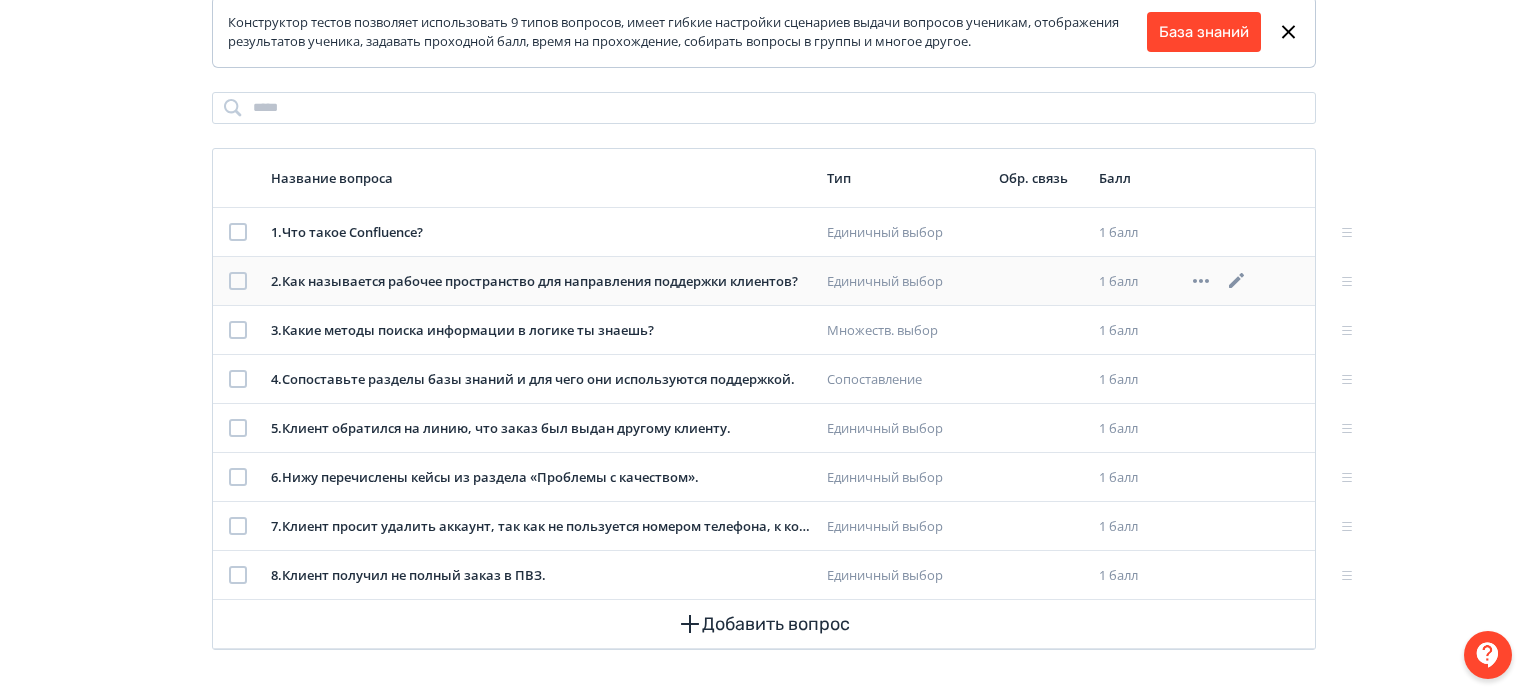 click 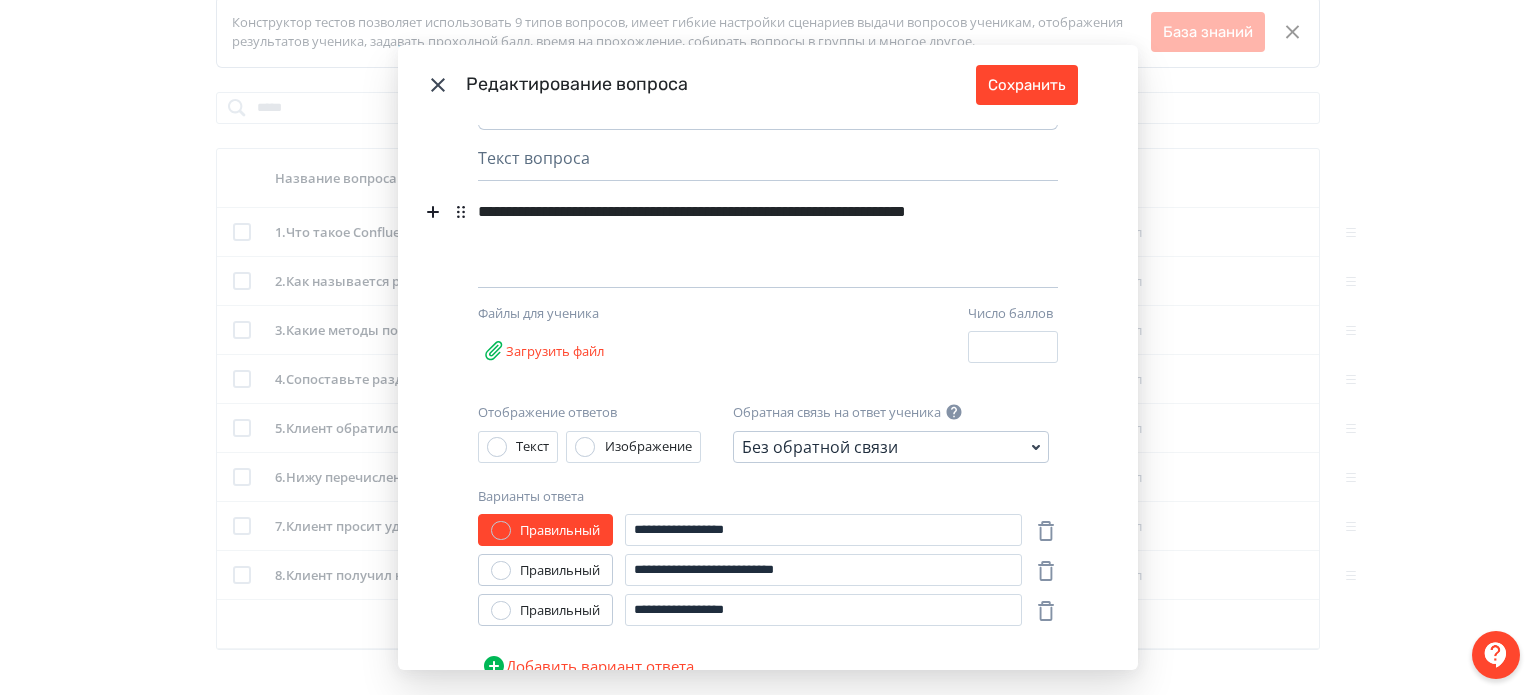 scroll, scrollTop: 100, scrollLeft: 0, axis: vertical 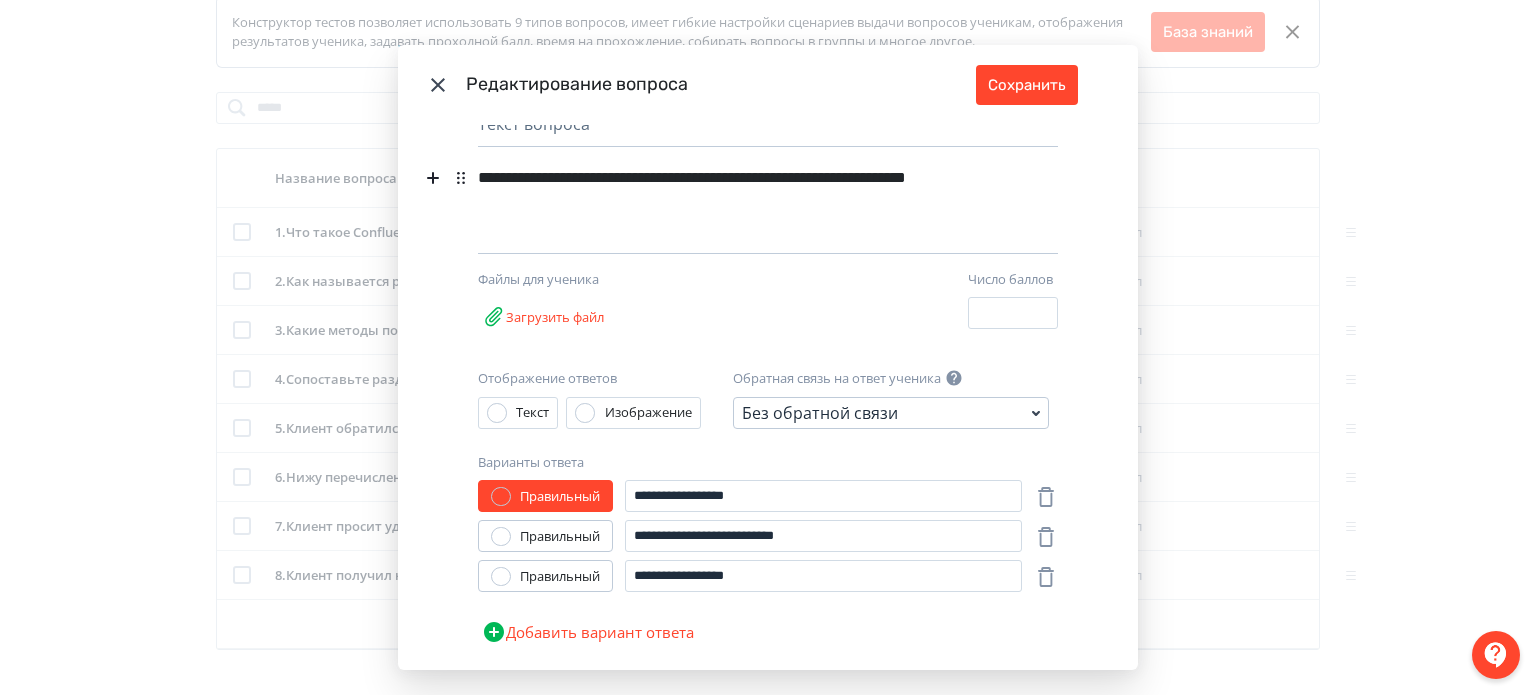 click 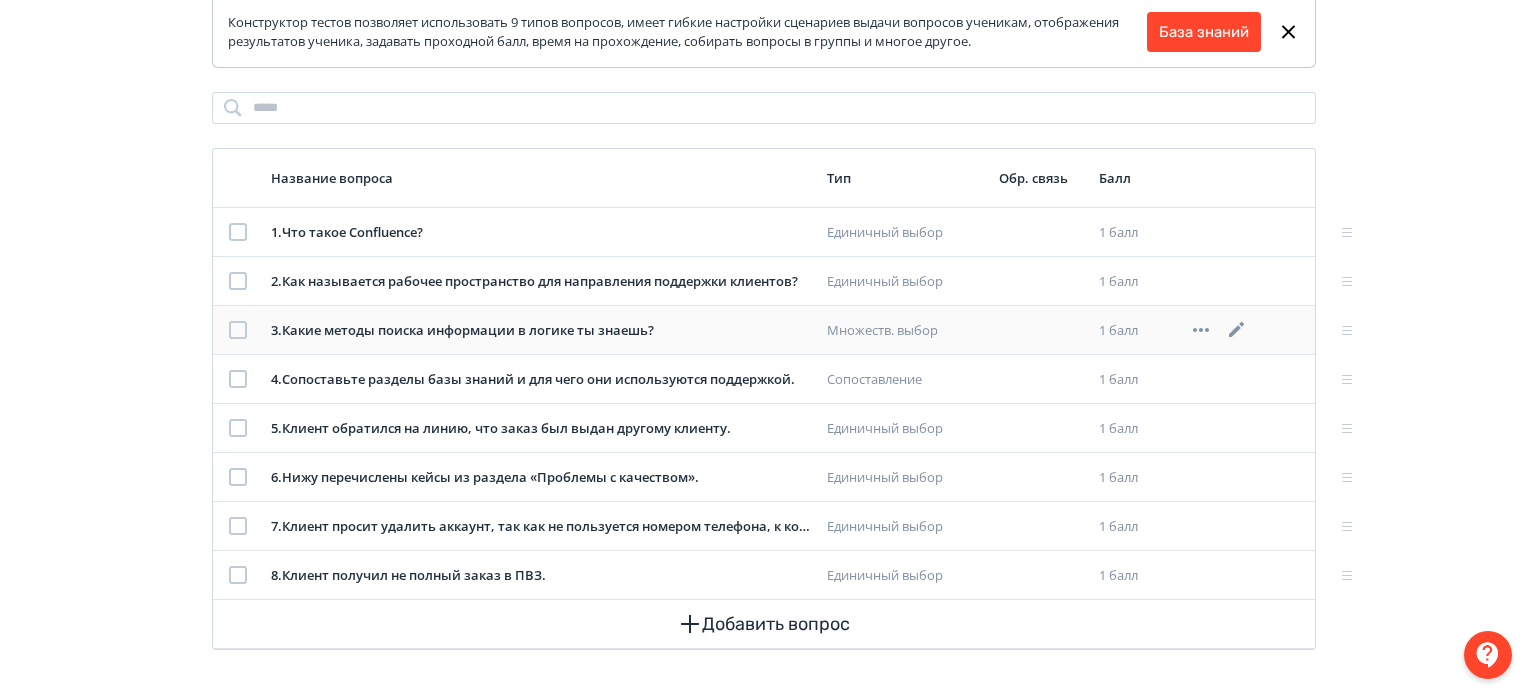 click 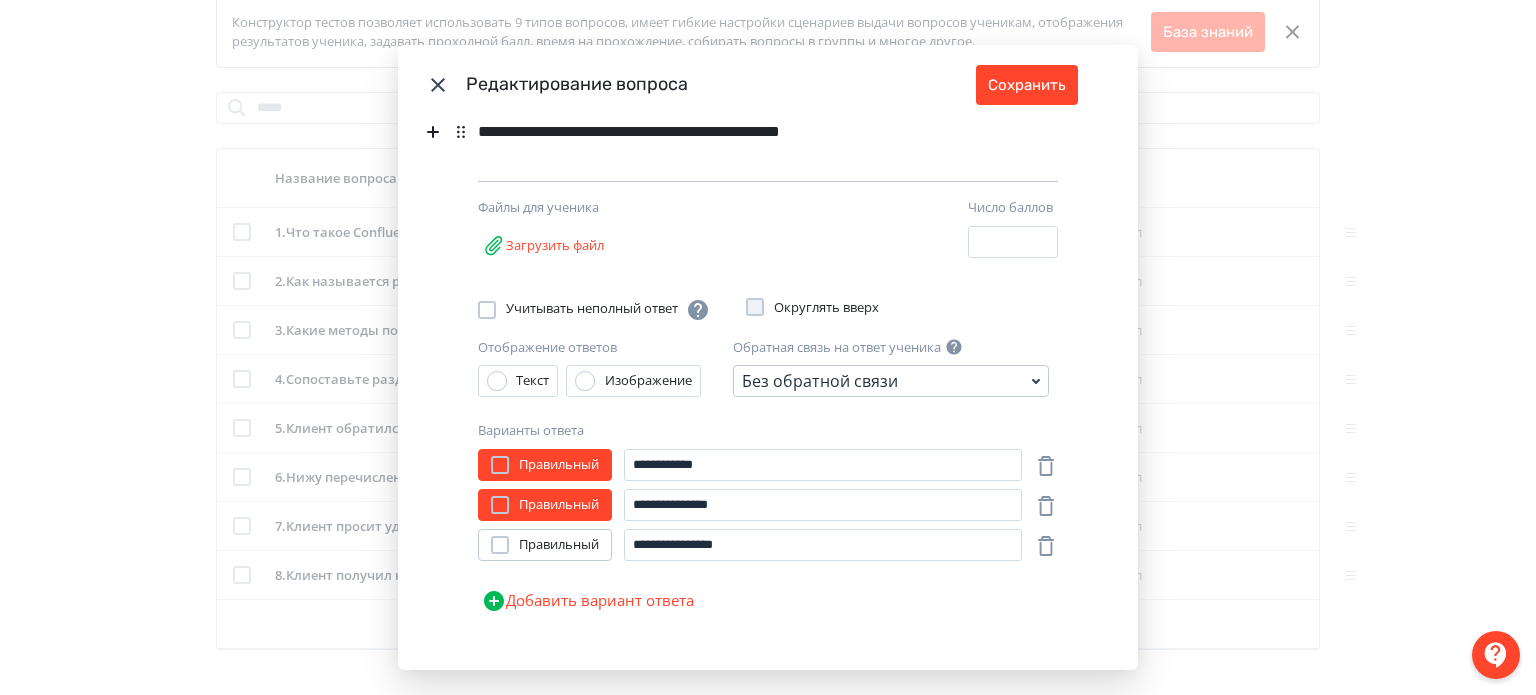 scroll, scrollTop: 172, scrollLeft: 0, axis: vertical 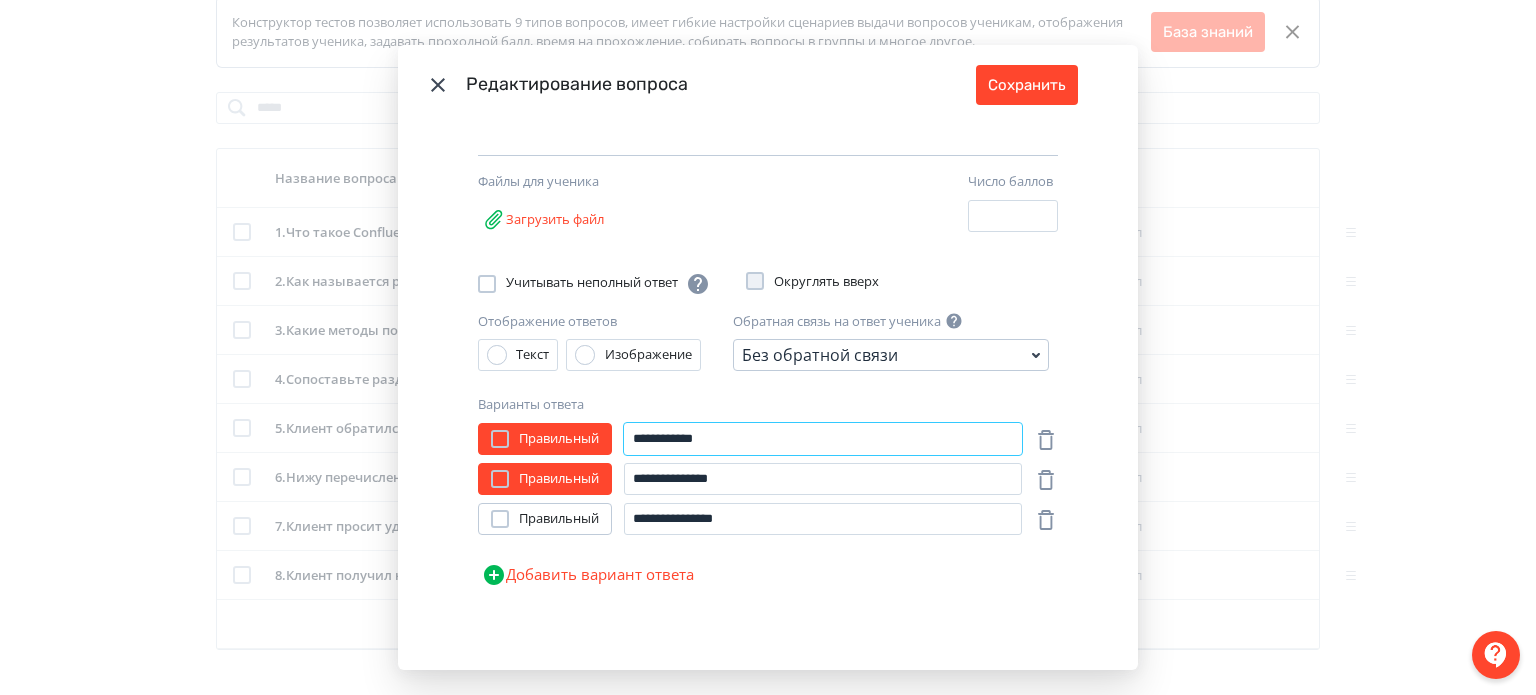 click on "**********" at bounding box center [823, 439] 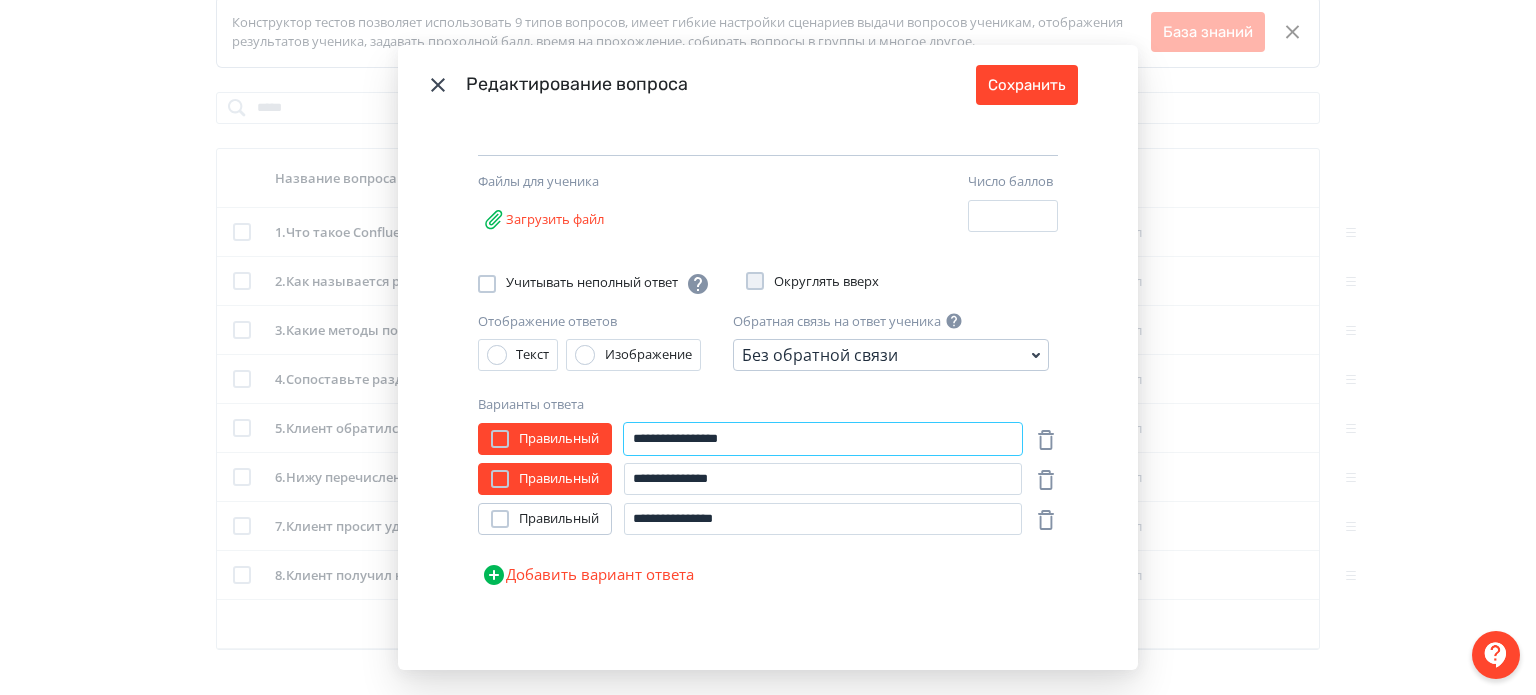 type on "**********" 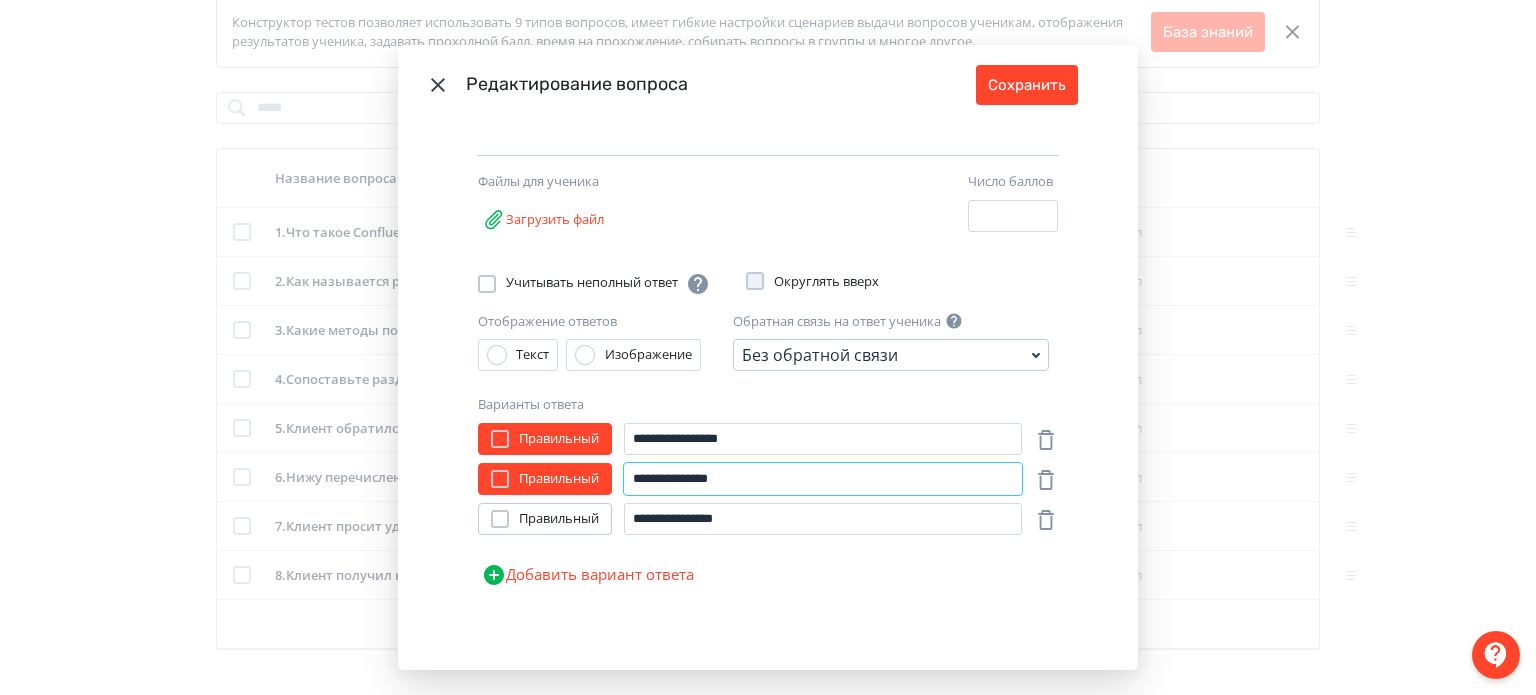 click on "**********" at bounding box center [823, 479] 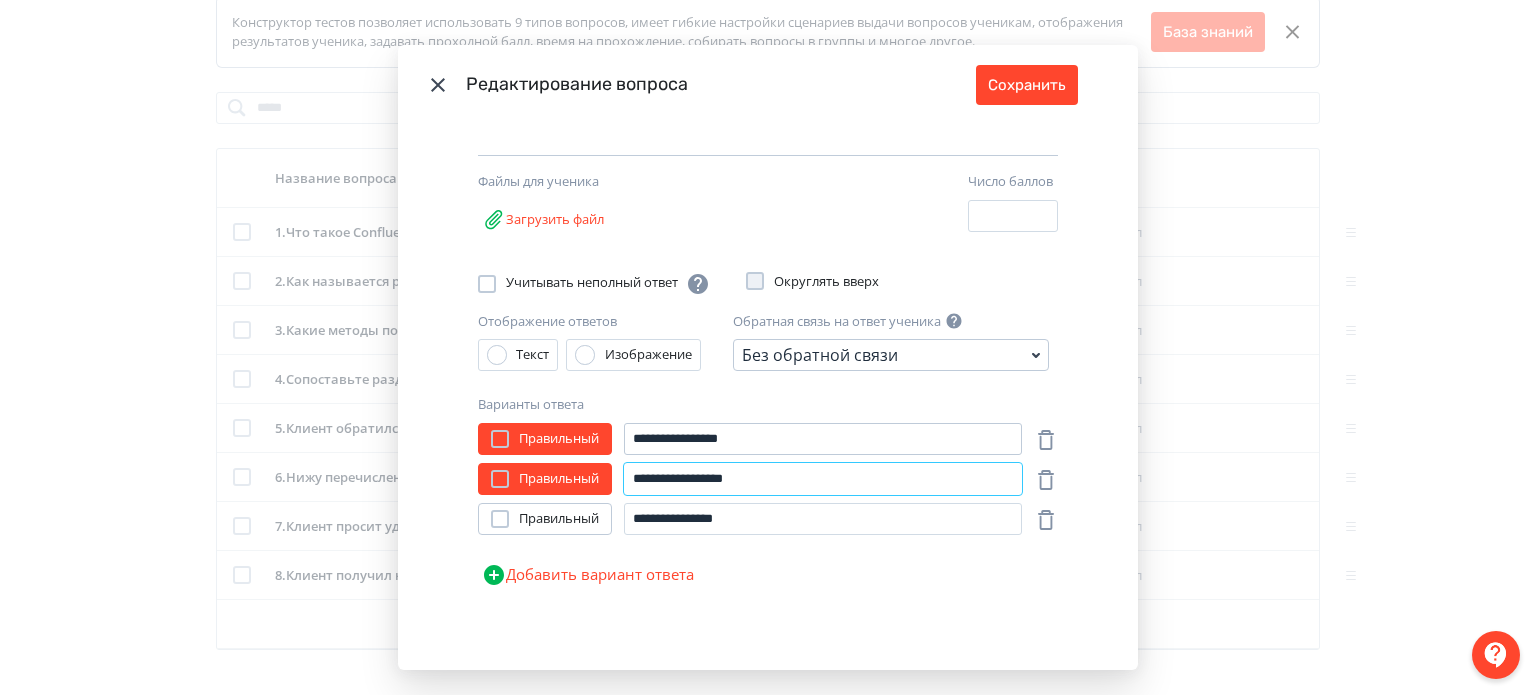 type on "**********" 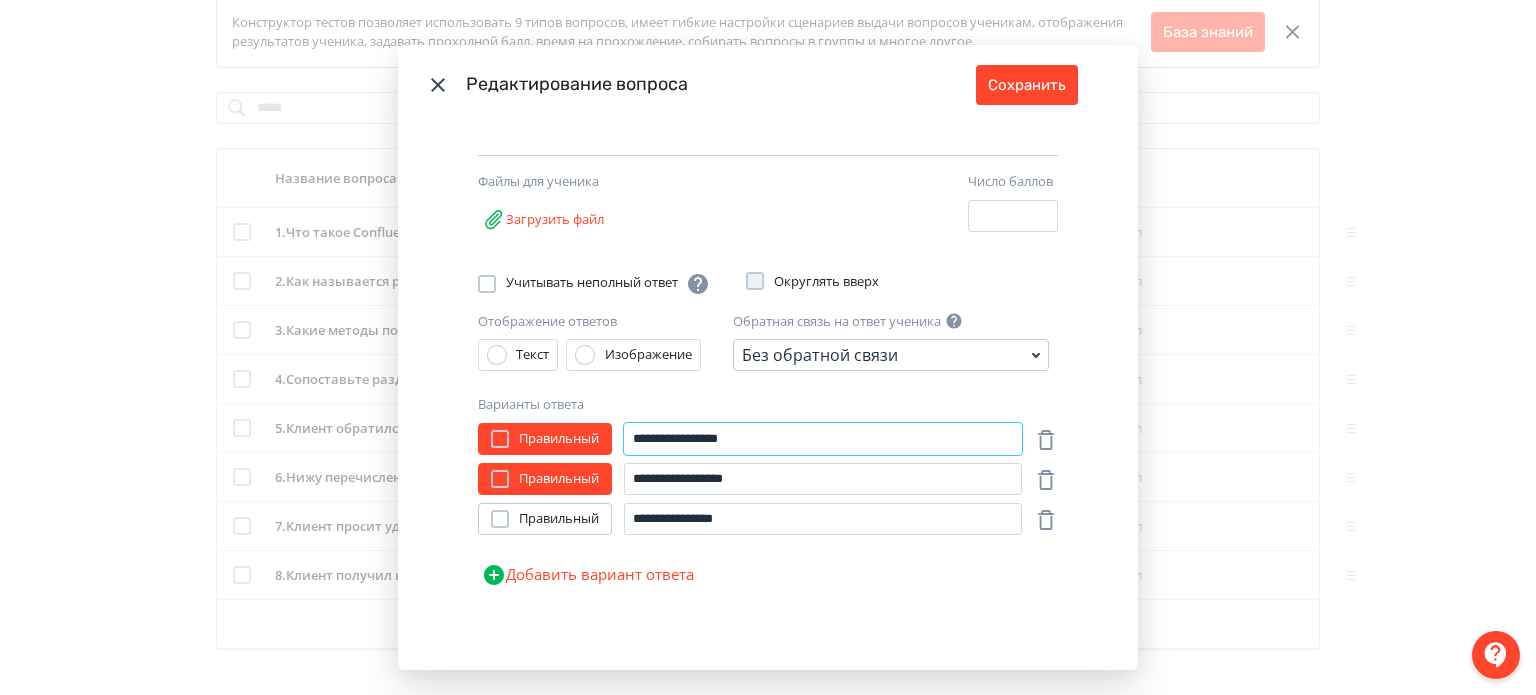 drag, startPoint x: 636, startPoint y: 431, endPoint x: 526, endPoint y: 402, distance: 113.758514 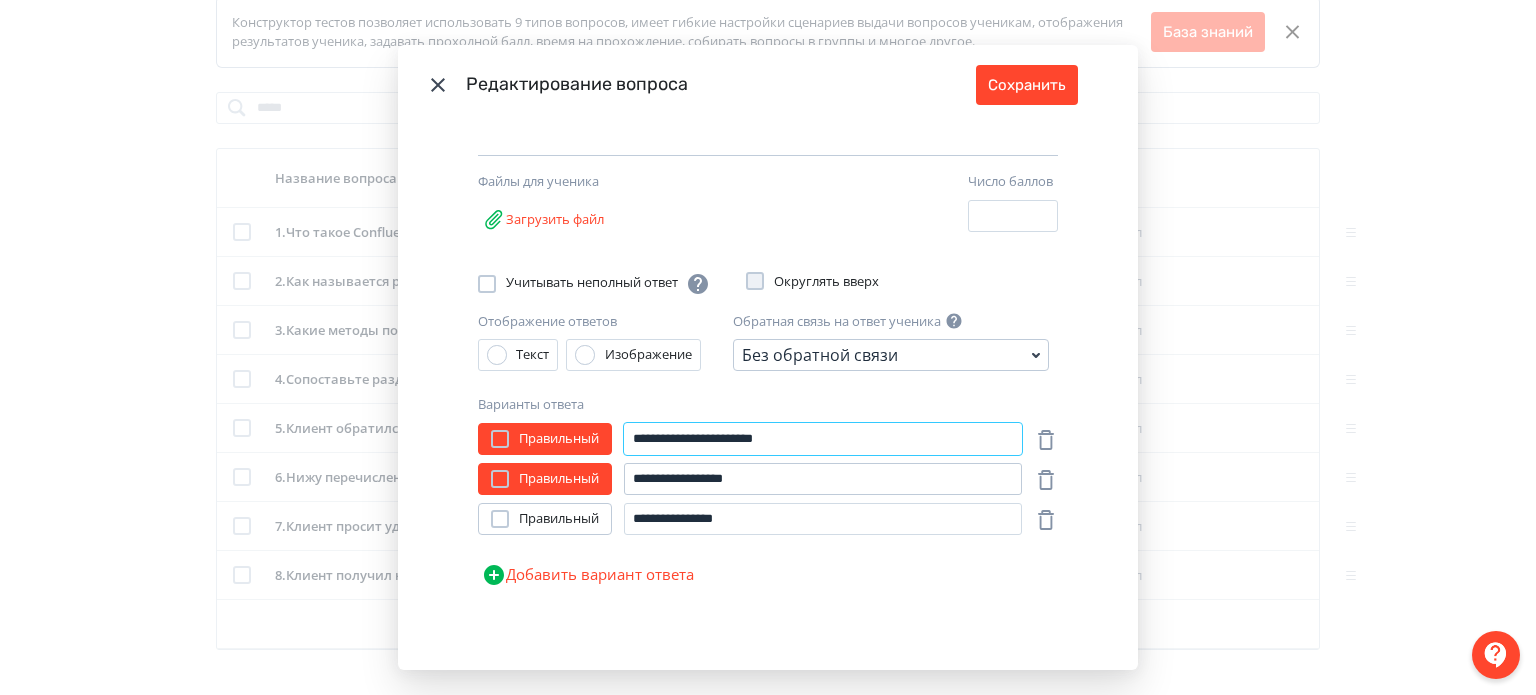 type on "**********" 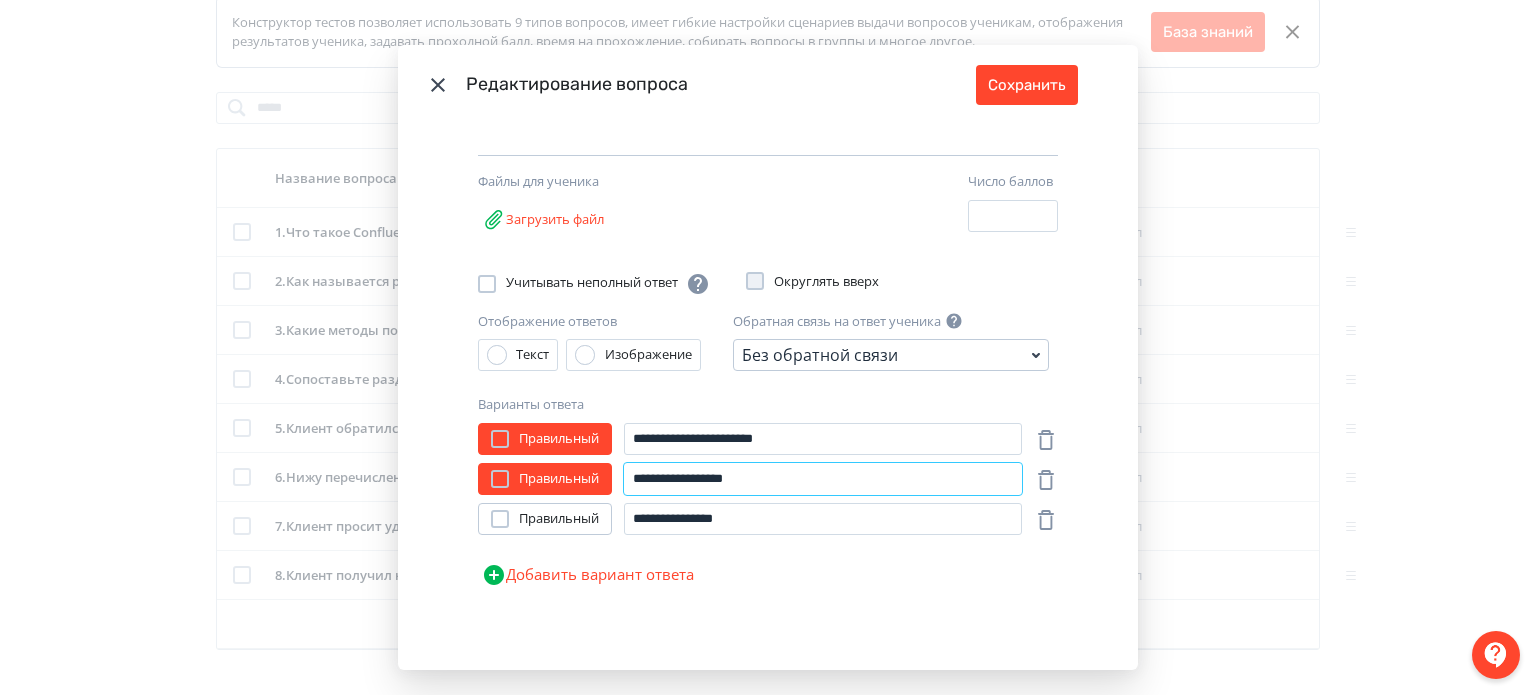 drag, startPoint x: 639, startPoint y: 480, endPoint x: 624, endPoint y: 474, distance: 16.155495 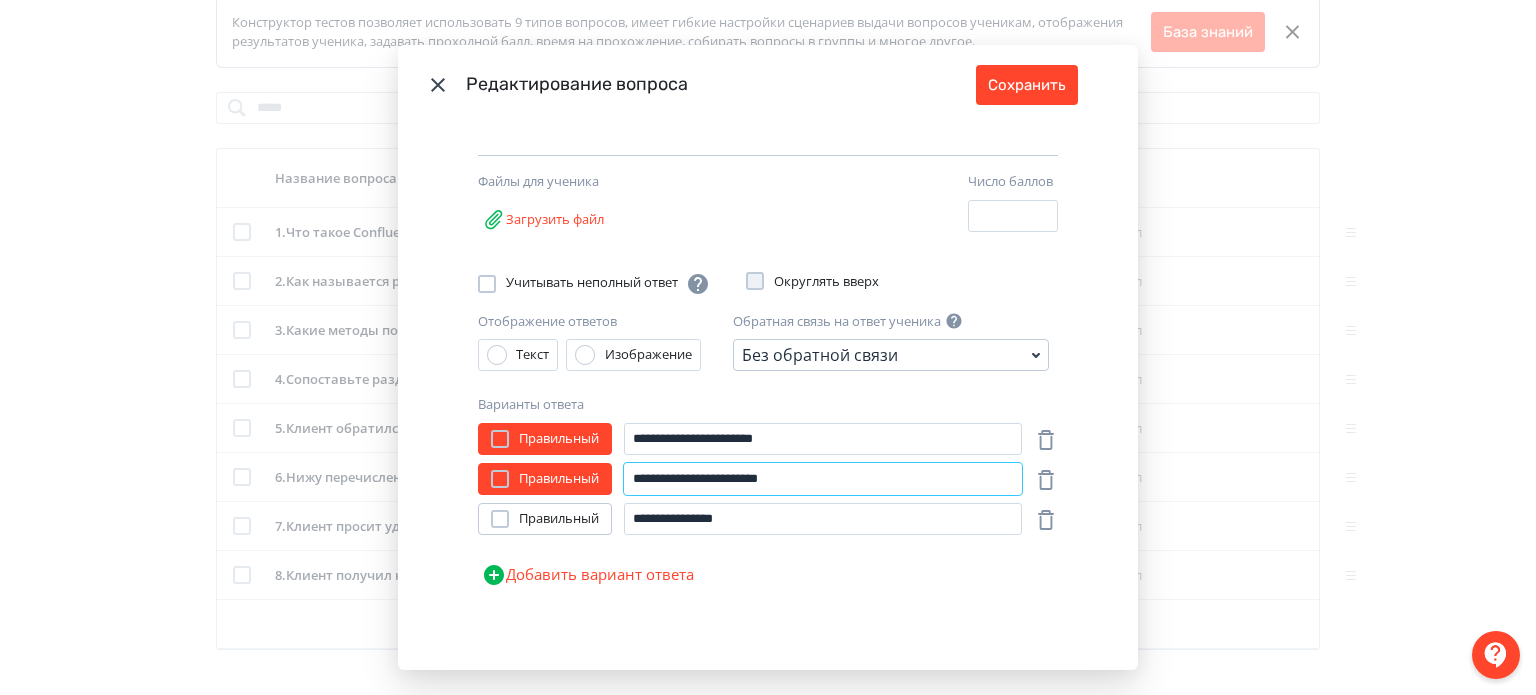 click on "**********" at bounding box center (823, 479) 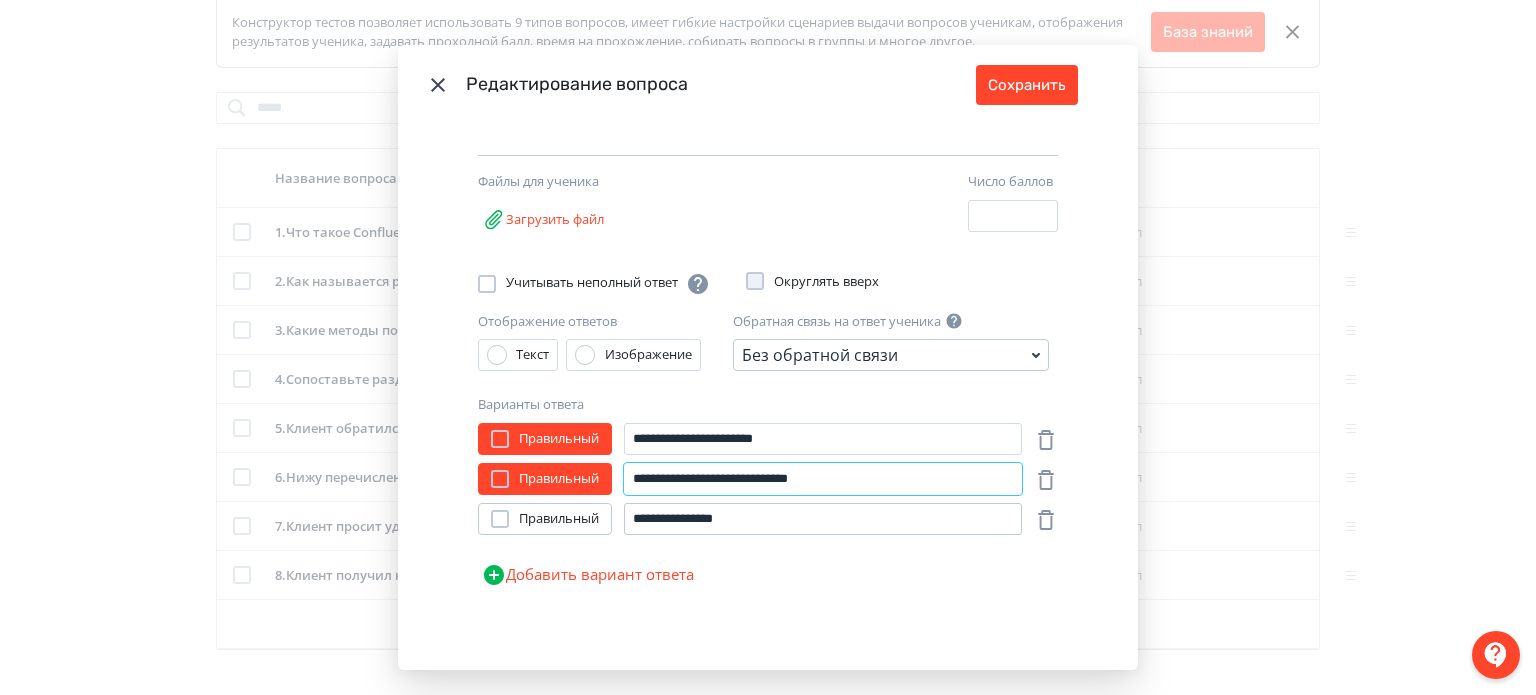 type on "**********" 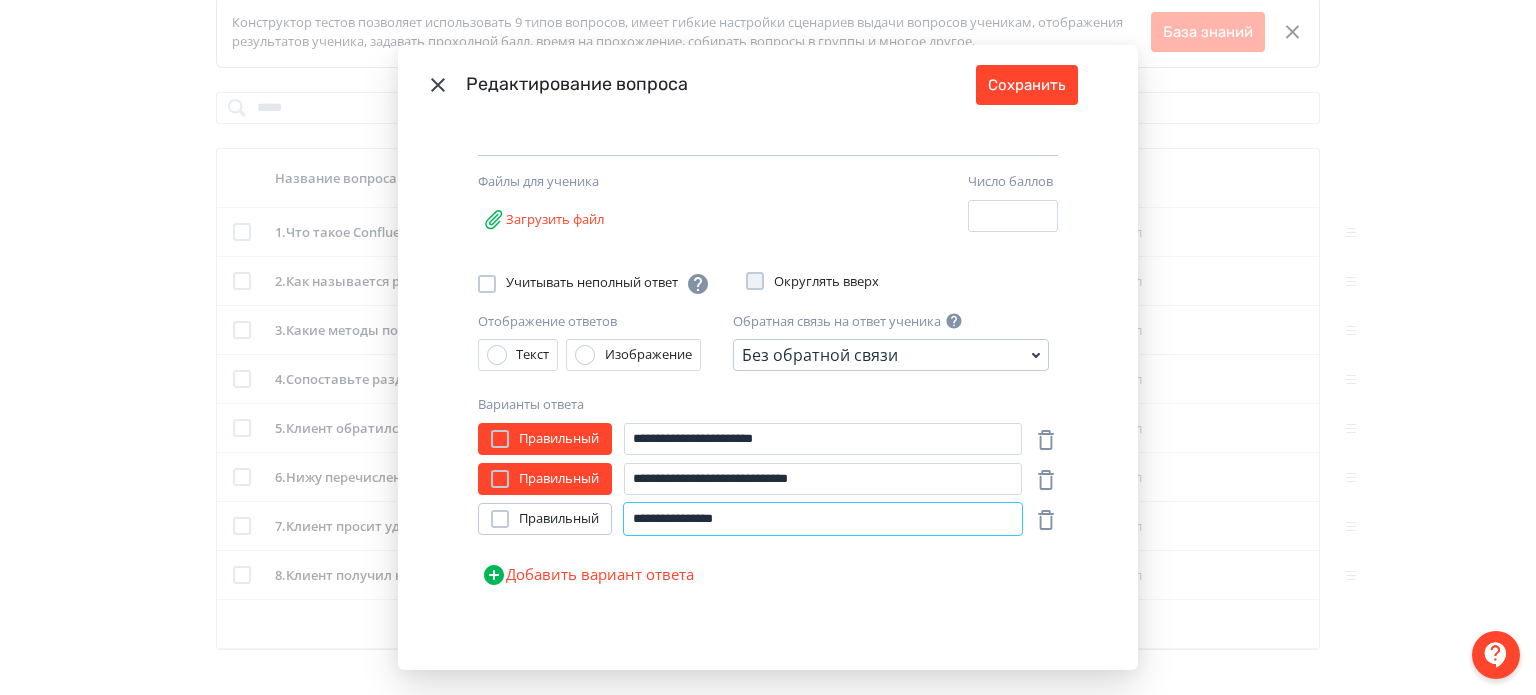 click on "**********" at bounding box center [823, 519] 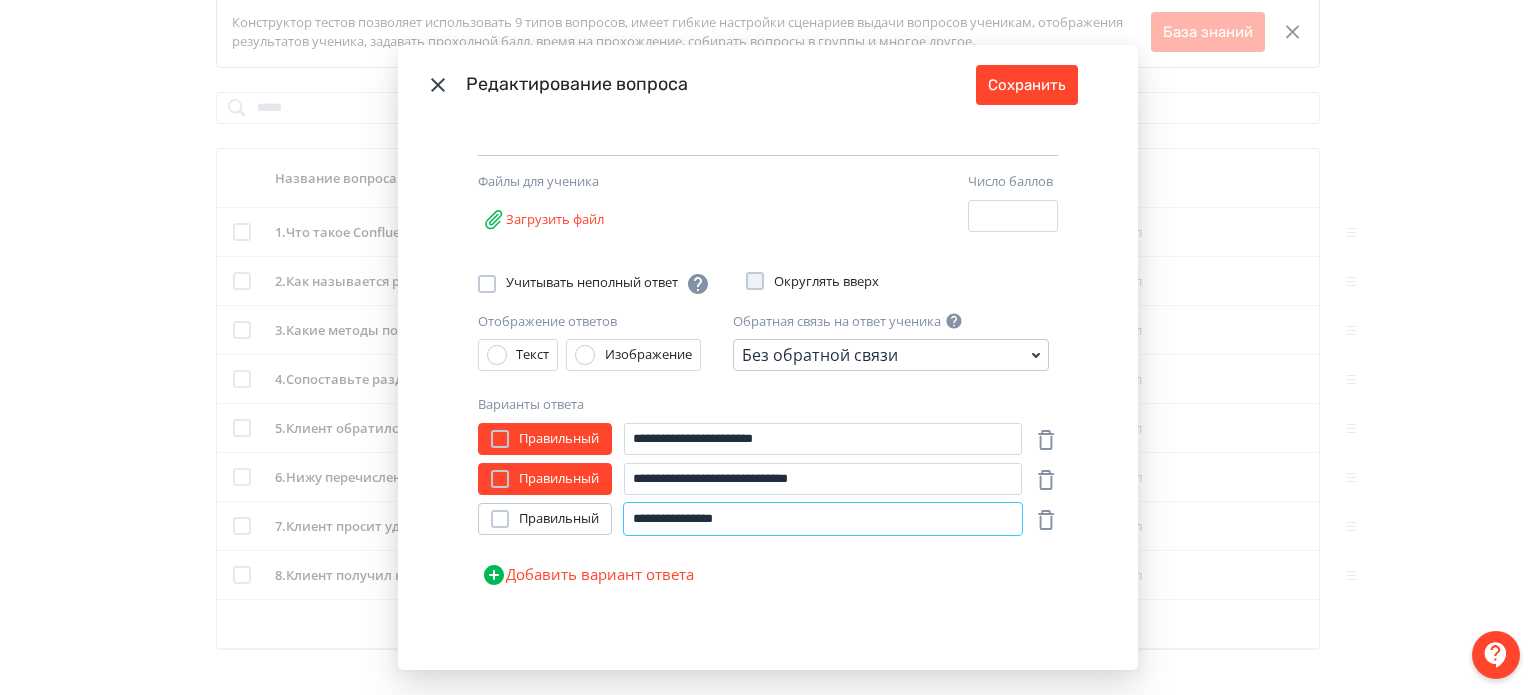 scroll, scrollTop: 0, scrollLeft: 0, axis: both 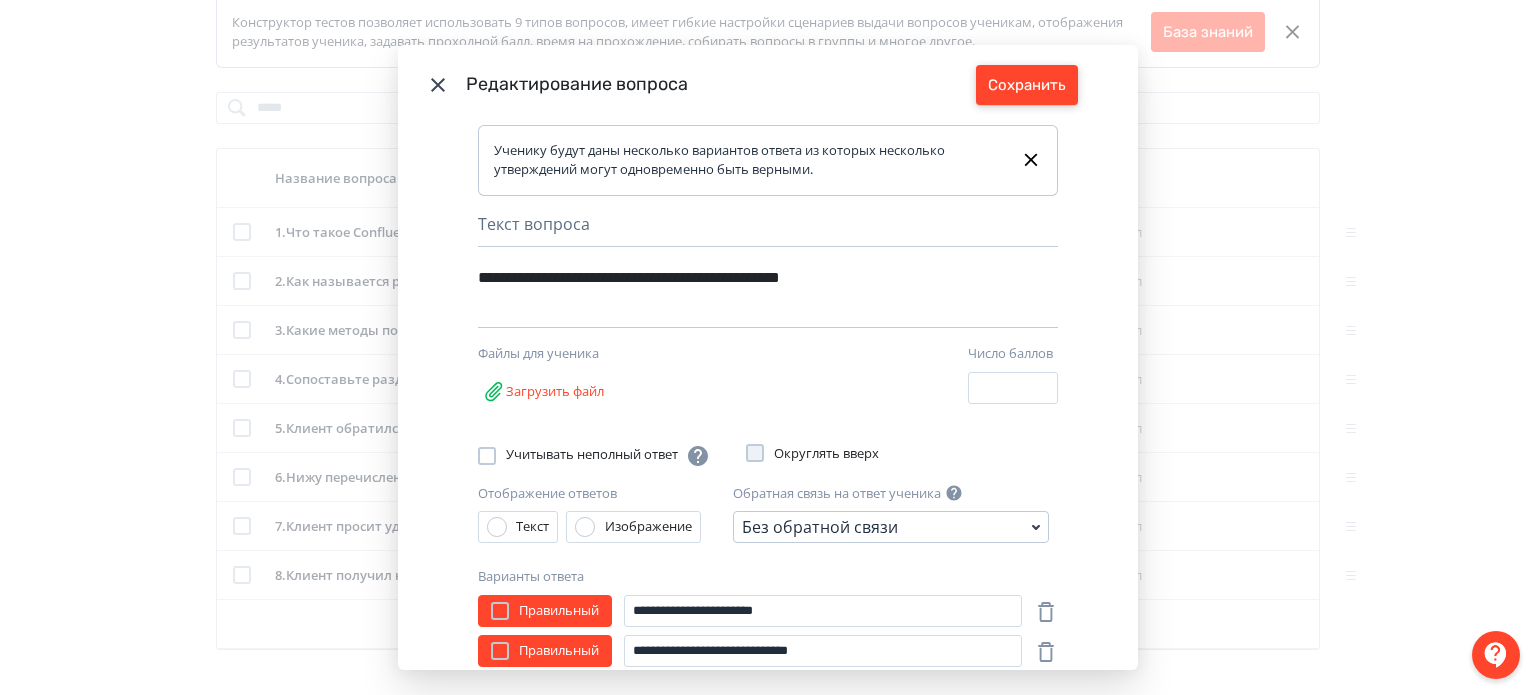 click on "Сохранить" at bounding box center (1027, 85) 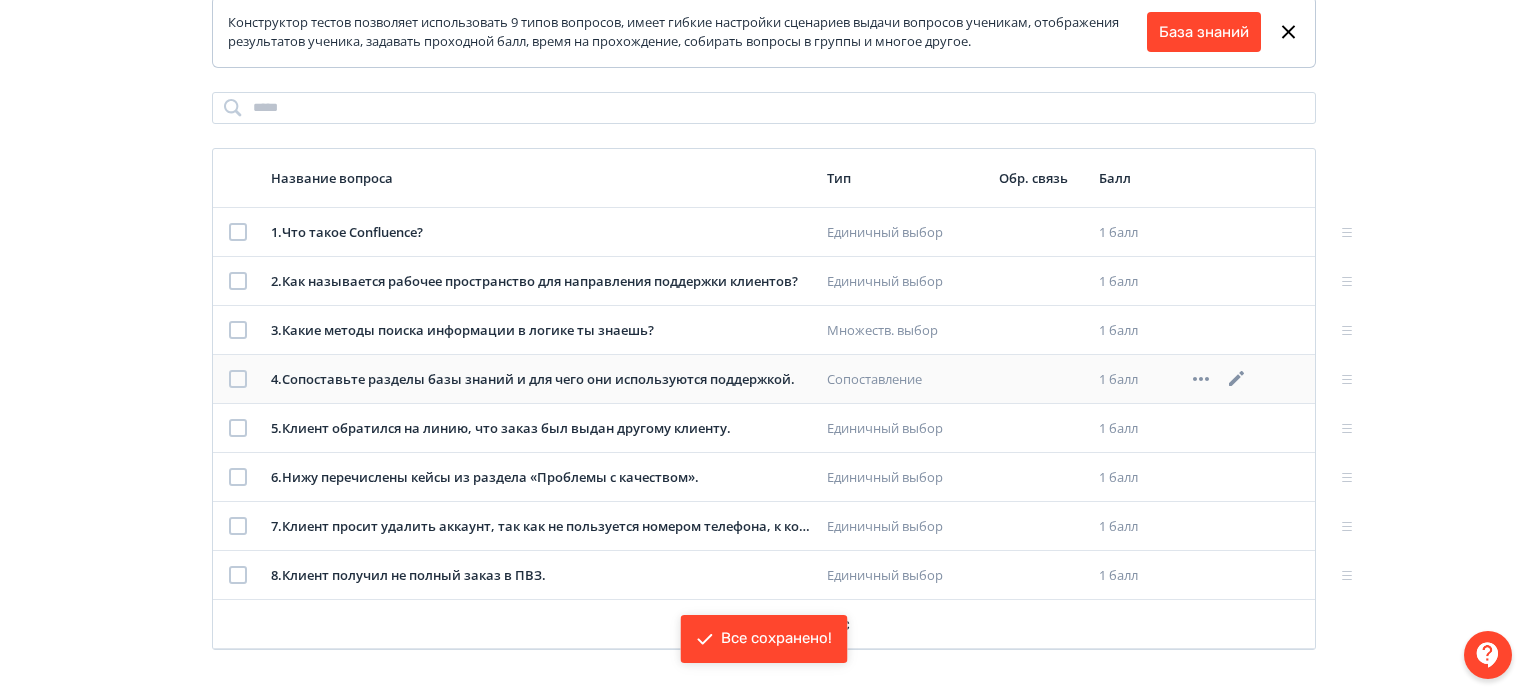 click 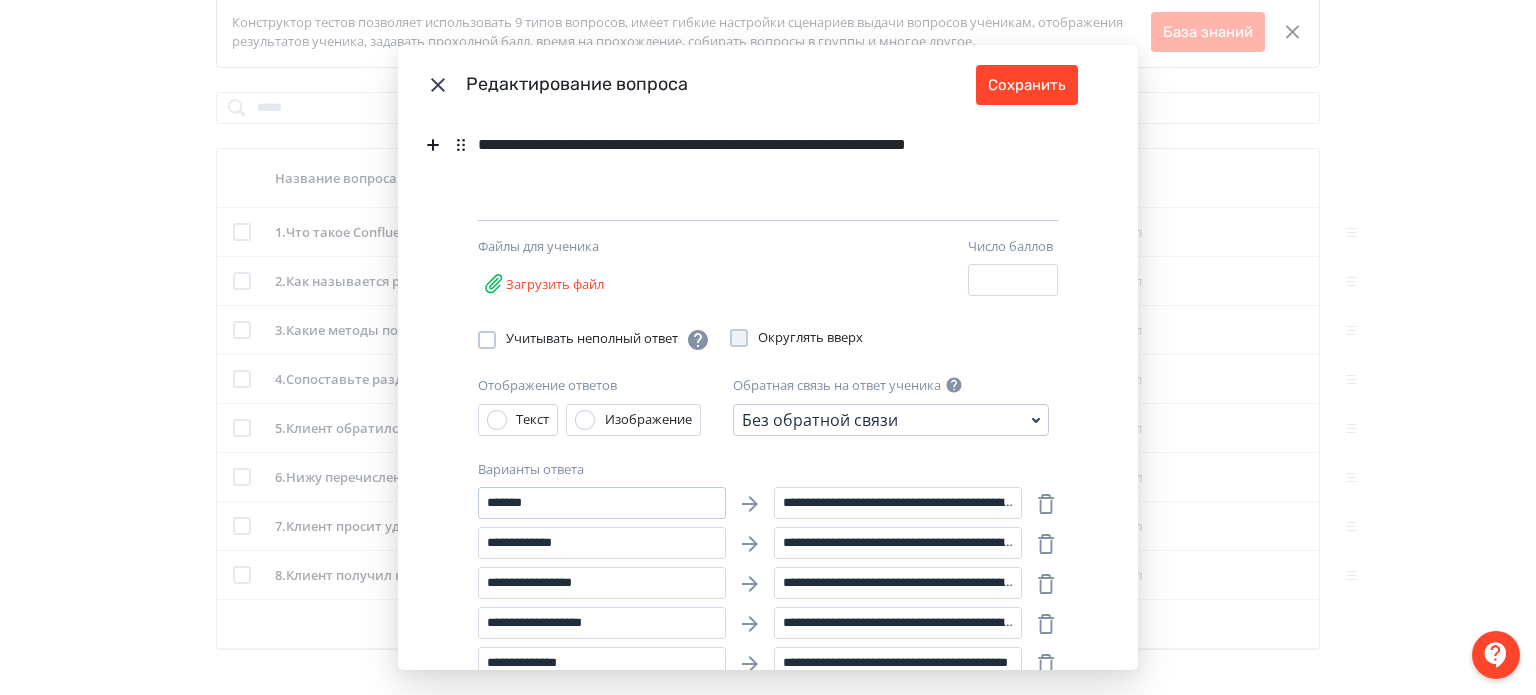 scroll, scrollTop: 261, scrollLeft: 0, axis: vertical 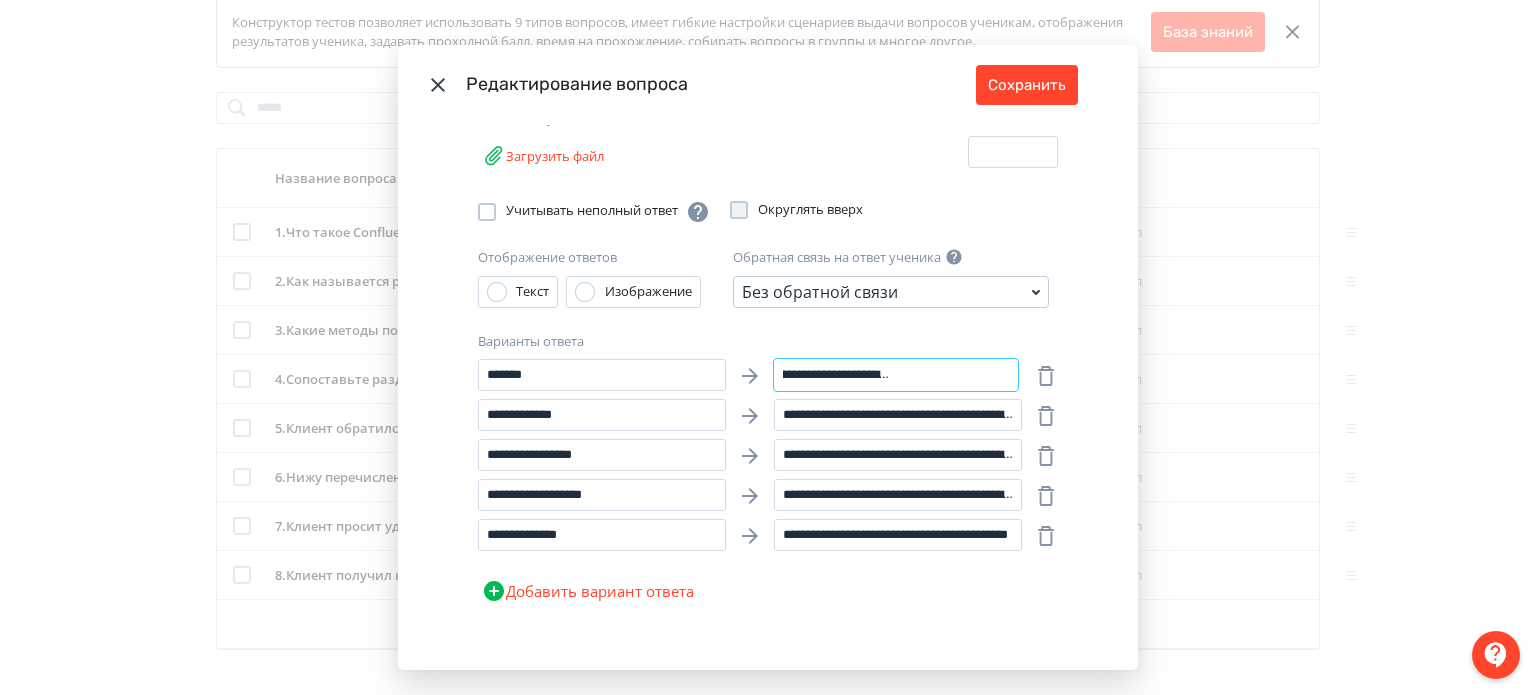 drag, startPoint x: 792, startPoint y: 372, endPoint x: 968, endPoint y: 384, distance: 176.40862 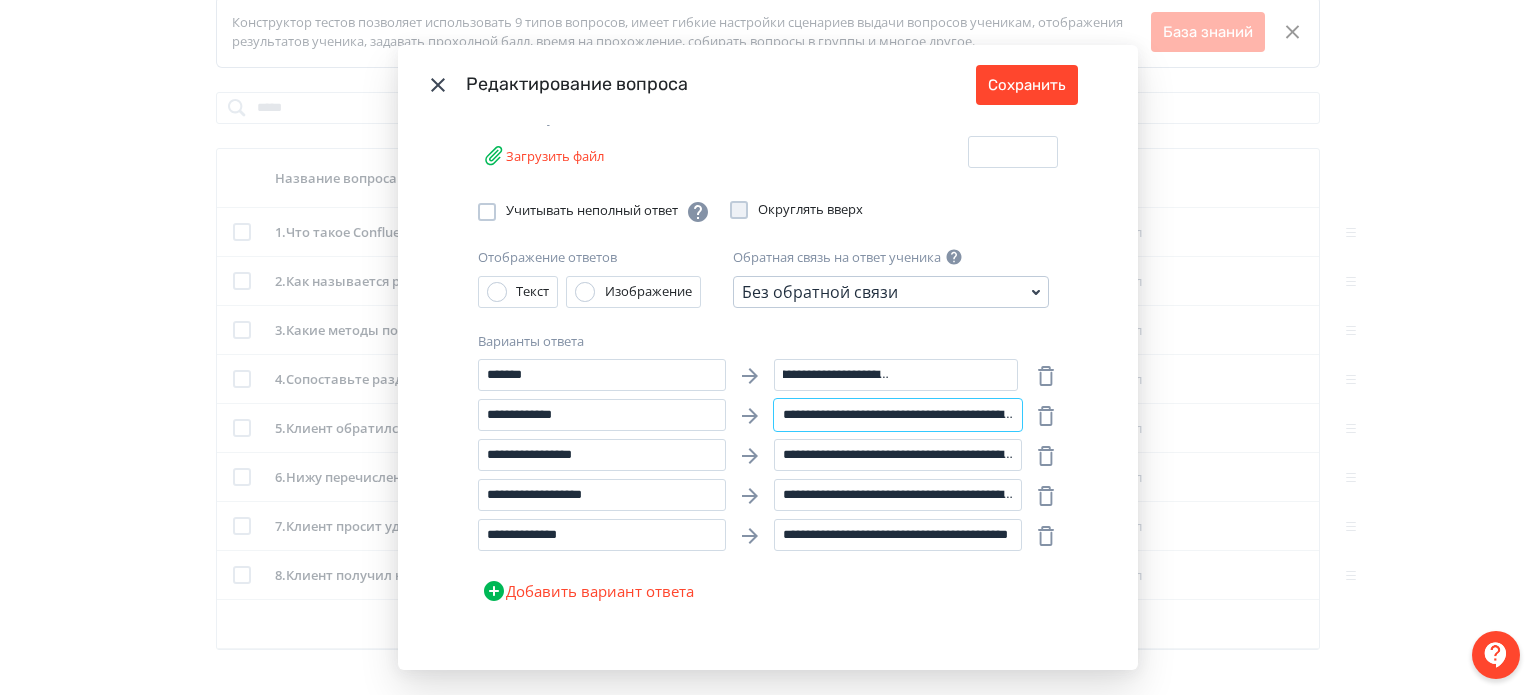 scroll, scrollTop: 0, scrollLeft: 0, axis: both 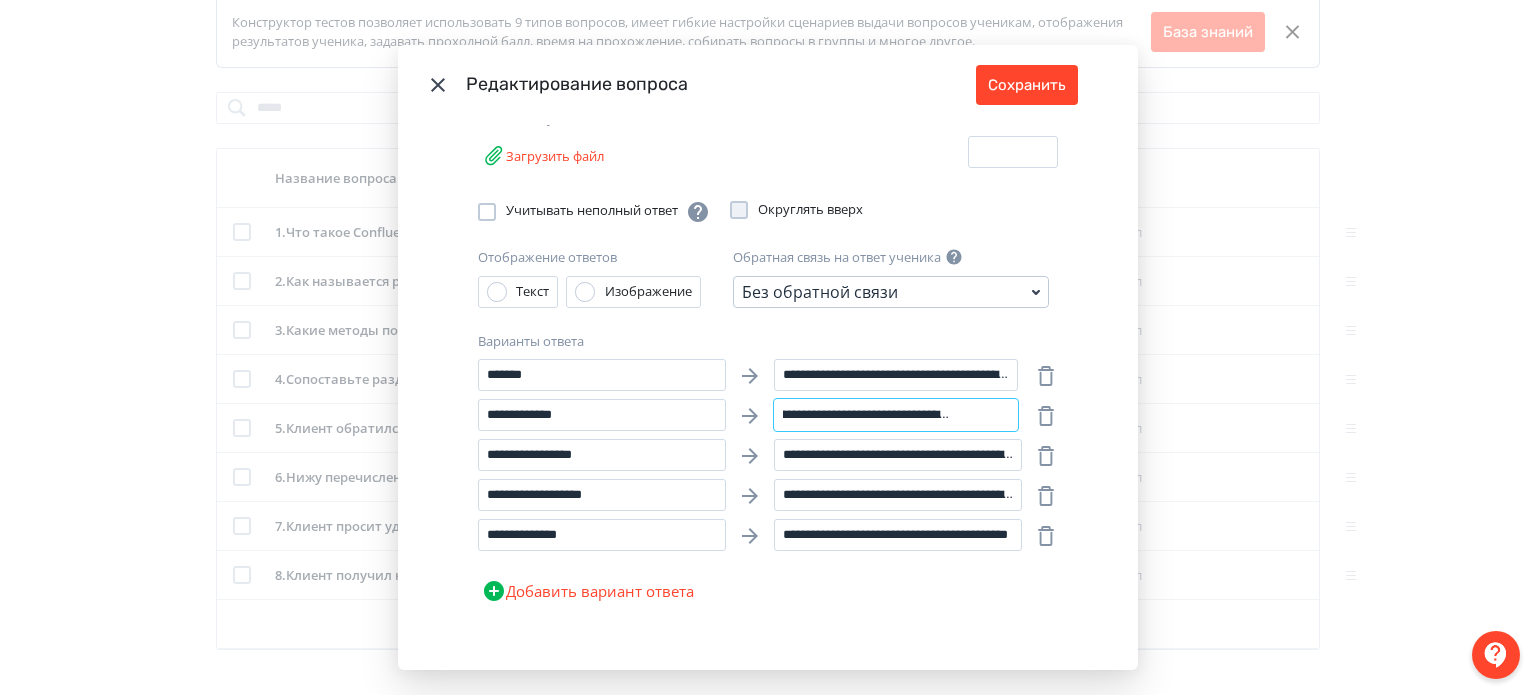 drag, startPoint x: 805, startPoint y: 411, endPoint x: 966, endPoint y: 431, distance: 162.23749 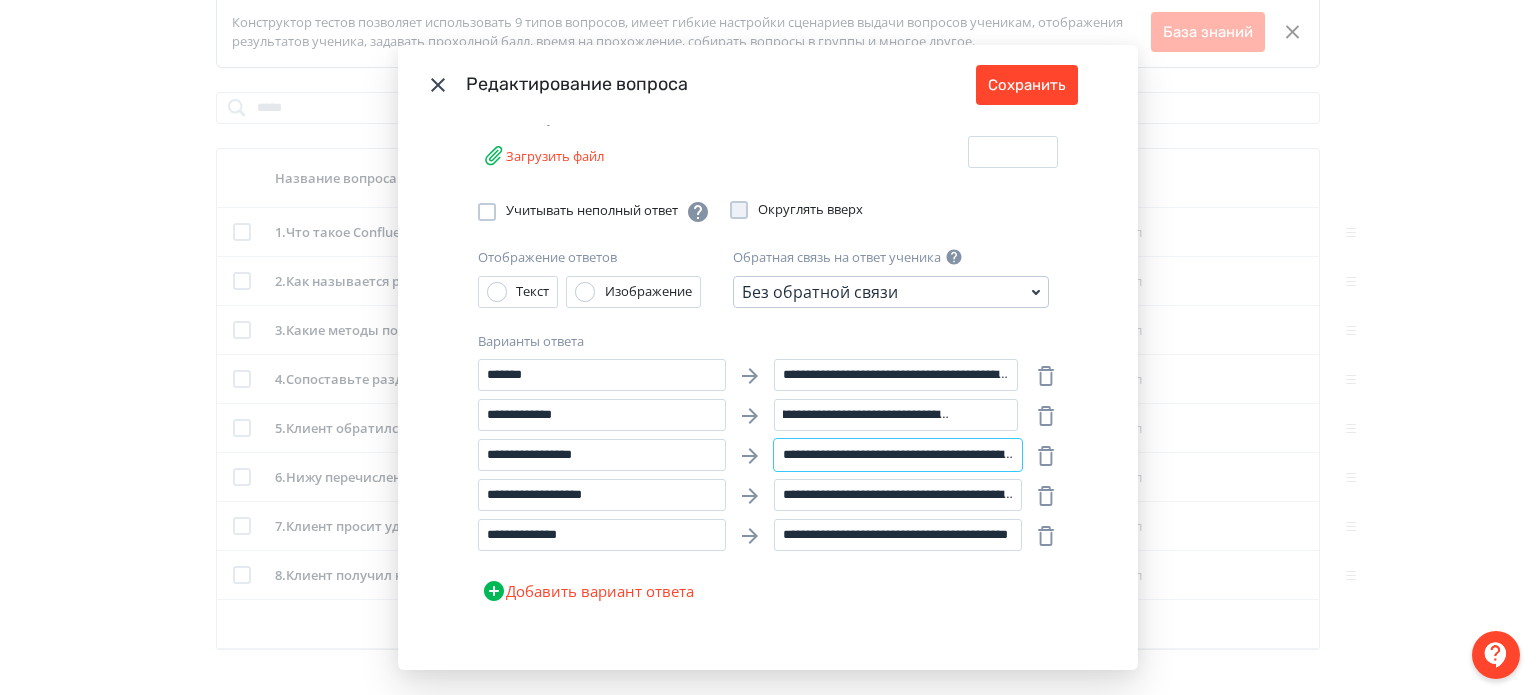 scroll, scrollTop: 0, scrollLeft: 0, axis: both 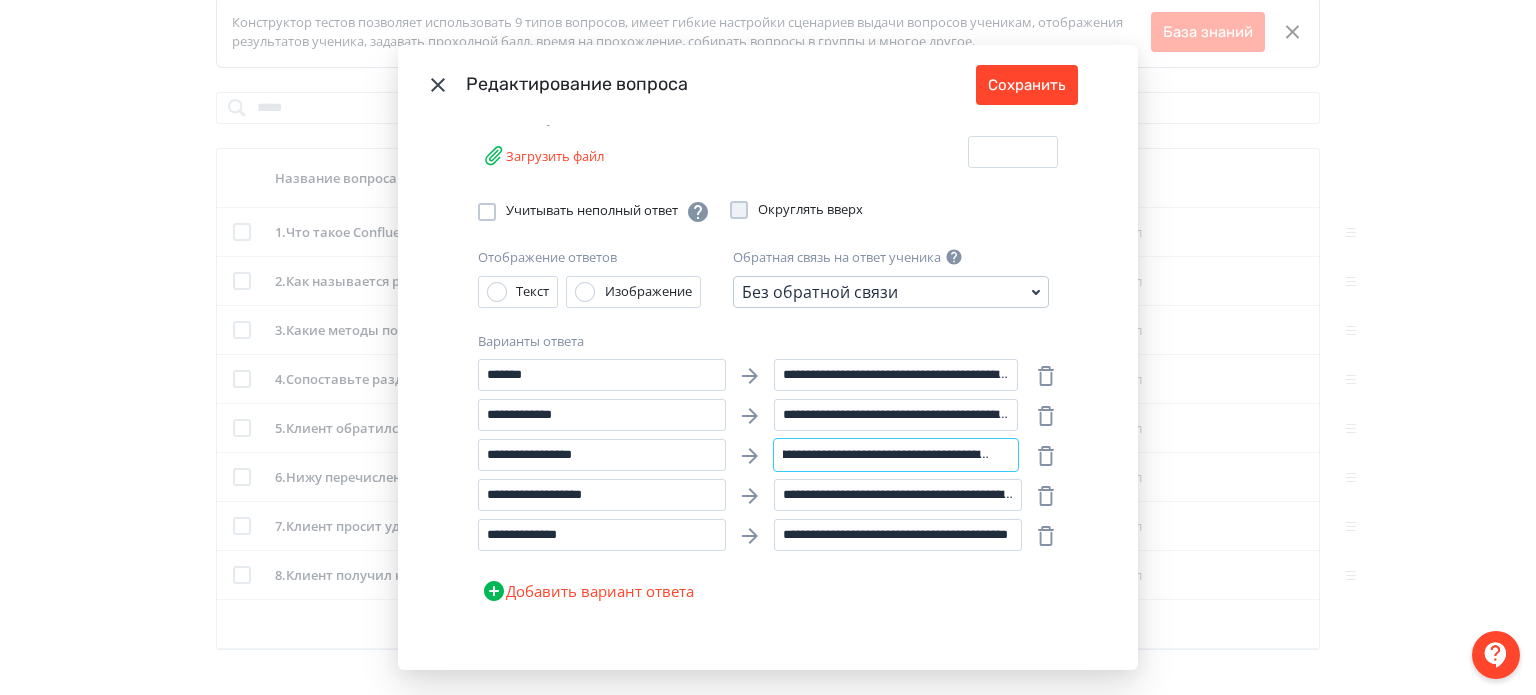 drag, startPoint x: 784, startPoint y: 451, endPoint x: 1003, endPoint y: 463, distance: 219.32852 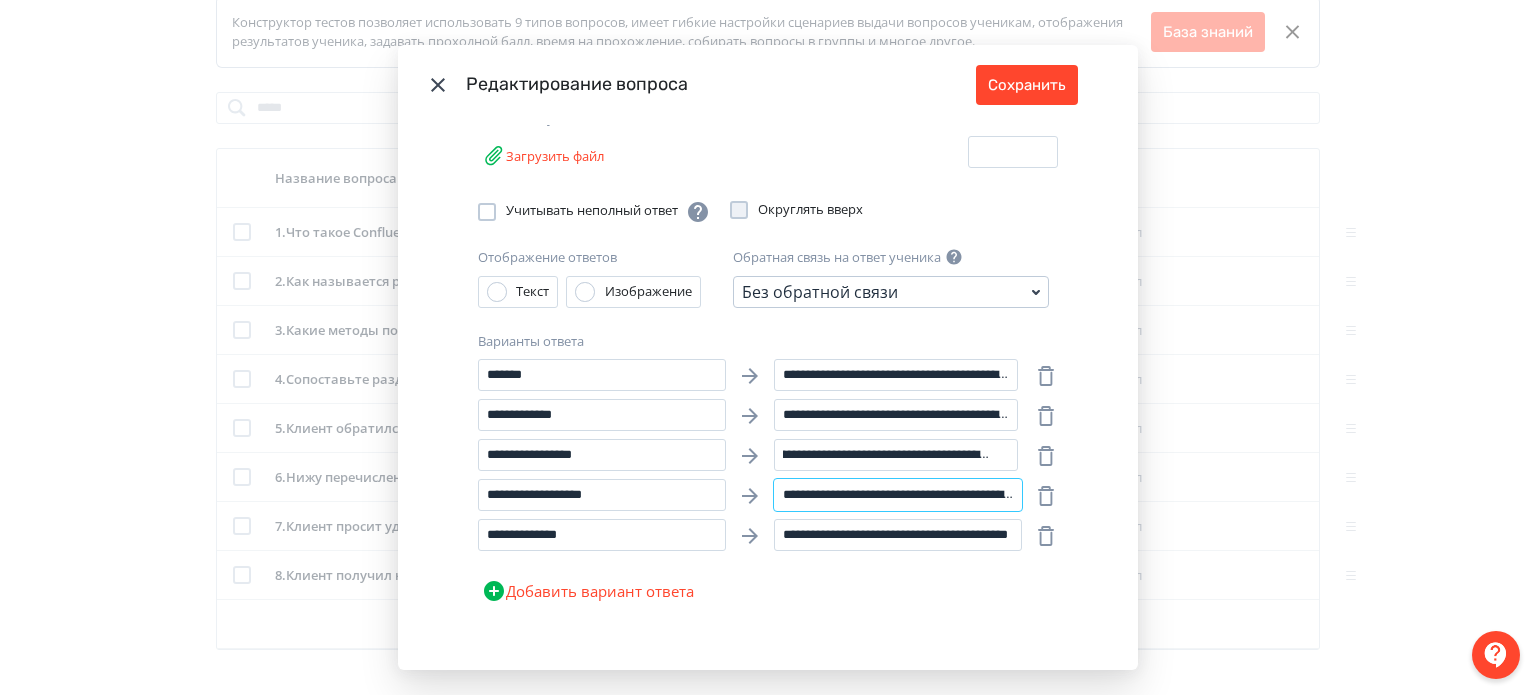 scroll, scrollTop: 0, scrollLeft: 0, axis: both 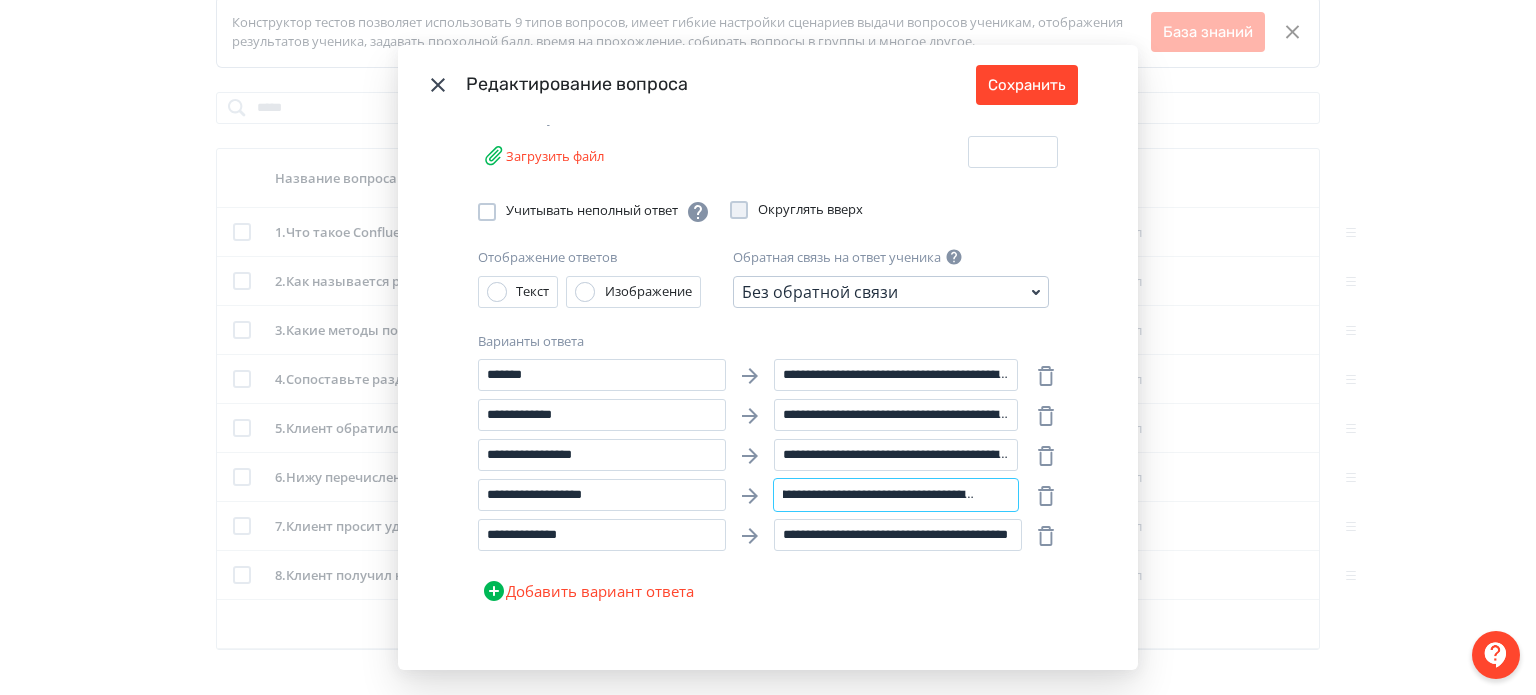 drag, startPoint x: 790, startPoint y: 498, endPoint x: 905, endPoint y: 554, distance: 127.910126 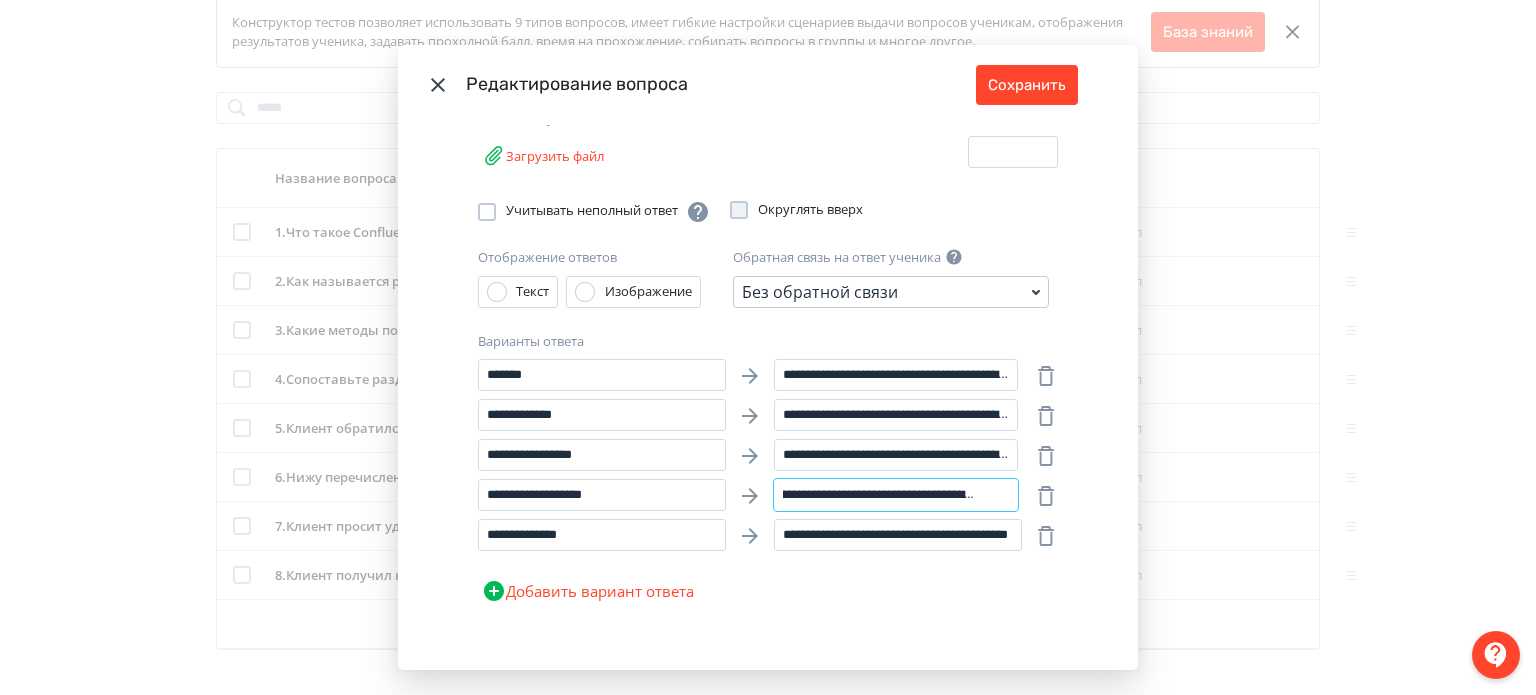 click on "**********" at bounding box center (768, 495) 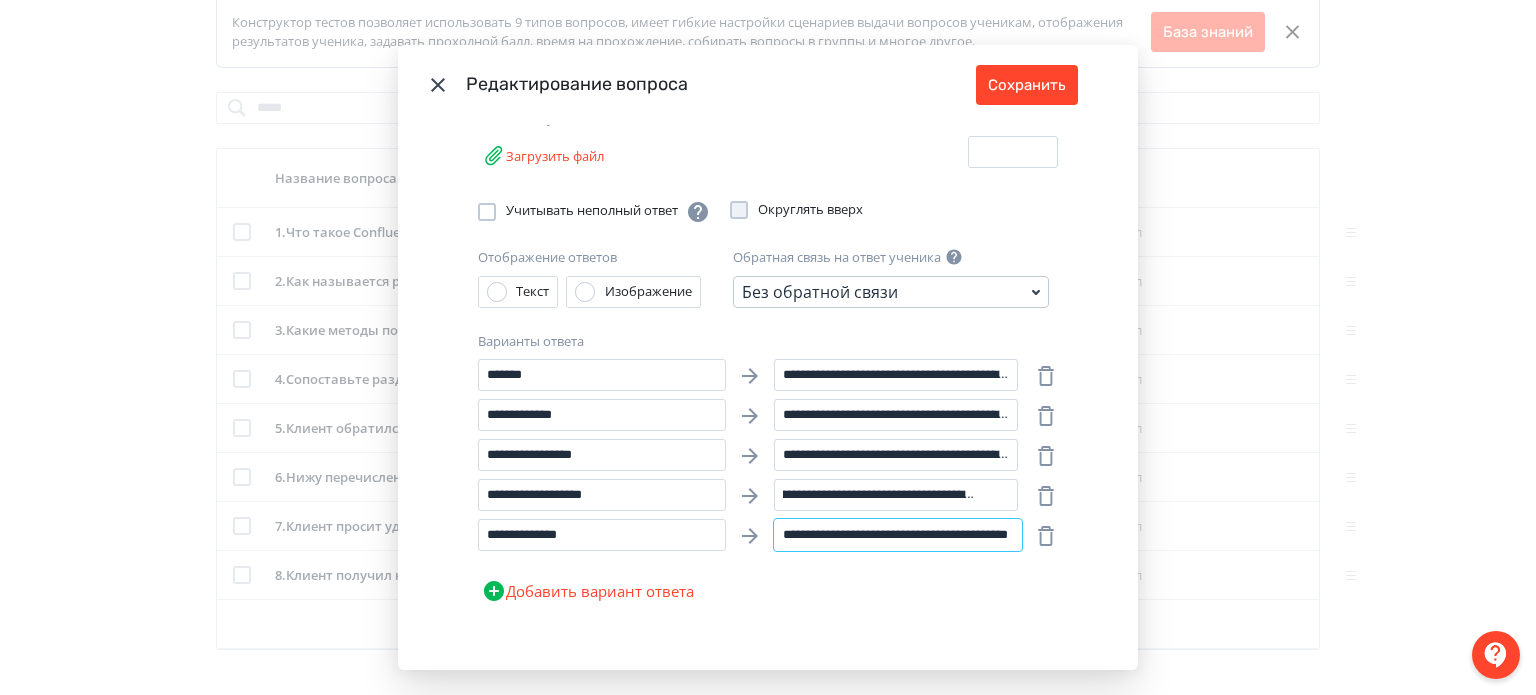 scroll, scrollTop: 0, scrollLeft: 0, axis: both 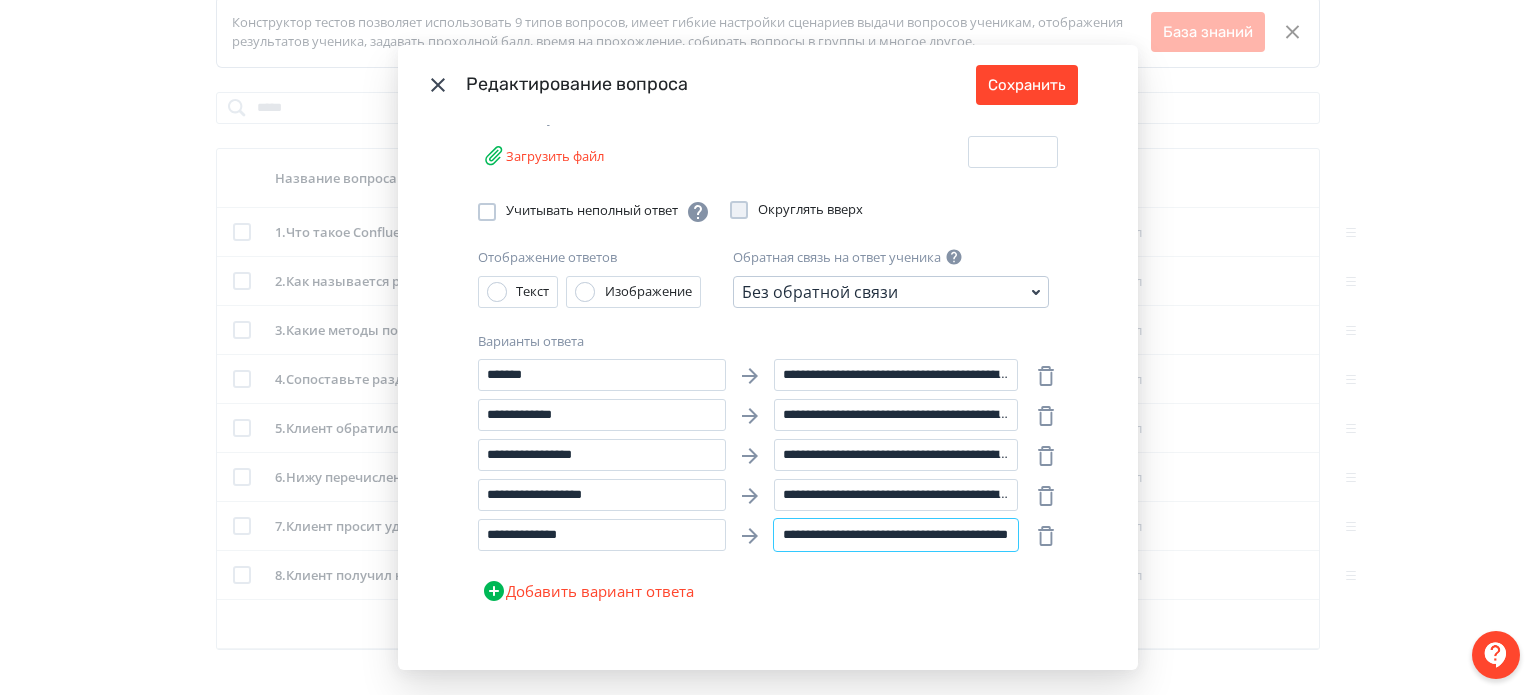 drag, startPoint x: 796, startPoint y: 527, endPoint x: 1020, endPoint y: 542, distance: 224.50166 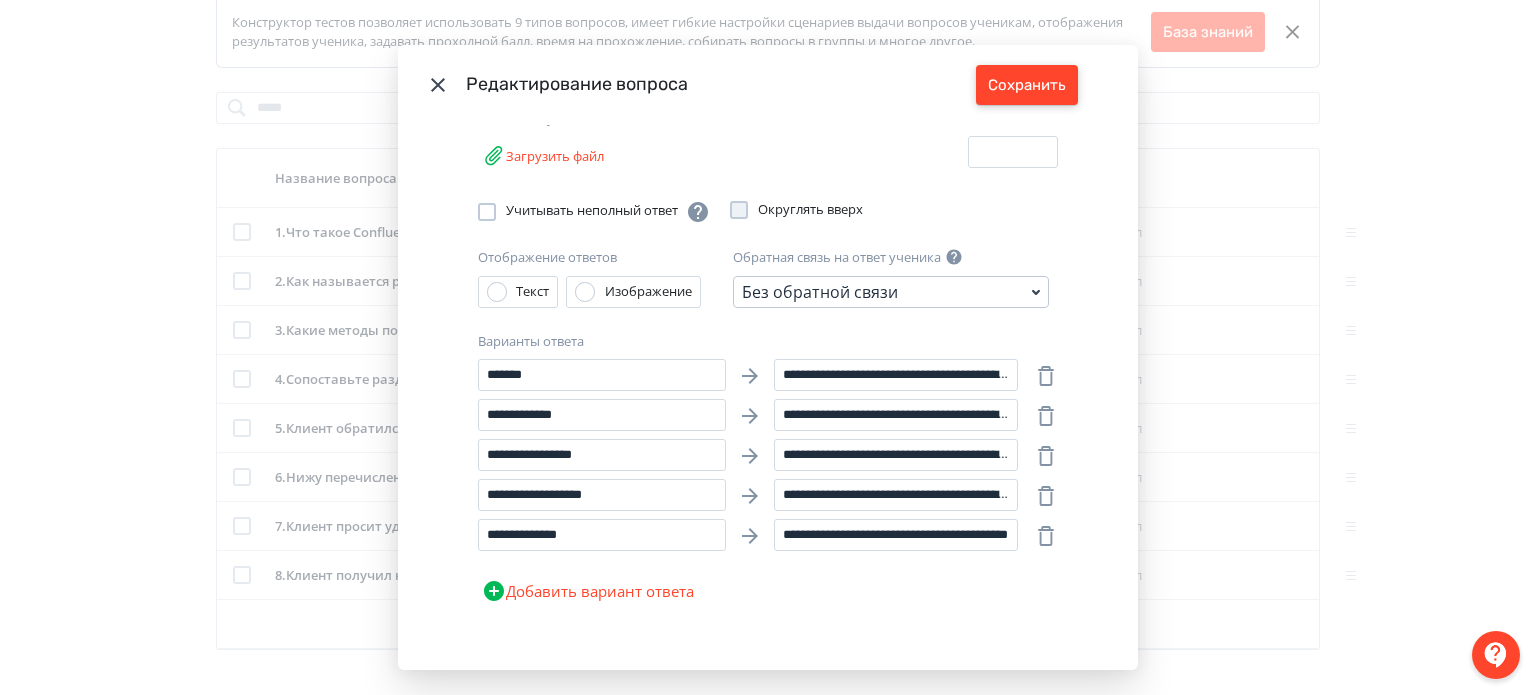 click on "Сохранить" at bounding box center [1027, 85] 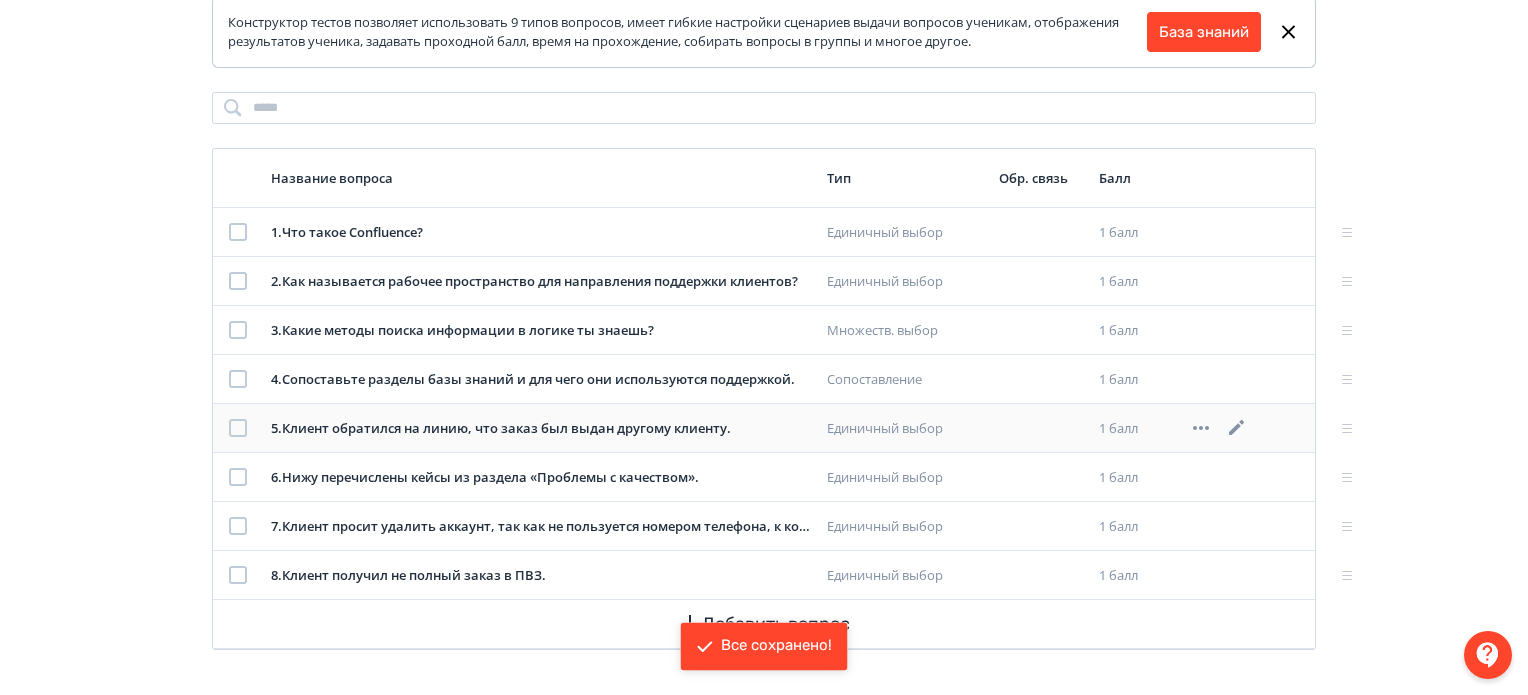 click 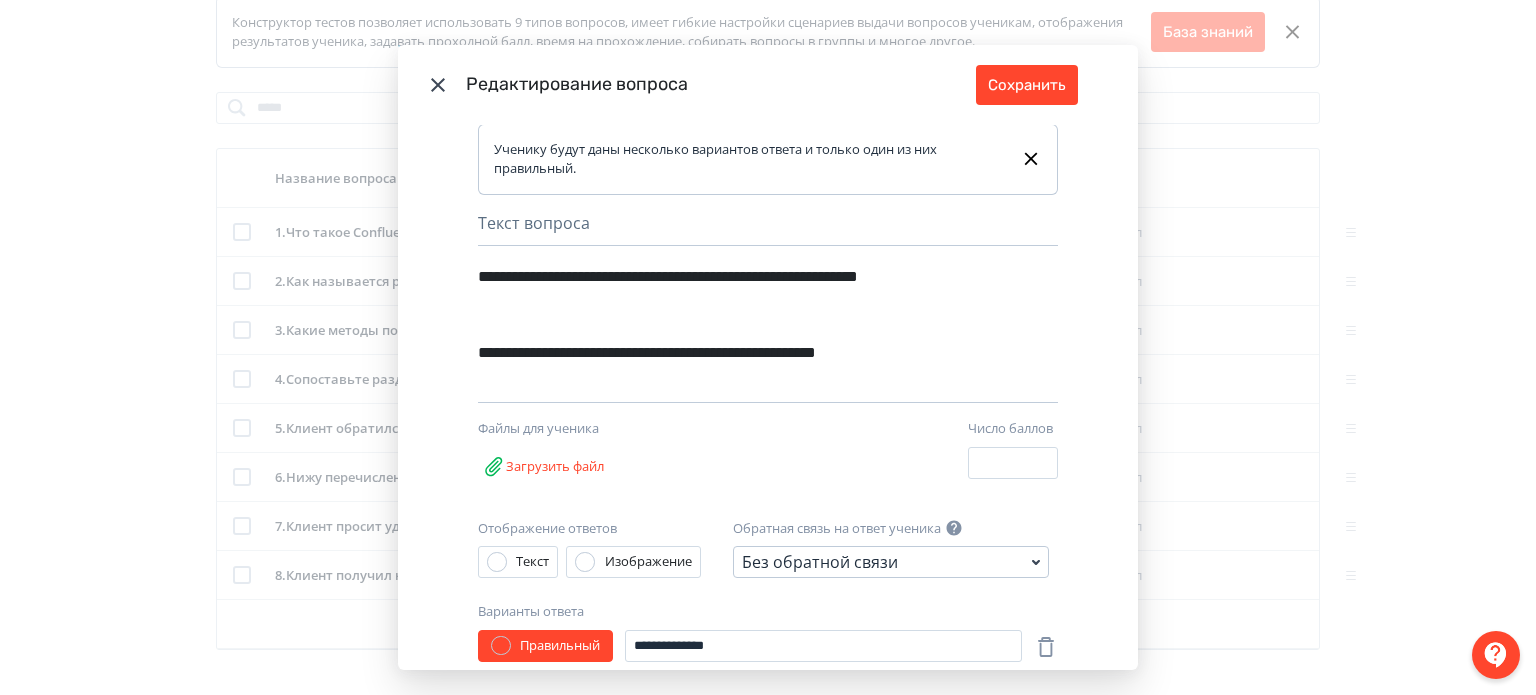 scroll, scrollTop: 0, scrollLeft: 0, axis: both 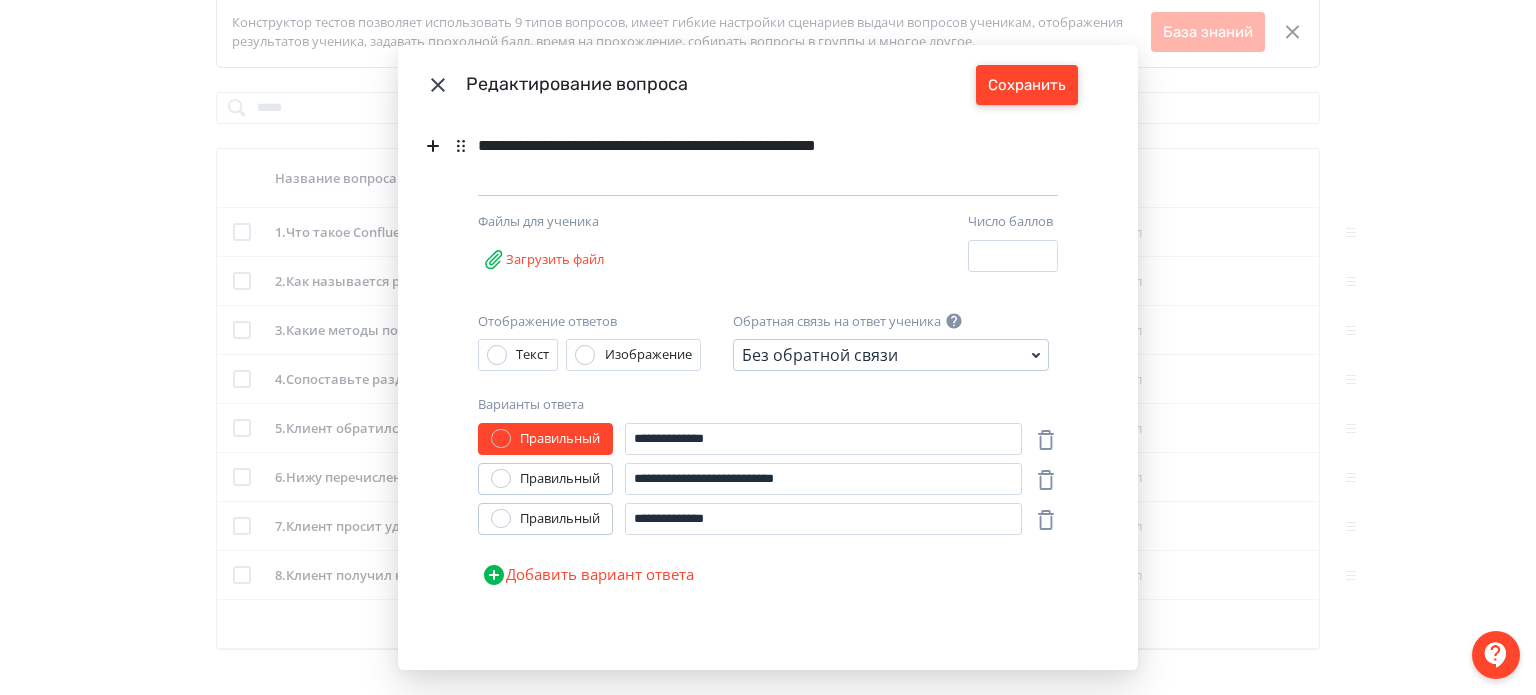 click on "Сохранить" at bounding box center (1027, 85) 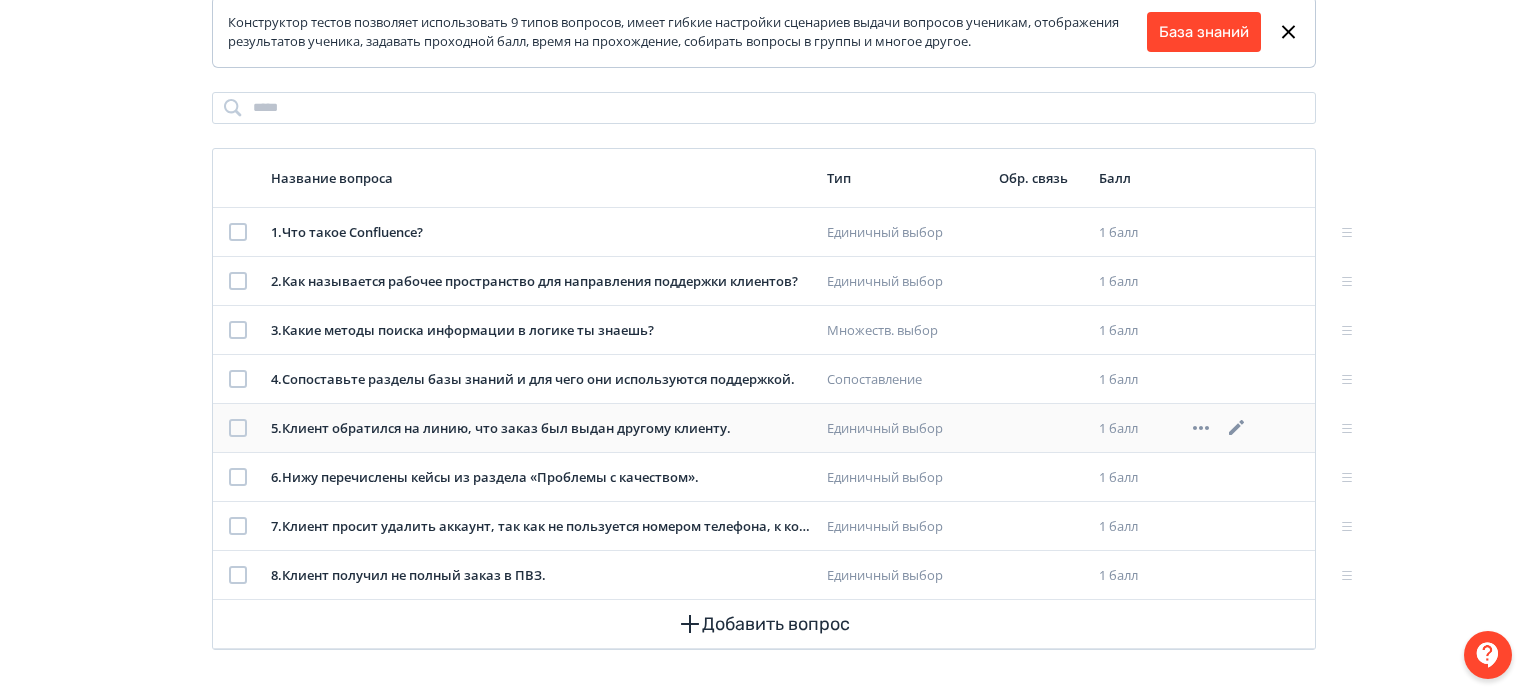 click 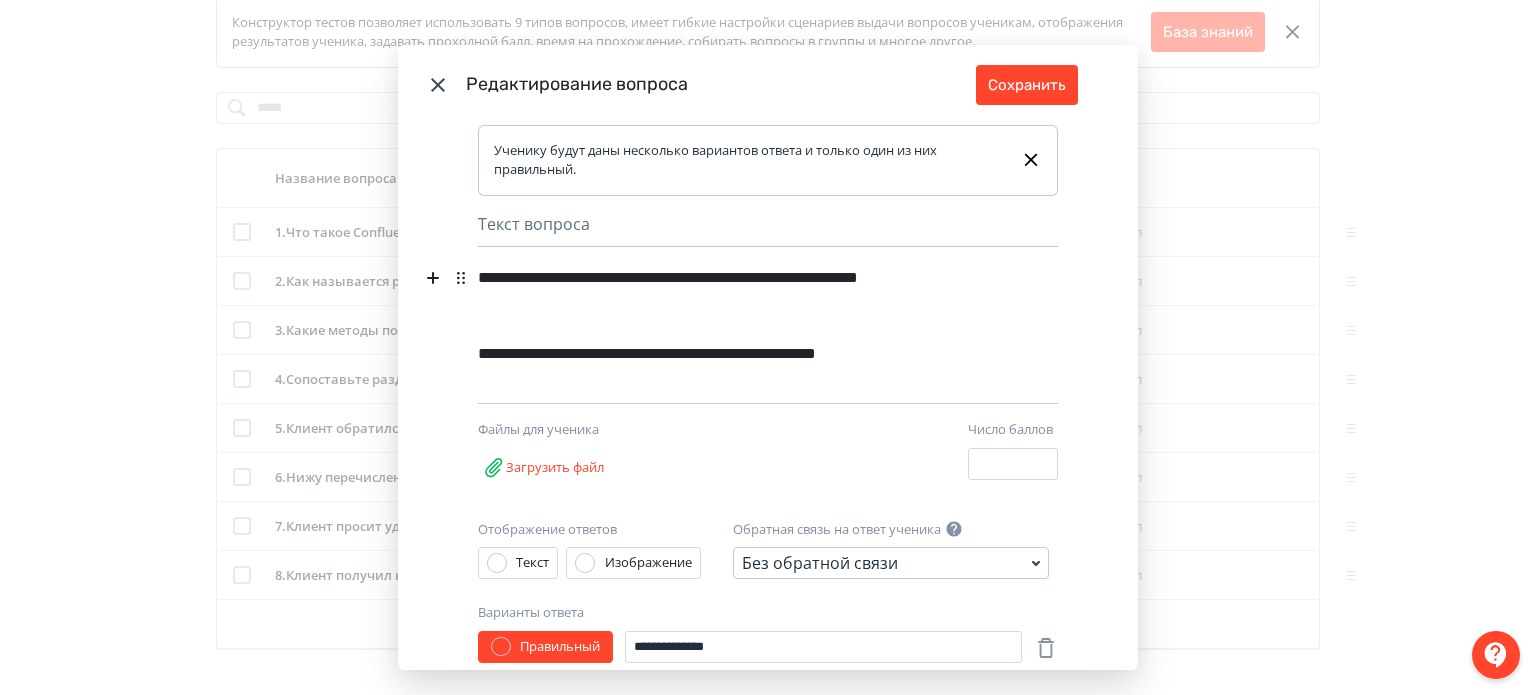 click 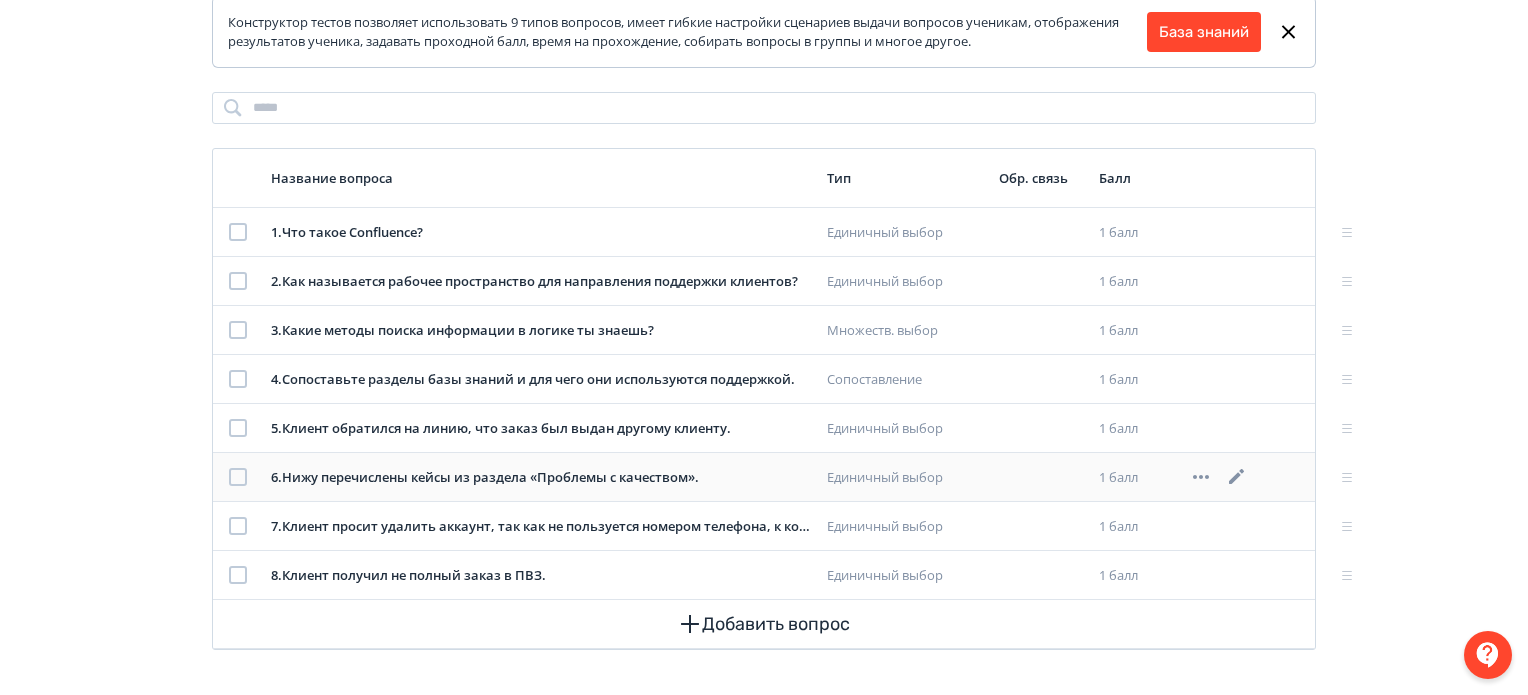 click on "6 .  Нижу перечислены кейсы из раздела «Проблемы с качеством»." at bounding box center (541, 478) 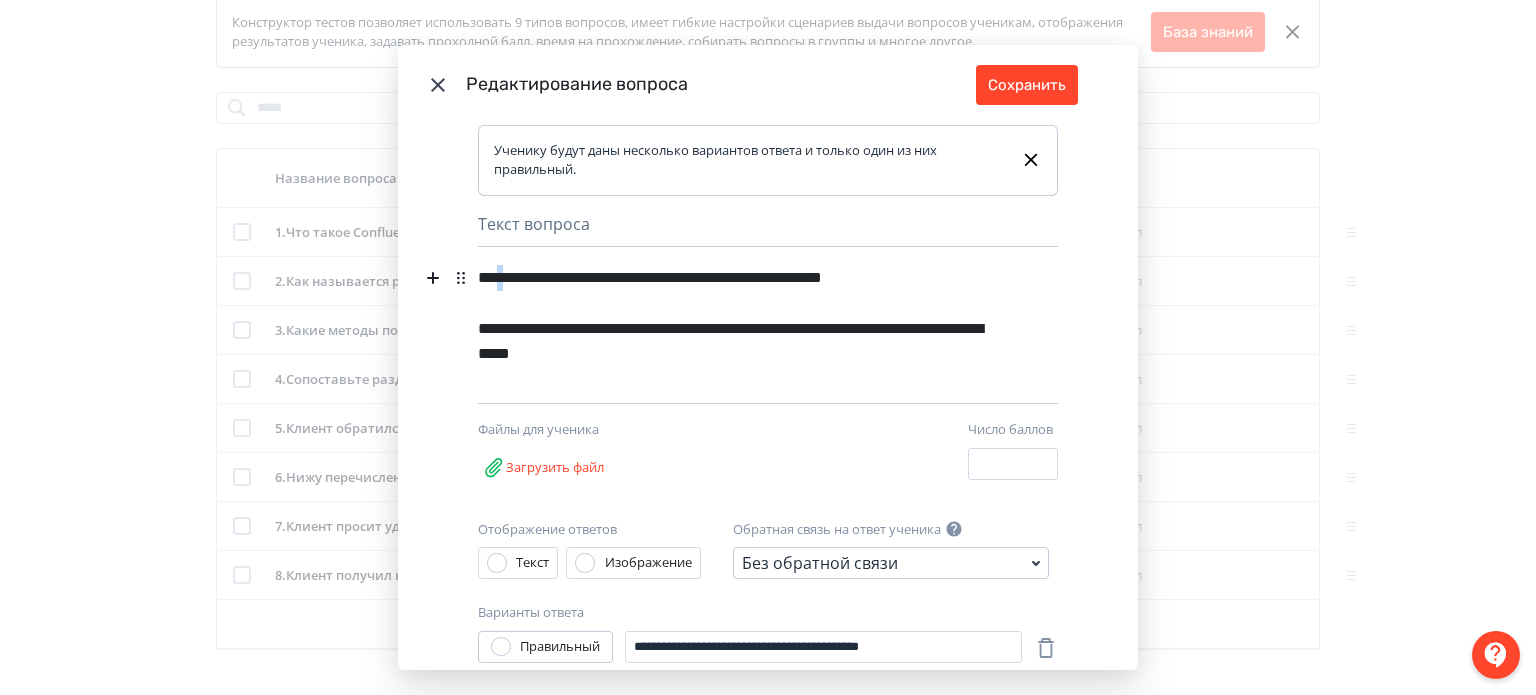 click on "**********" at bounding box center (733, 278) 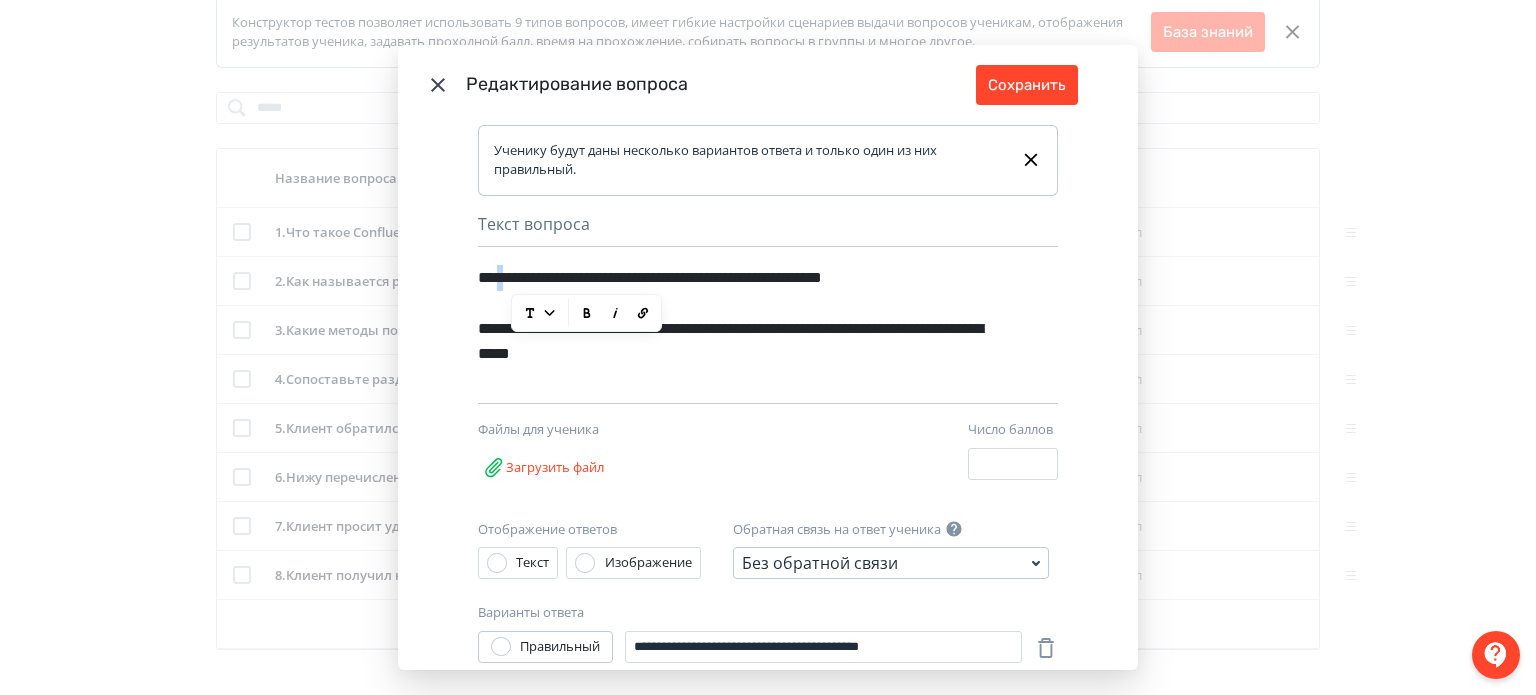 type 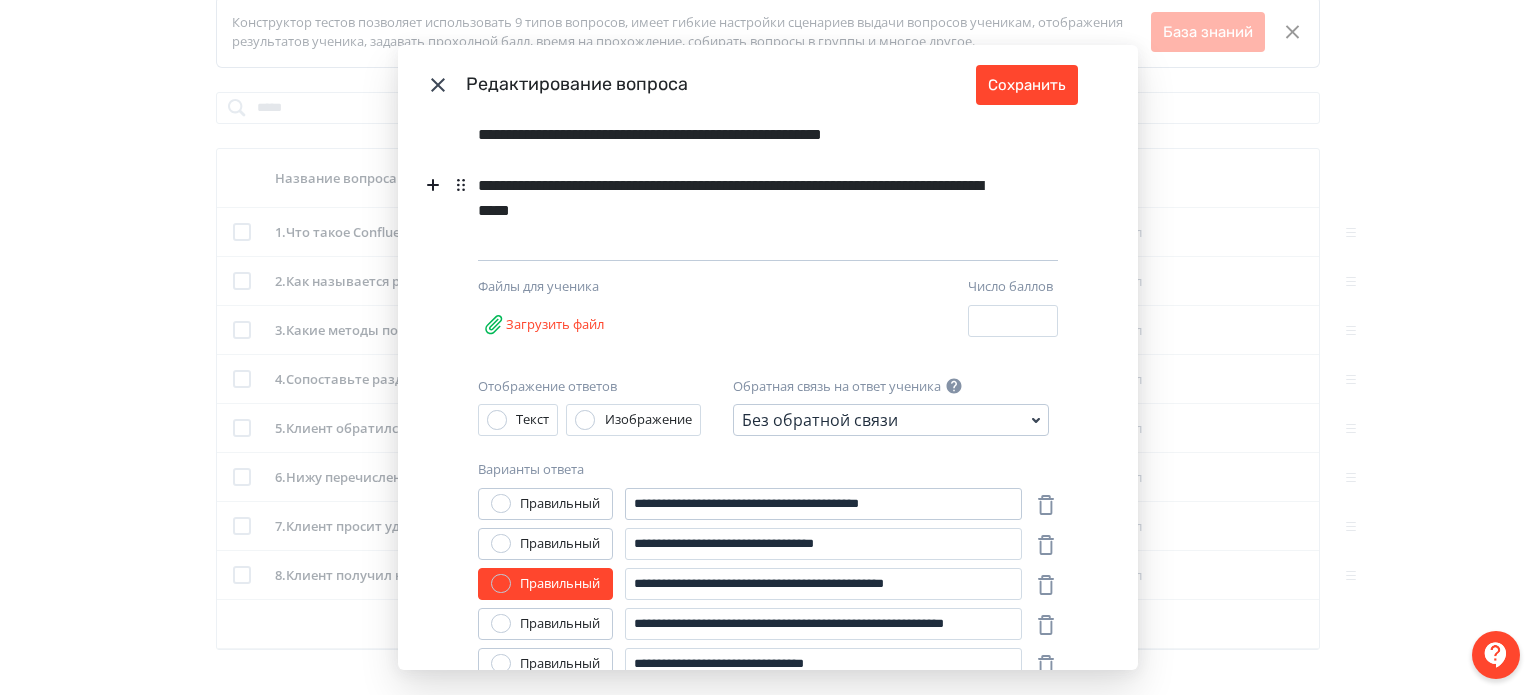 scroll, scrollTop: 0, scrollLeft: 0, axis: both 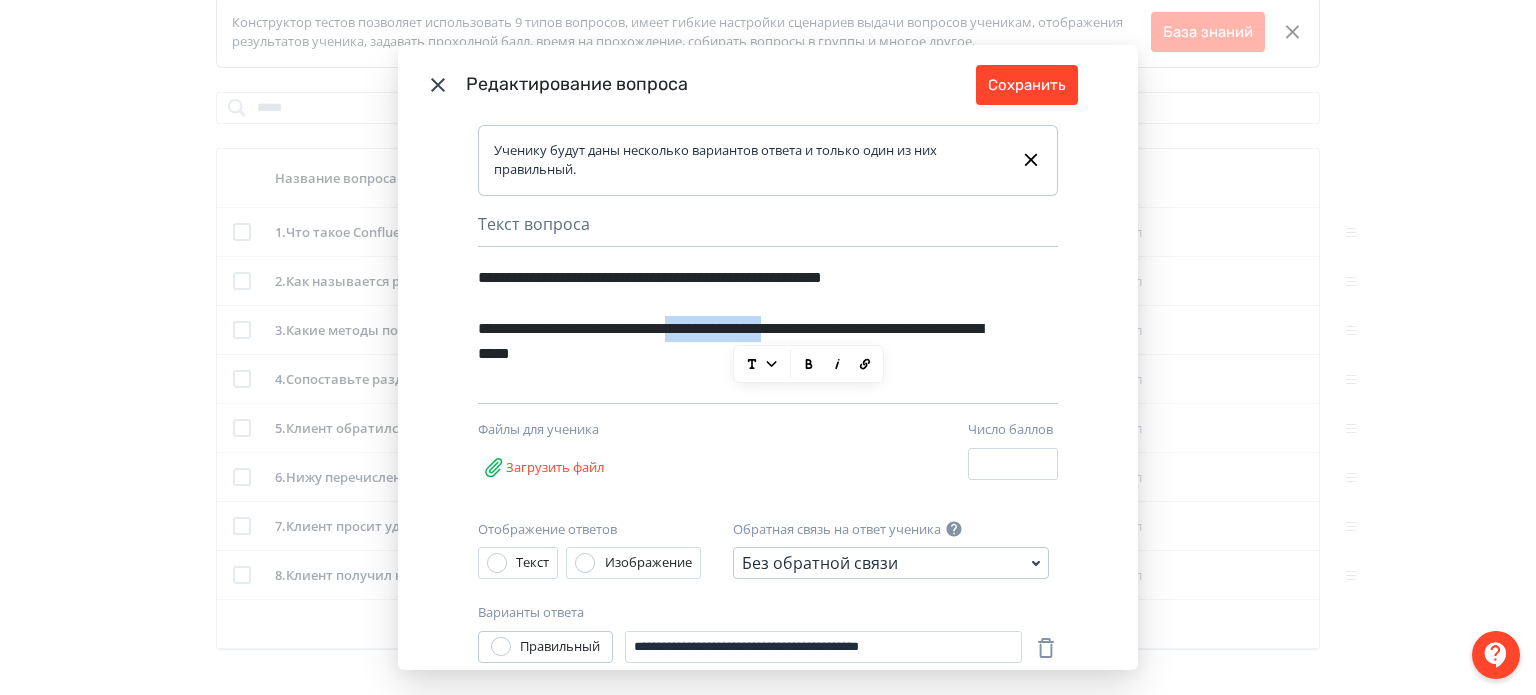 drag, startPoint x: 730, startPoint y: 327, endPoint x: 858, endPoint y: 329, distance: 128.01562 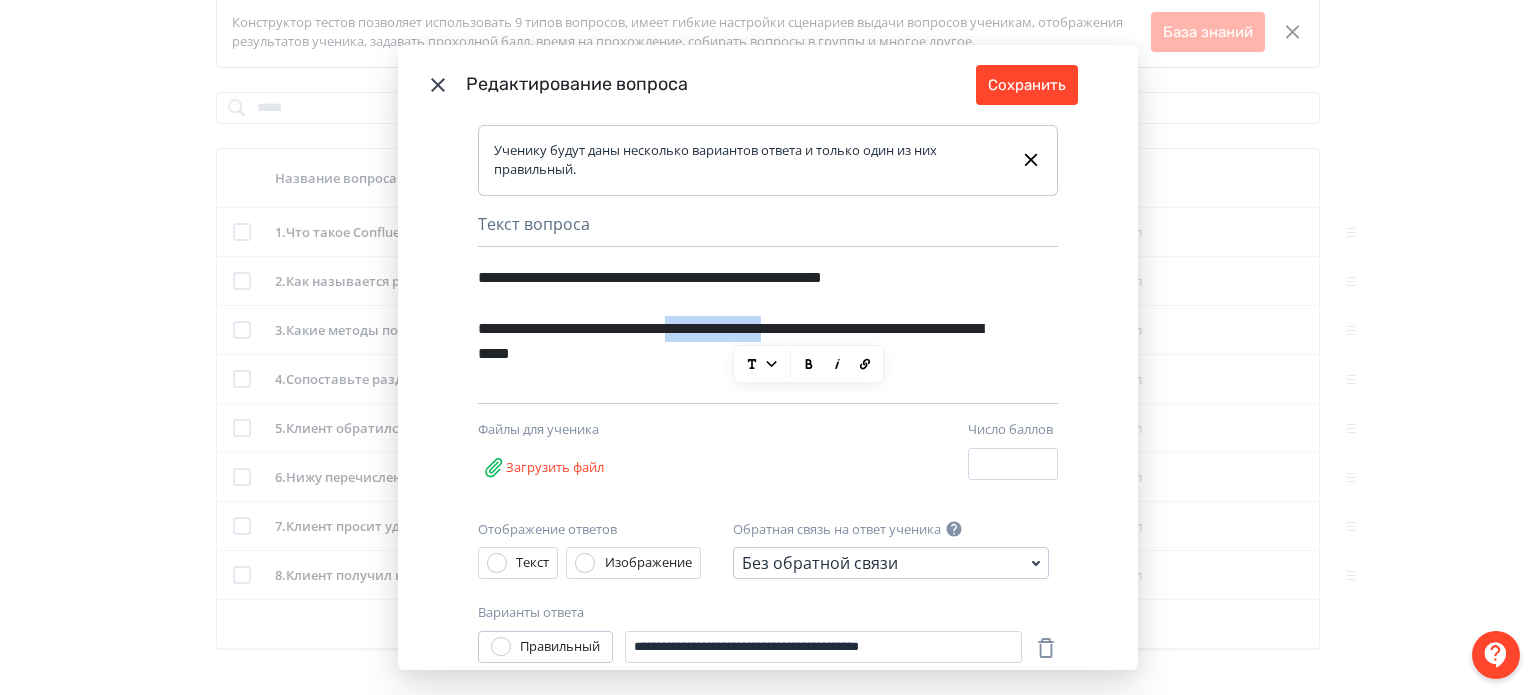 click on "**********" at bounding box center [733, 341] 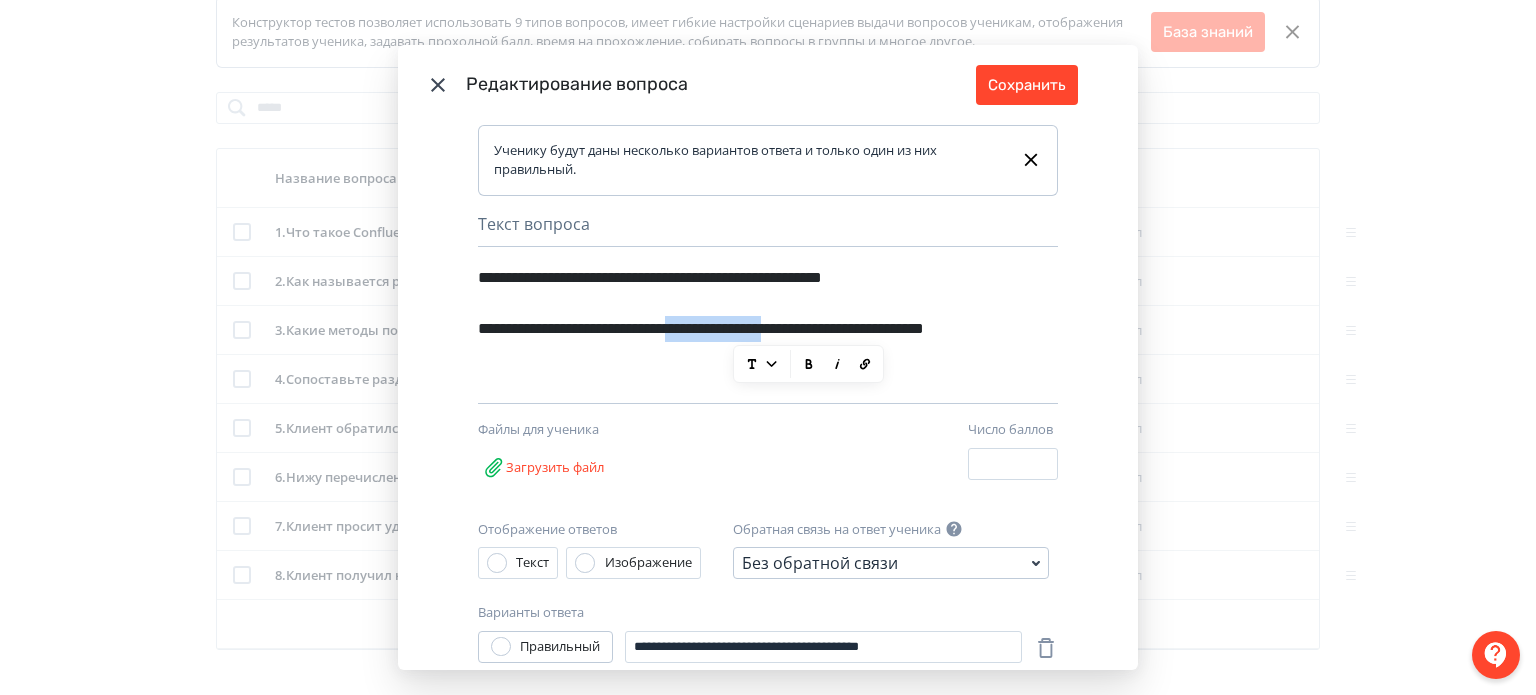 type 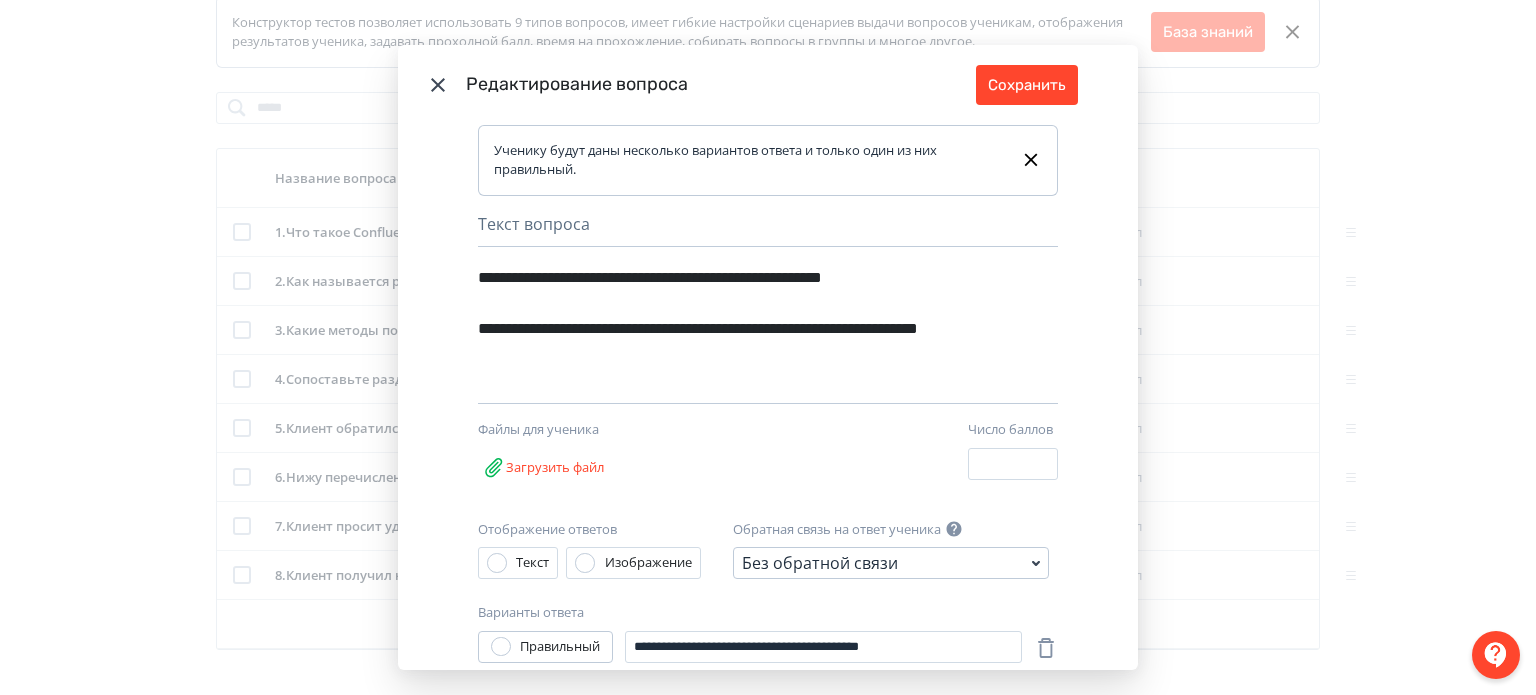 click on "**********" at bounding box center [733, 341] 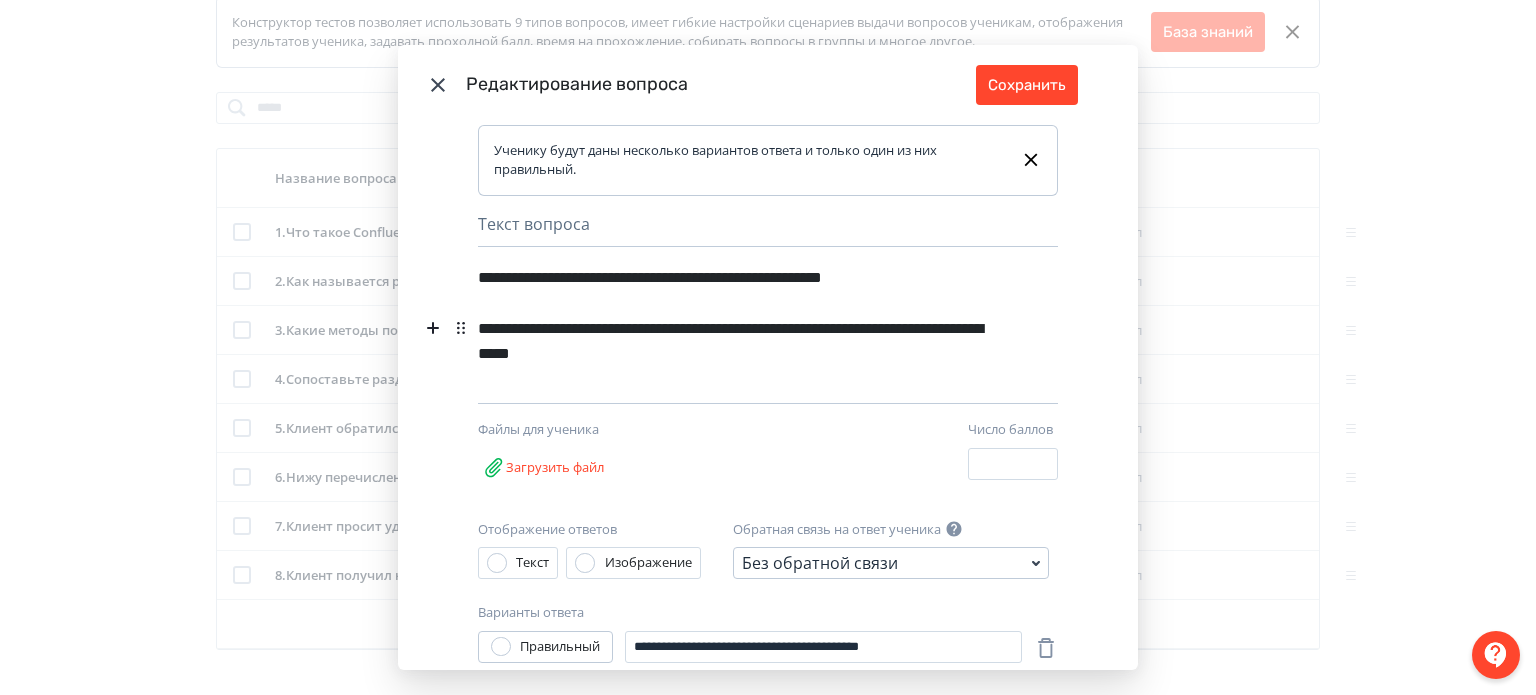 click on "**********" at bounding box center (733, 341) 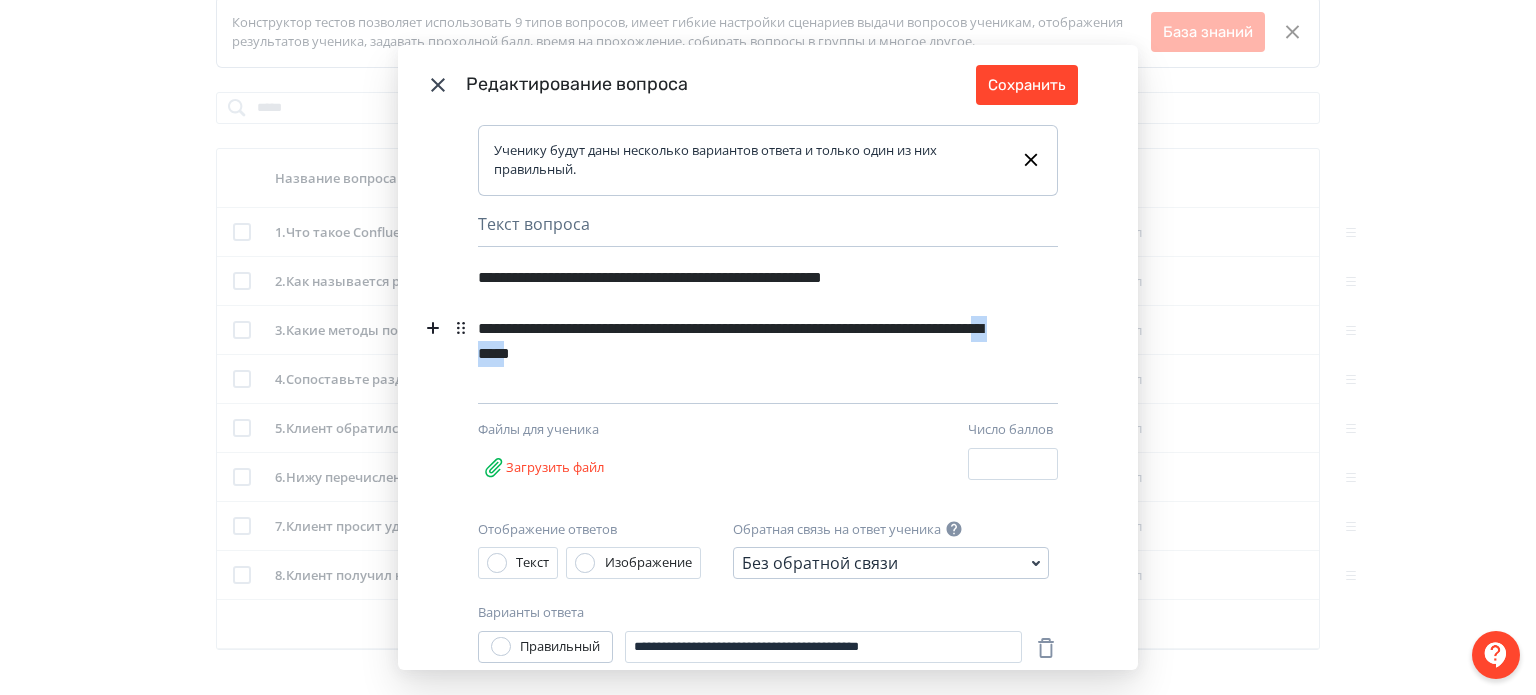 click on "**********" at bounding box center [733, 341] 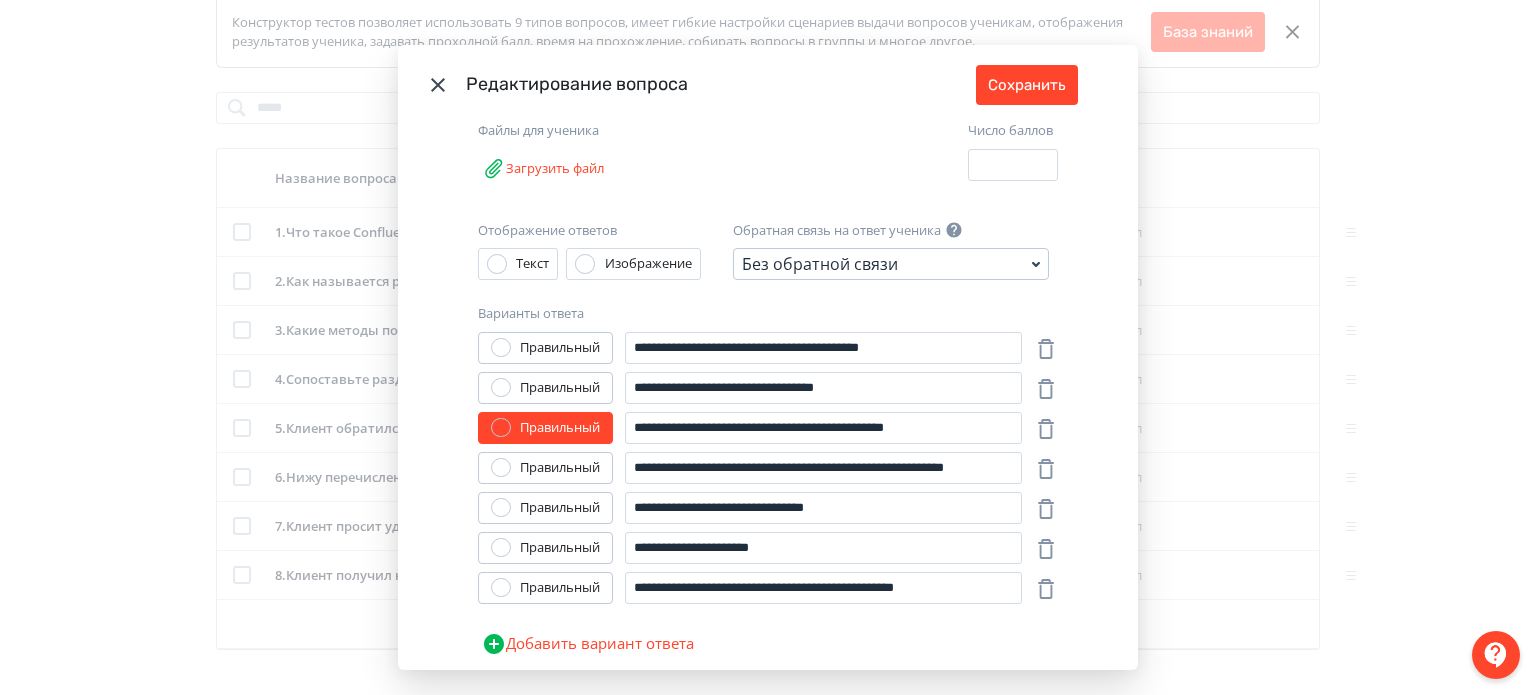 scroll, scrollTop: 368, scrollLeft: 0, axis: vertical 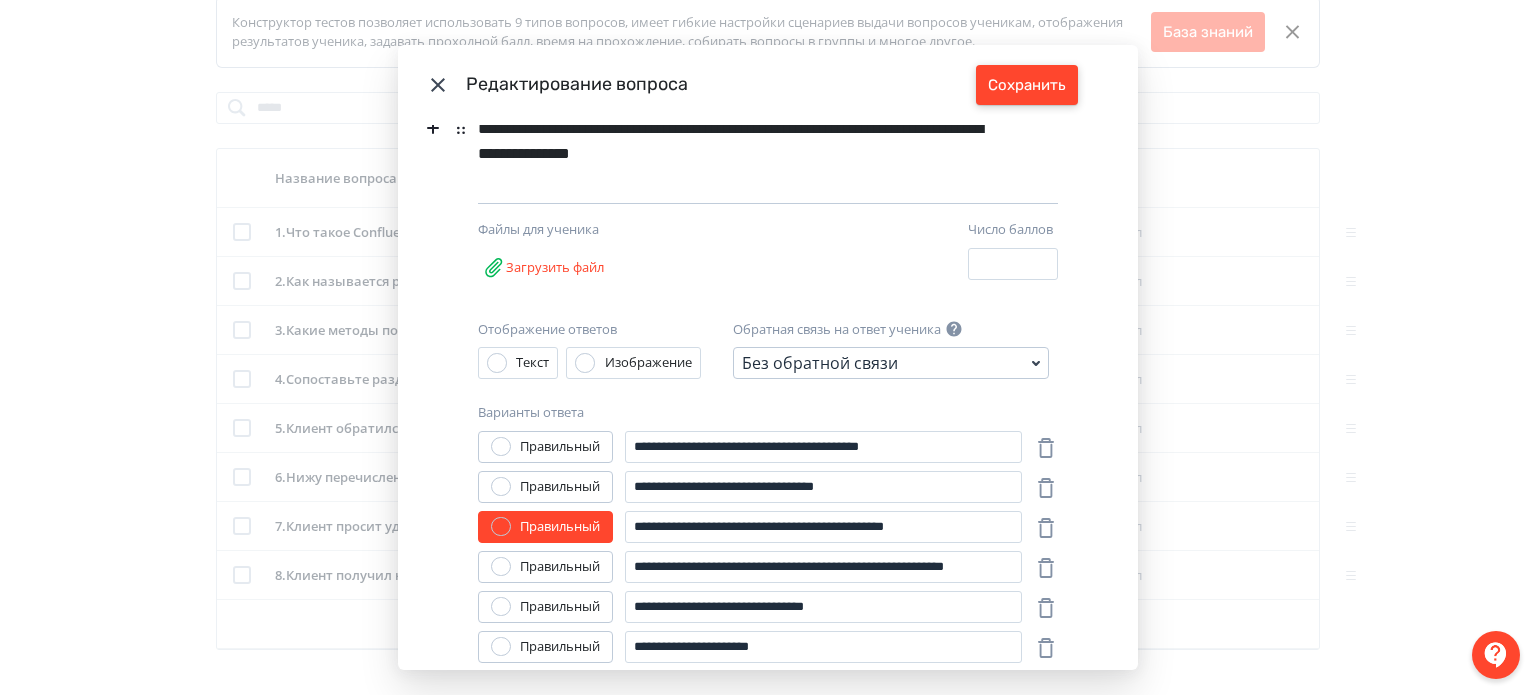 click on "Сохранить" at bounding box center [1027, 85] 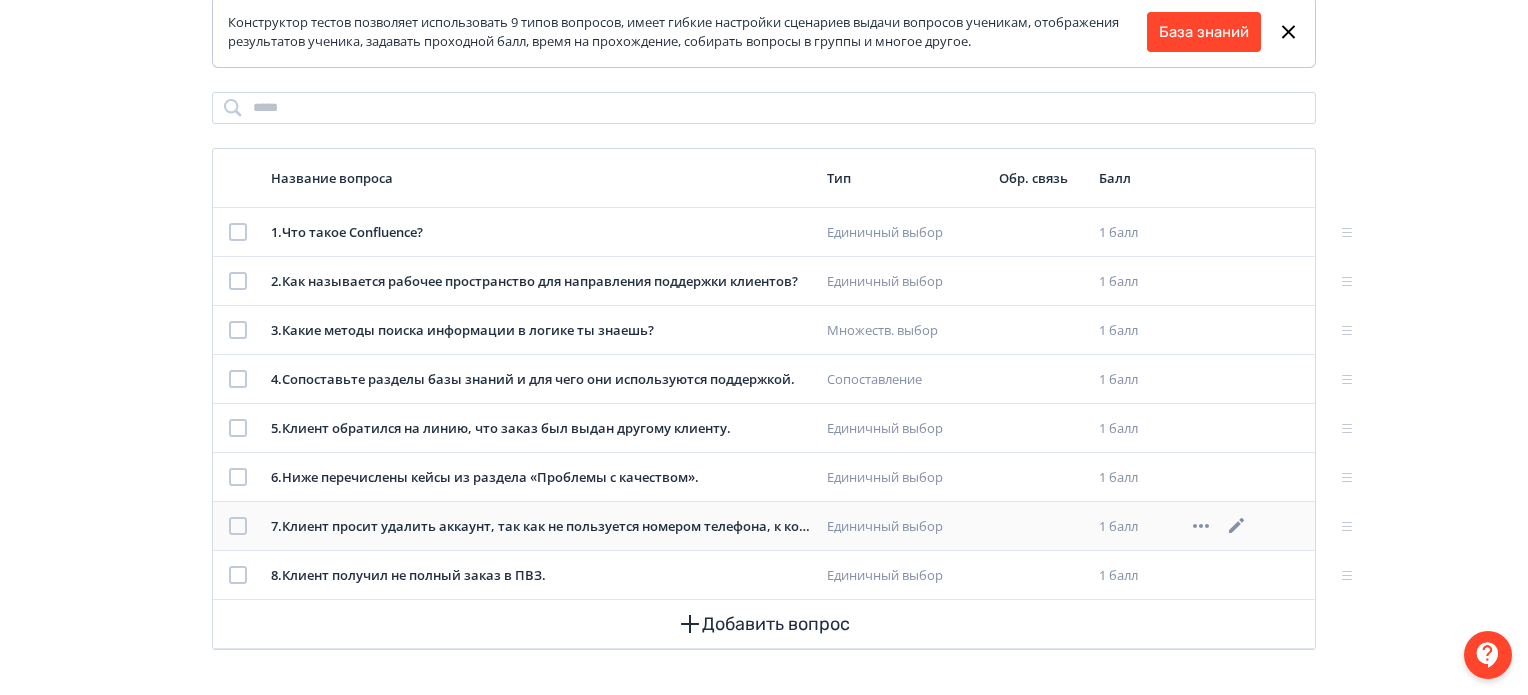 click 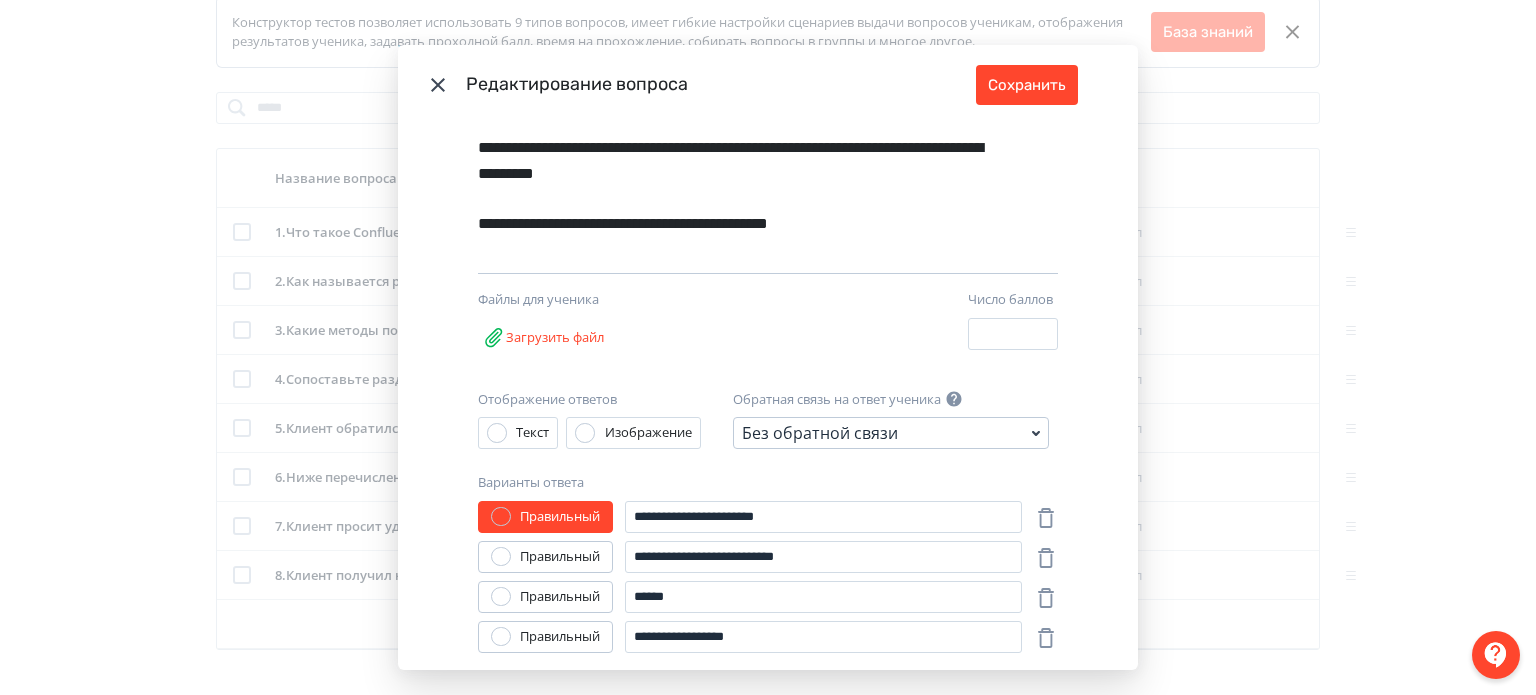 scroll, scrollTop: 248, scrollLeft: 0, axis: vertical 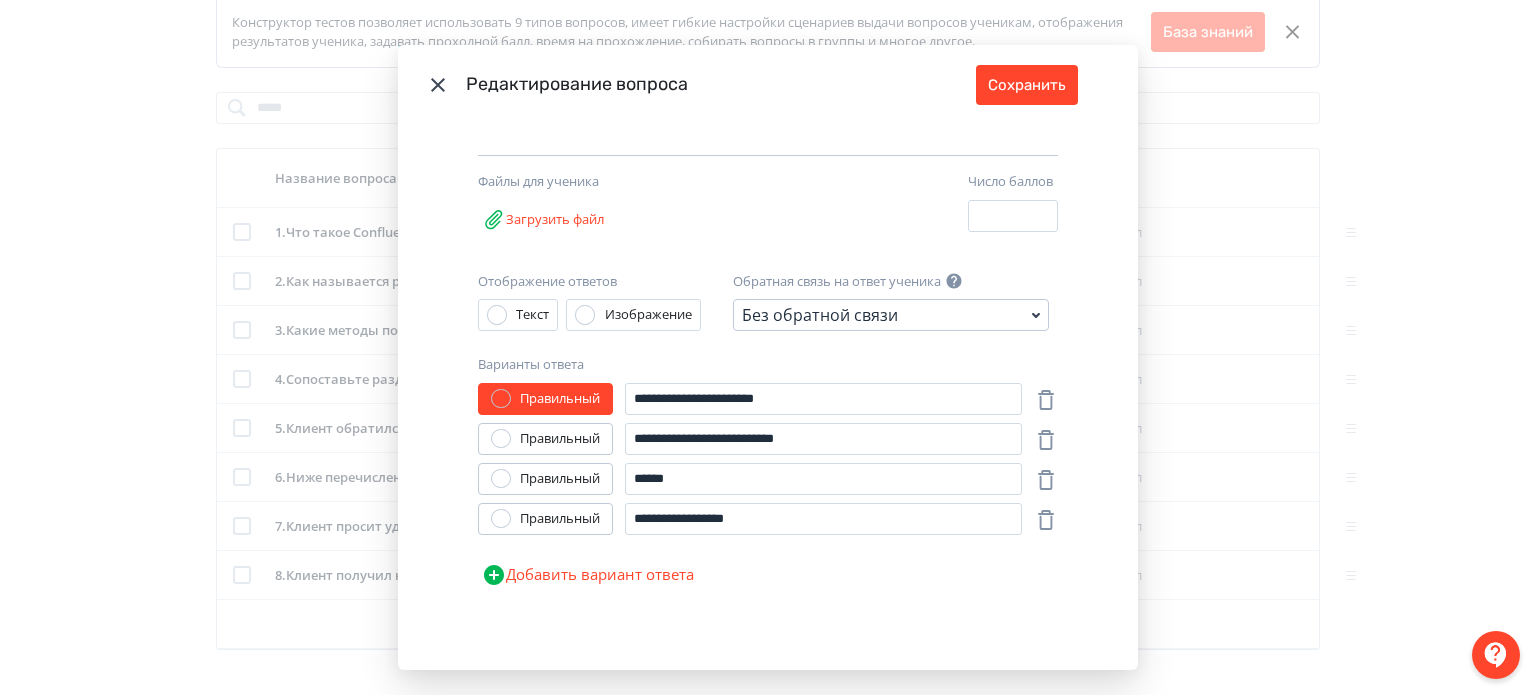 click 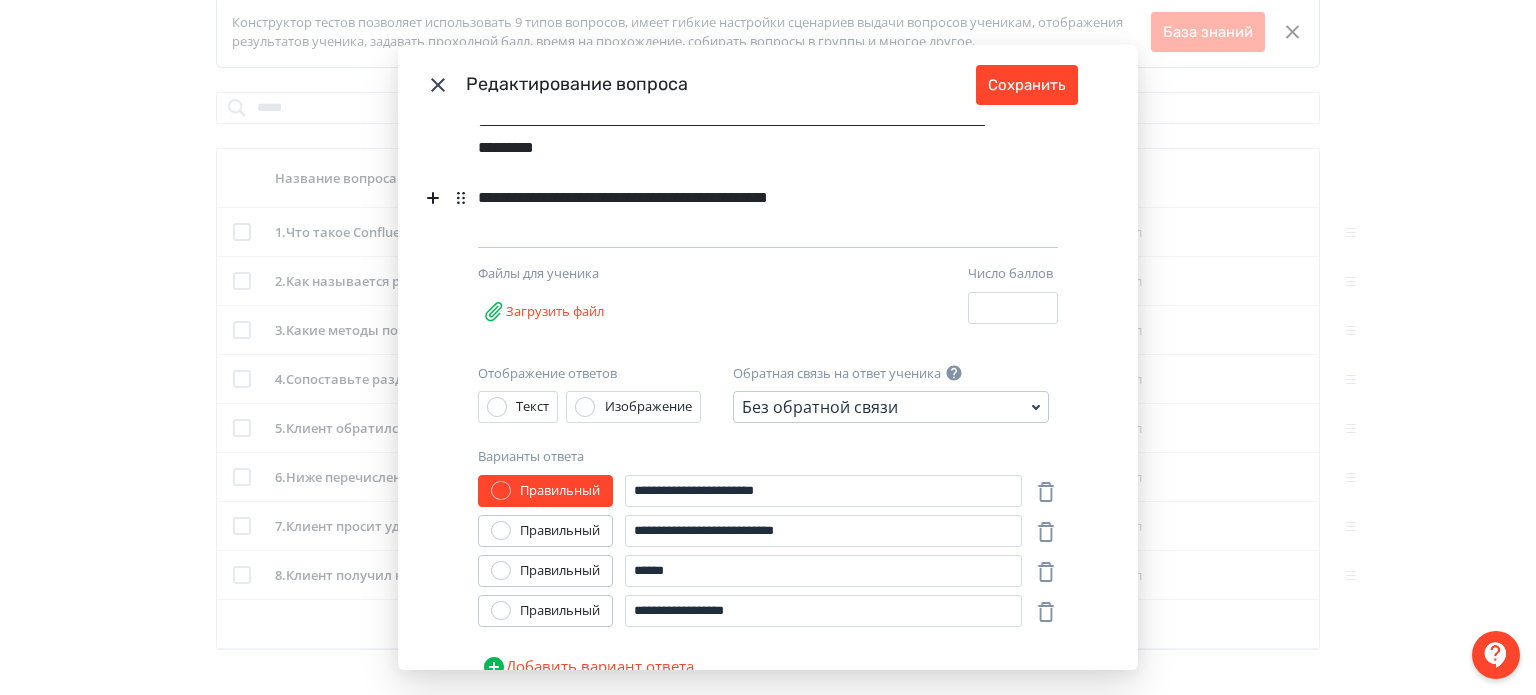 scroll, scrollTop: 48, scrollLeft: 0, axis: vertical 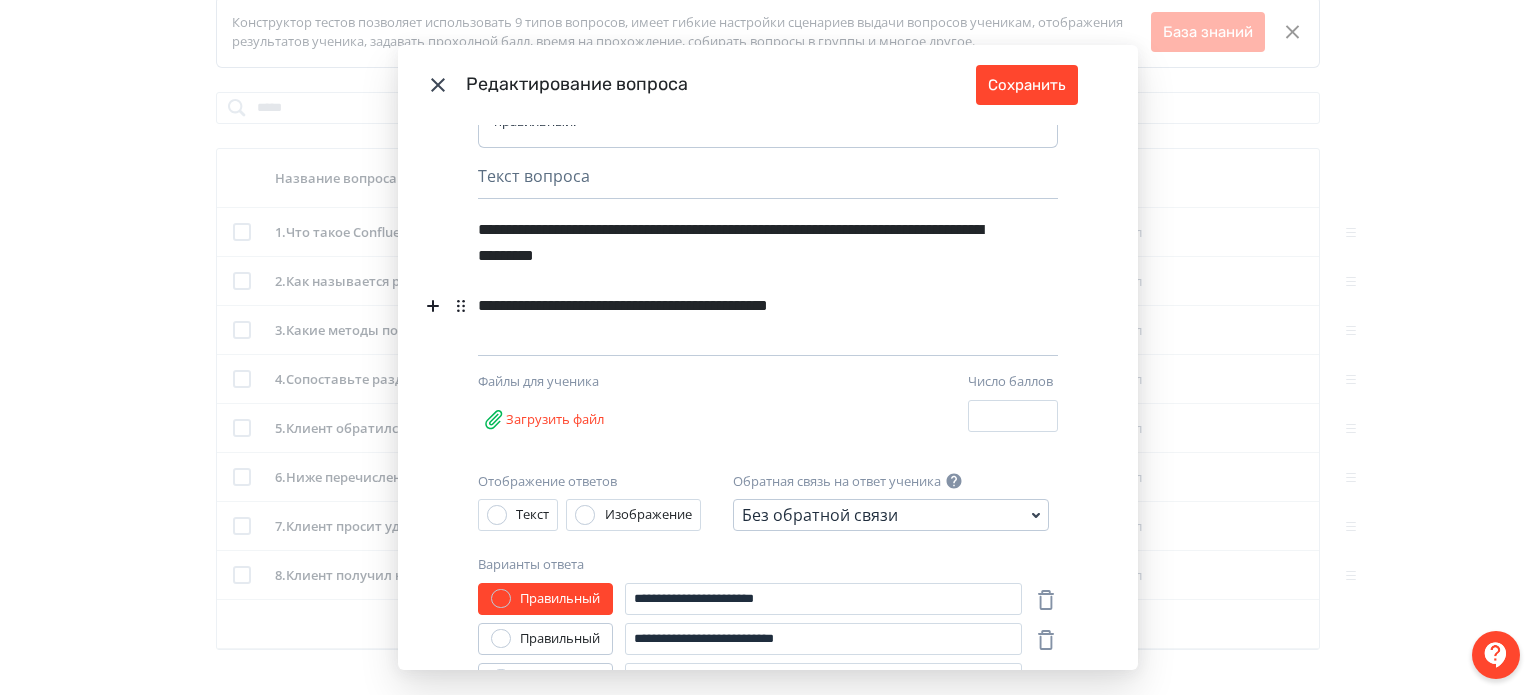 click on "**********" at bounding box center [733, 306] 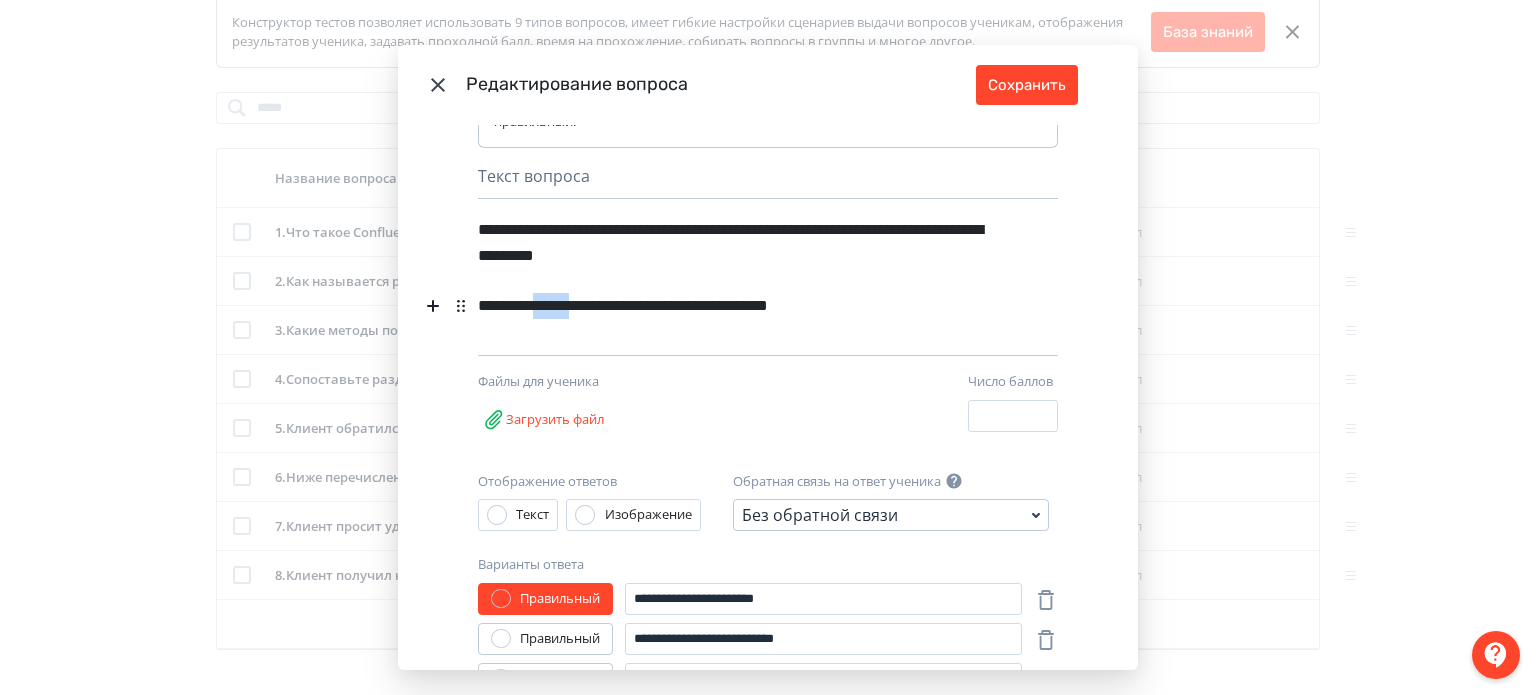 click on "**********" at bounding box center (733, 306) 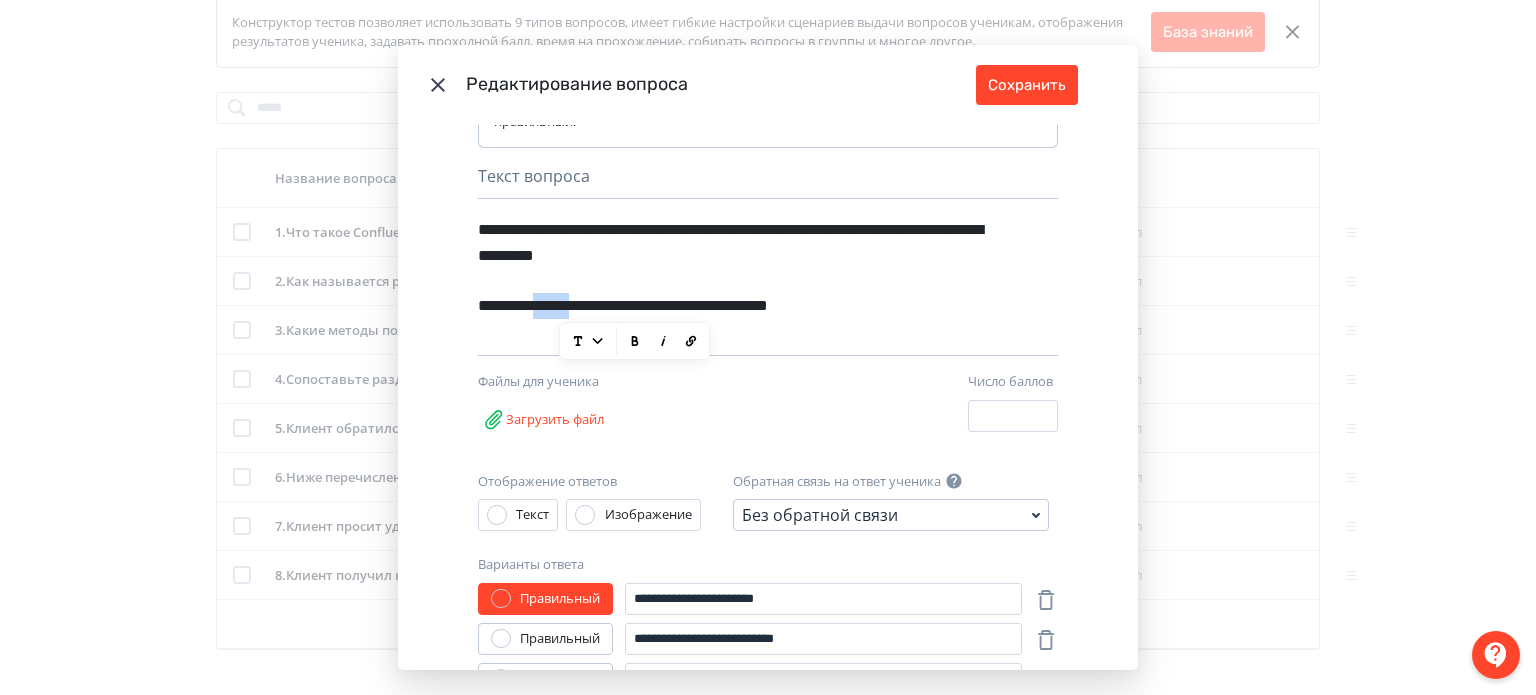 type 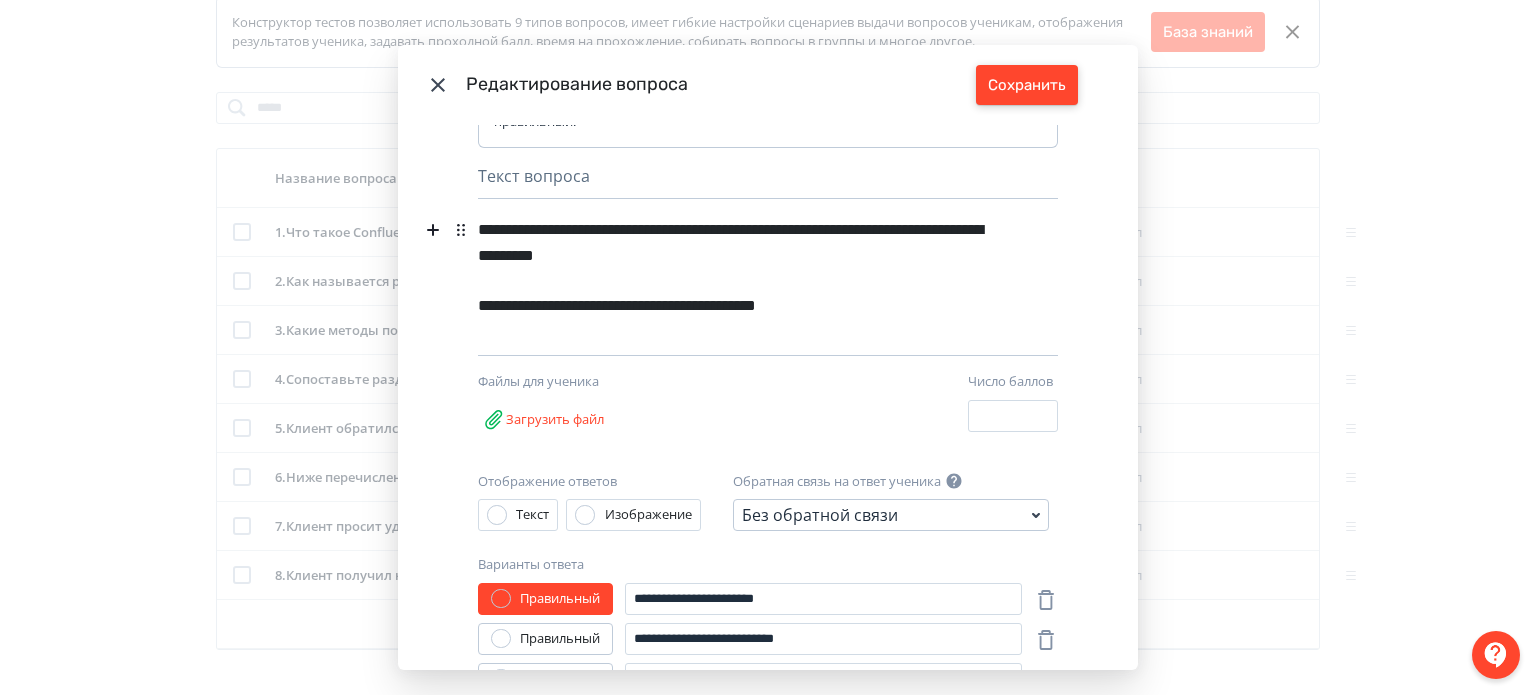 click on "Сохранить" at bounding box center (1027, 85) 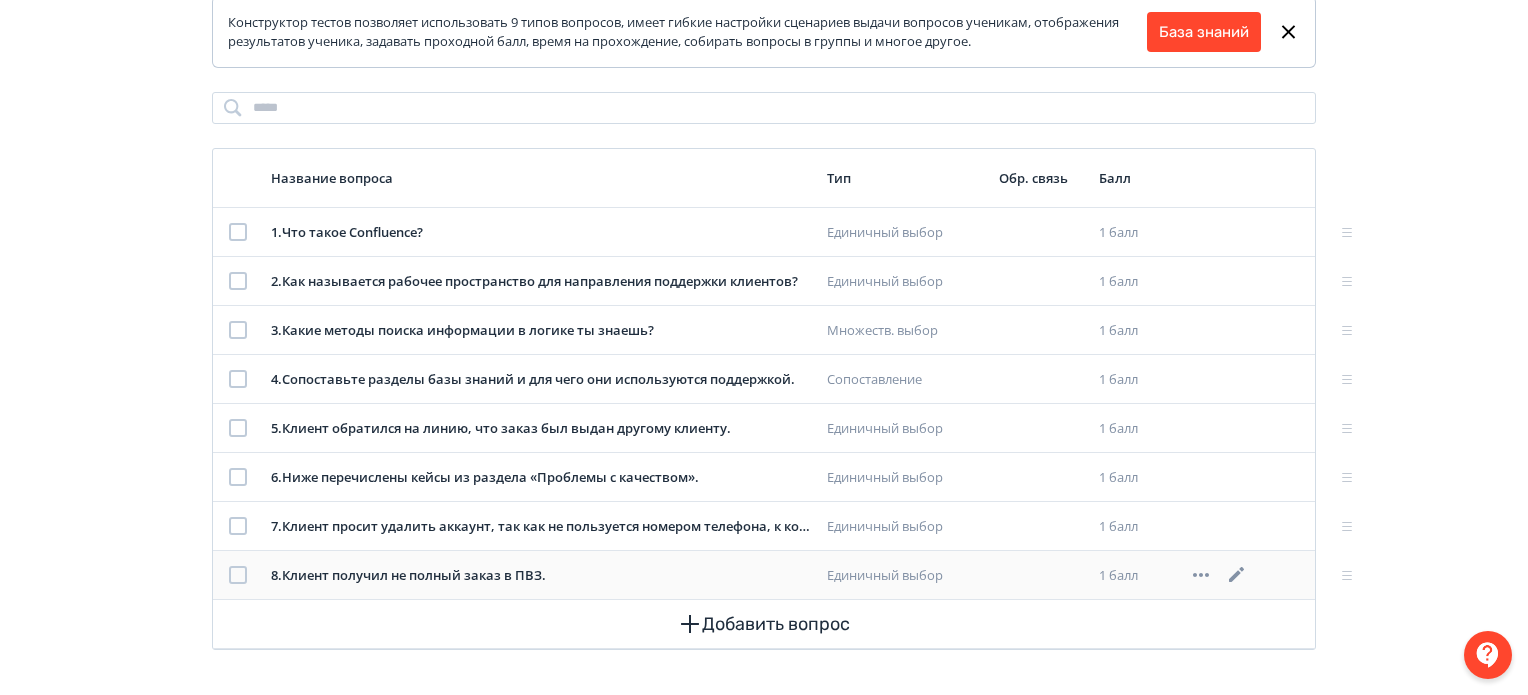click 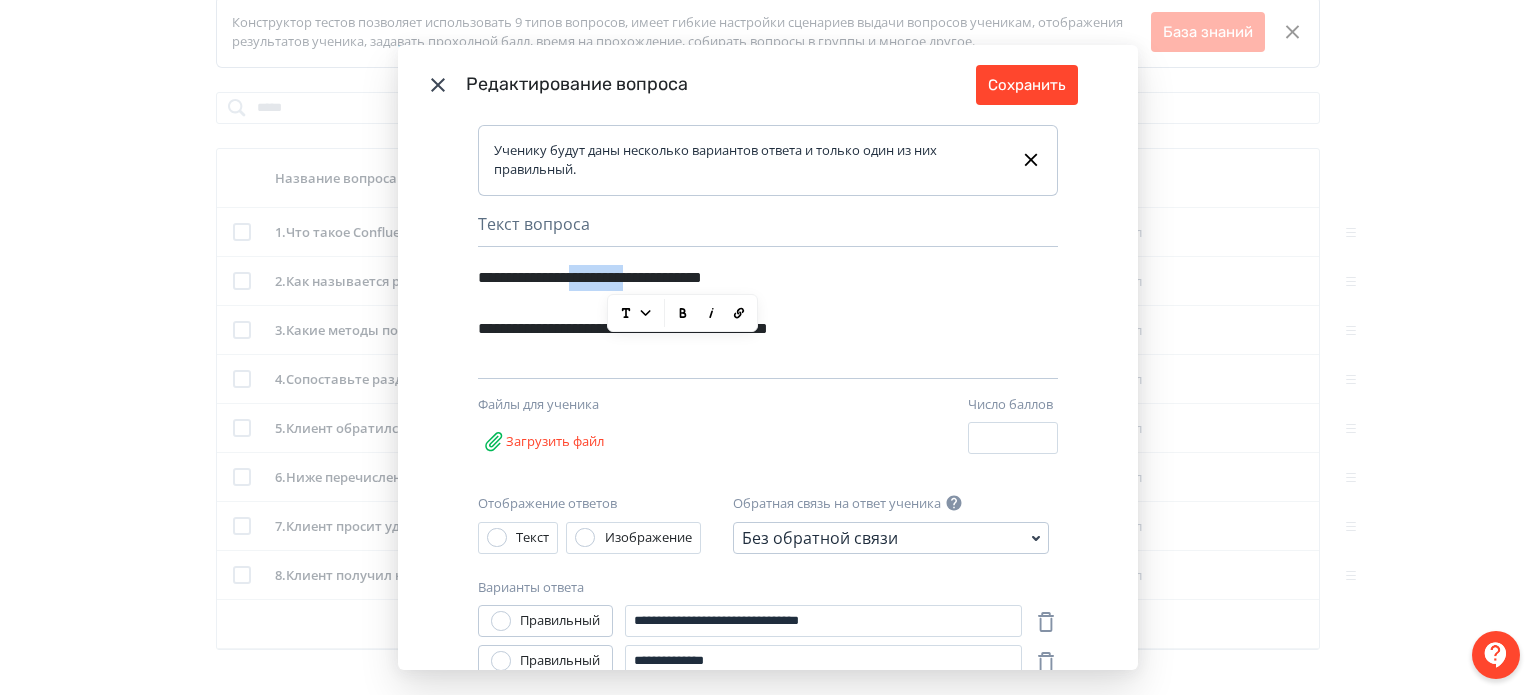 drag, startPoint x: 608, startPoint y: 275, endPoint x: 684, endPoint y: 290, distance: 77.46612 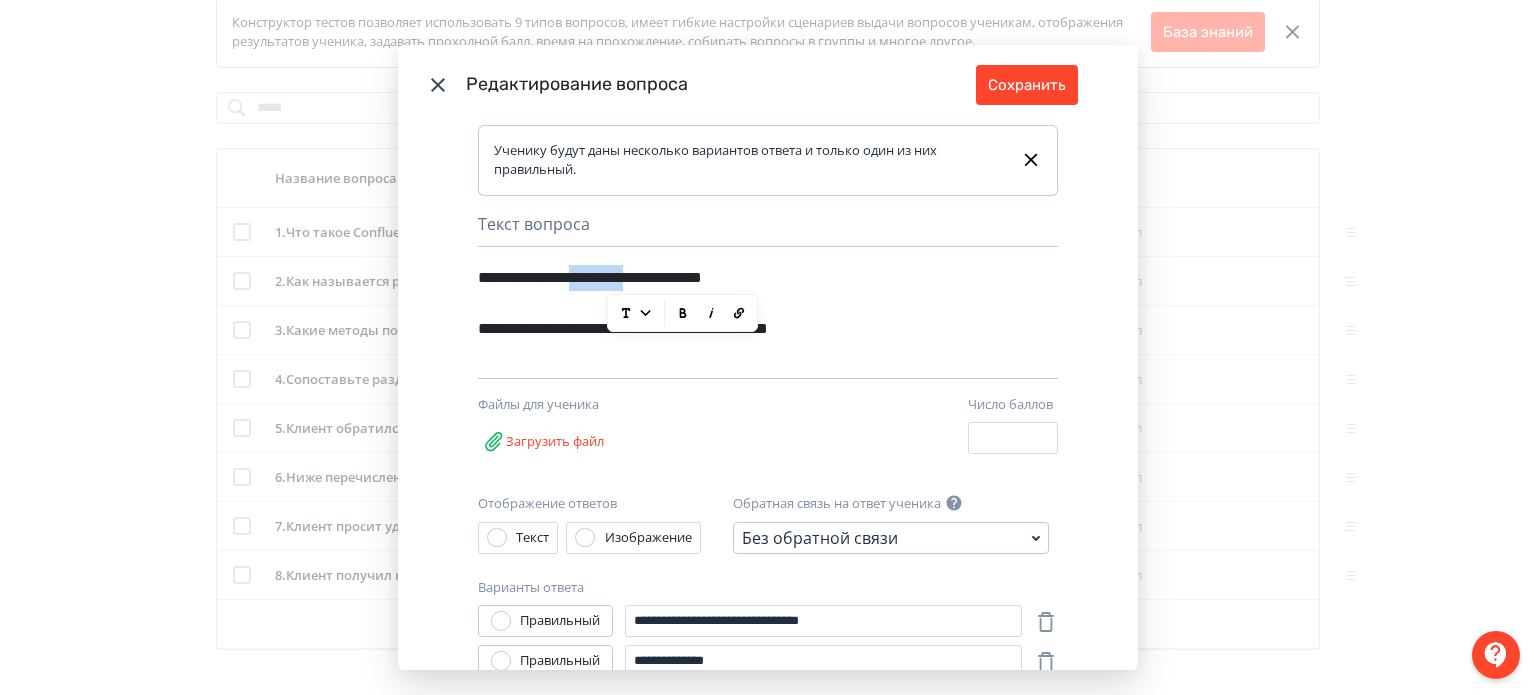 click on "**********" at bounding box center [733, 278] 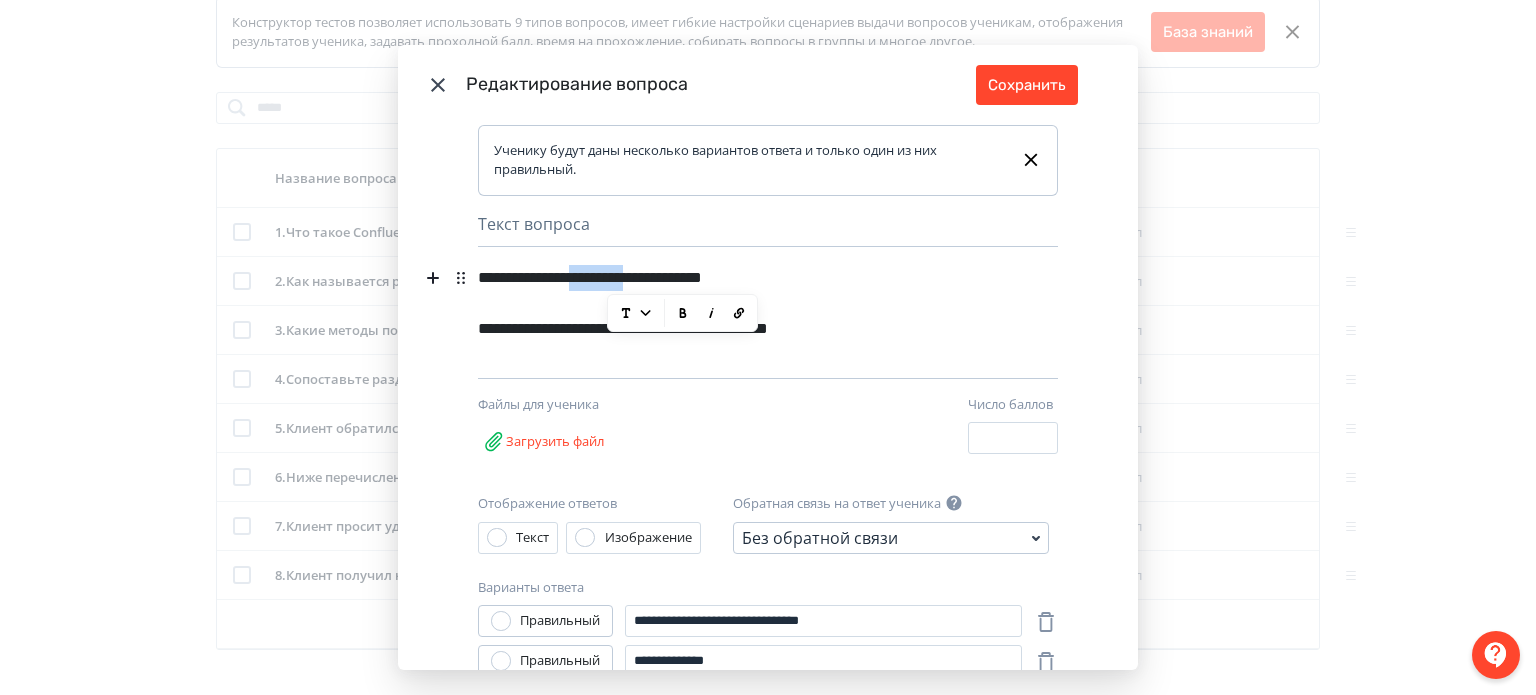 click on "**********" at bounding box center (733, 278) 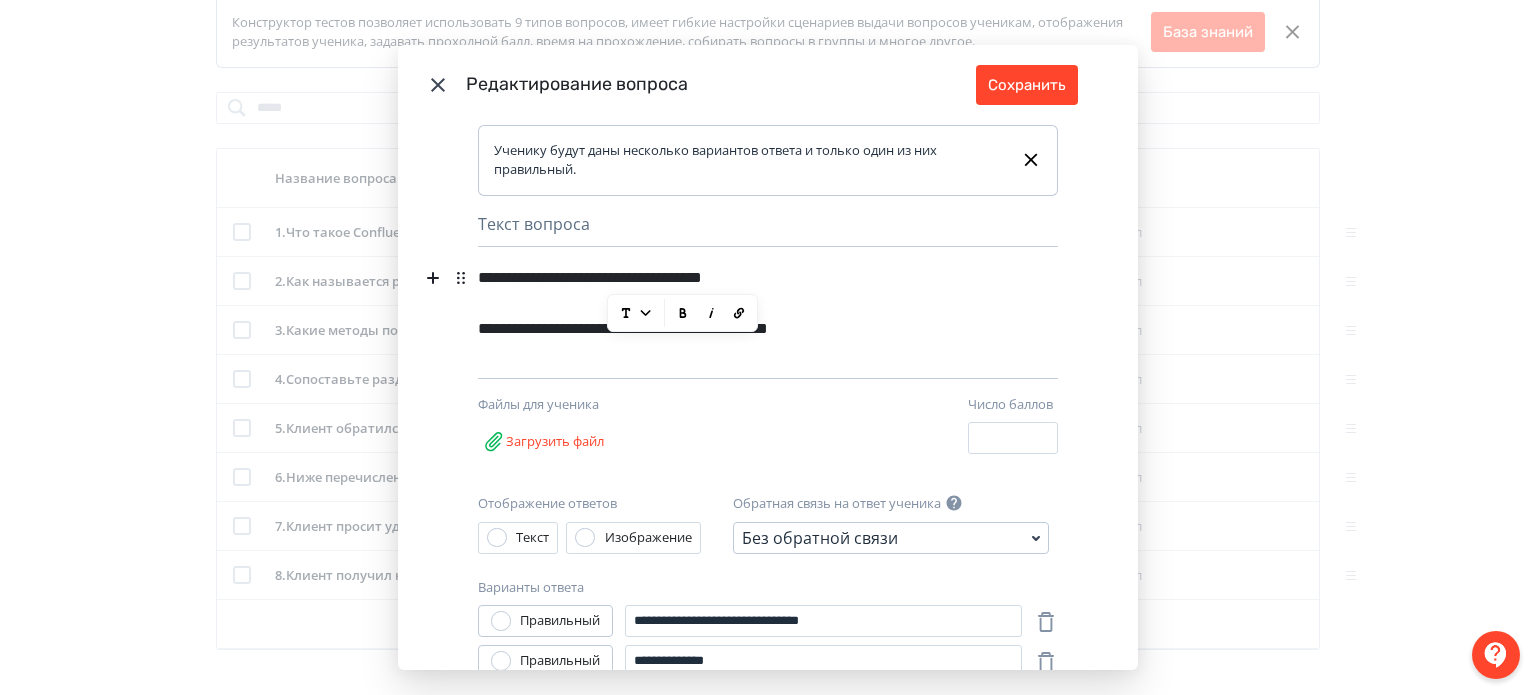 click on "**********" at bounding box center (733, 278) 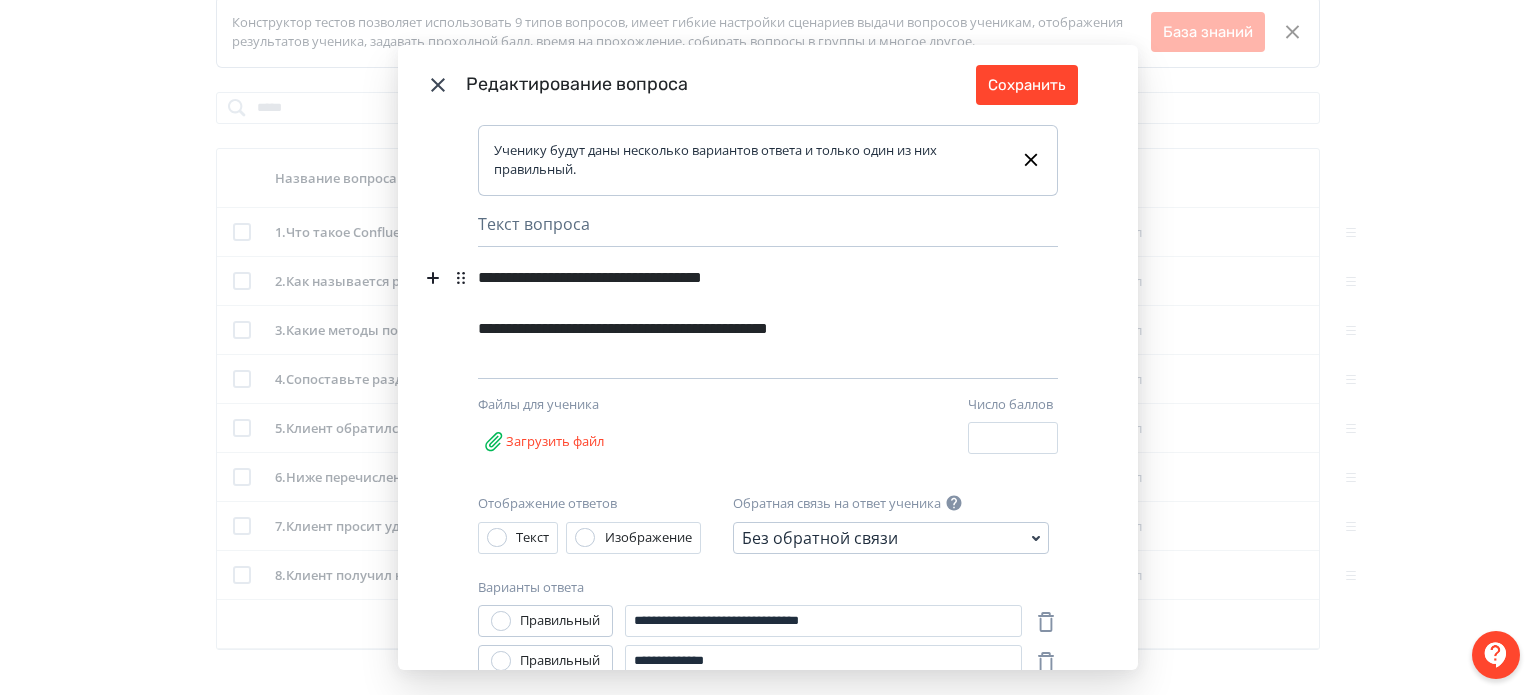 type 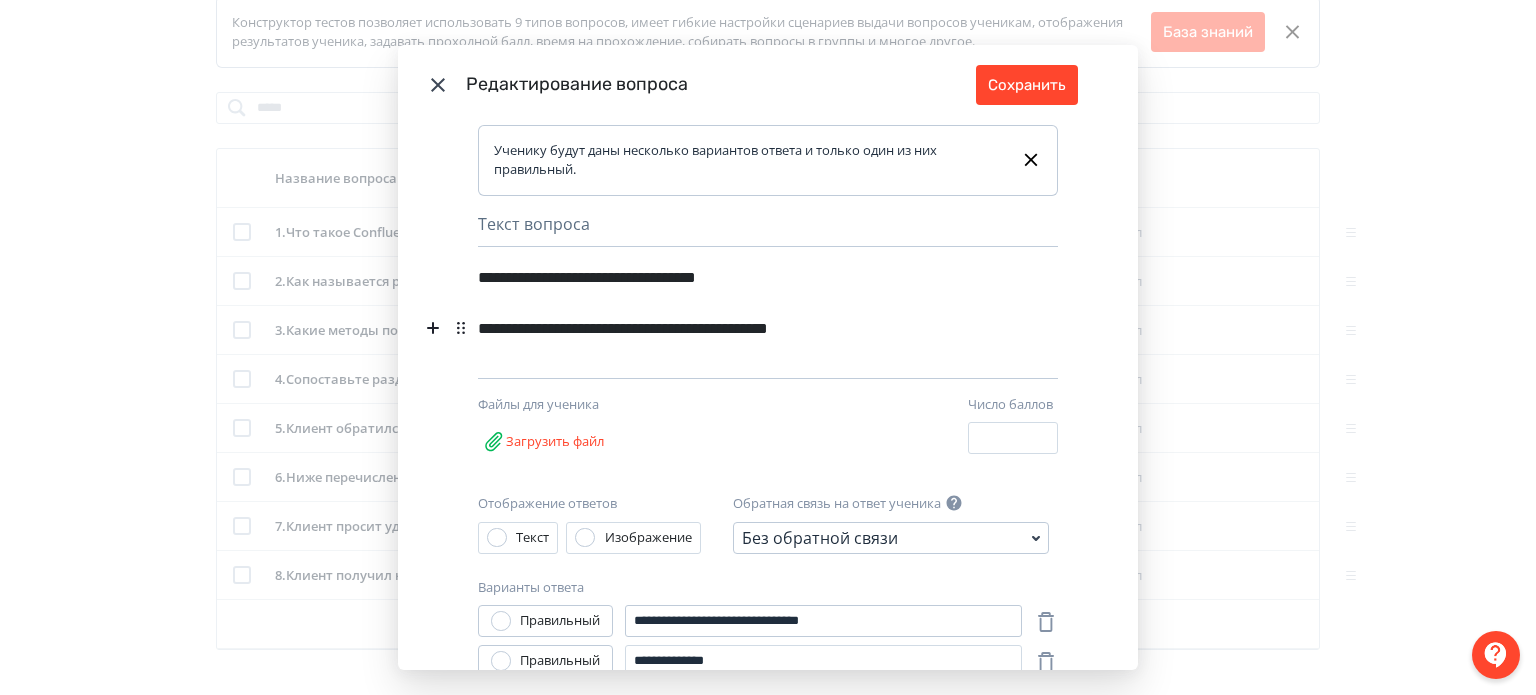 scroll, scrollTop: 200, scrollLeft: 0, axis: vertical 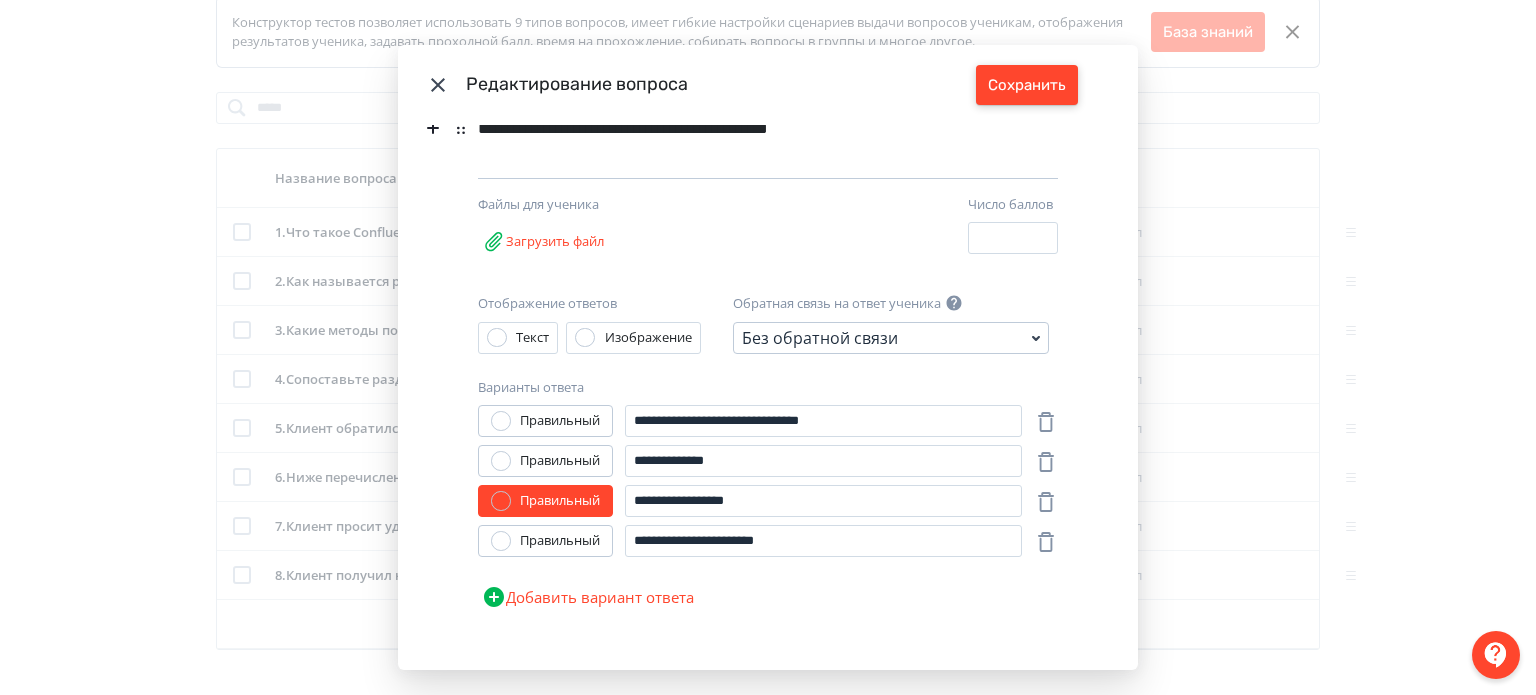 click on "Сохранить" at bounding box center (1027, 85) 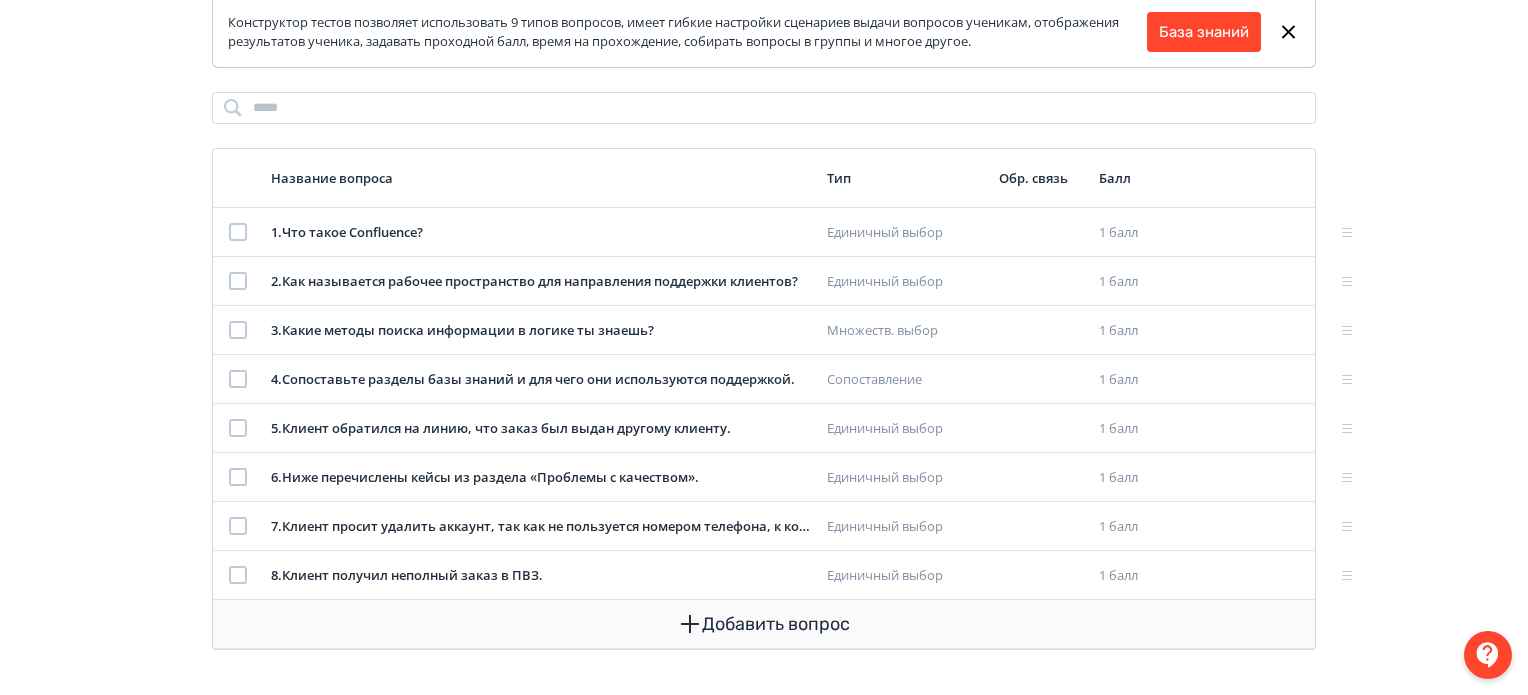 click on "Добавить вопрос" at bounding box center [764, 624] 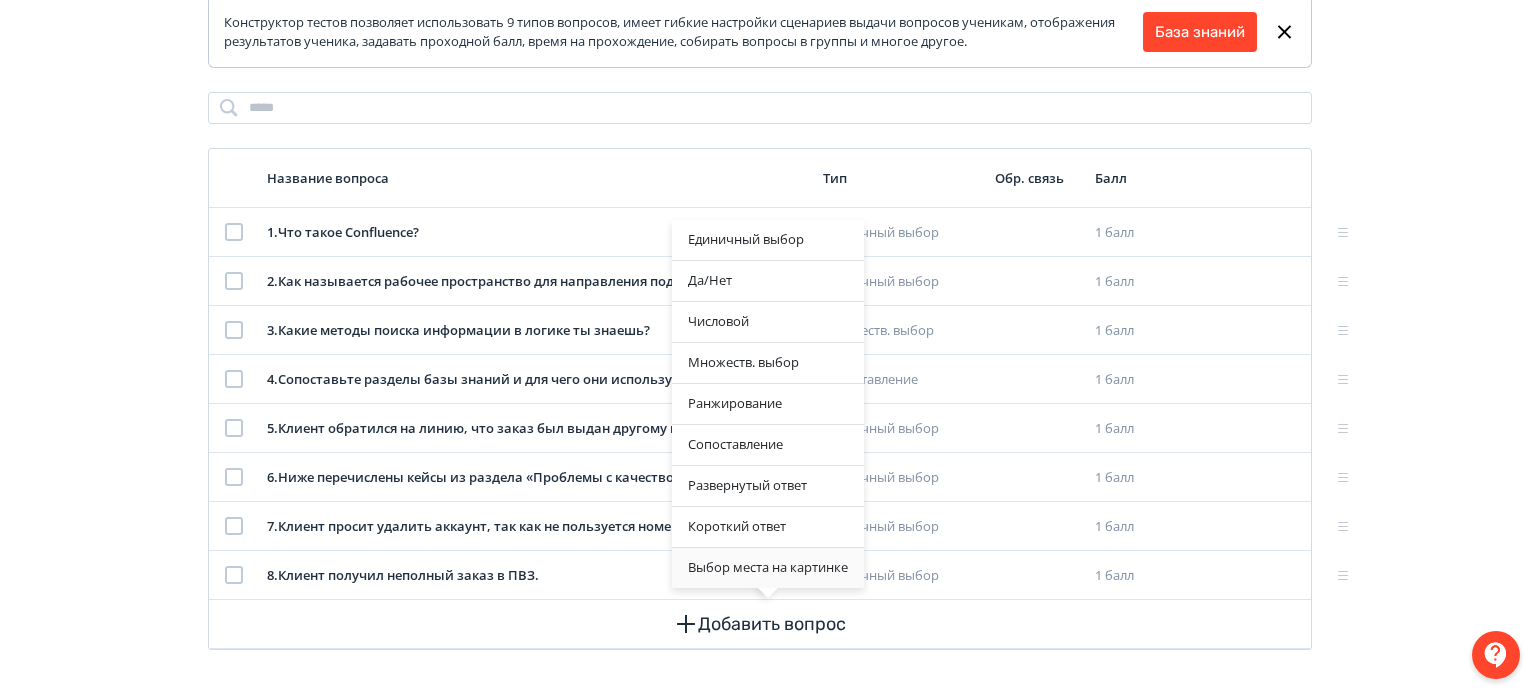 click on "Выбор места на картинке" at bounding box center [768, 568] 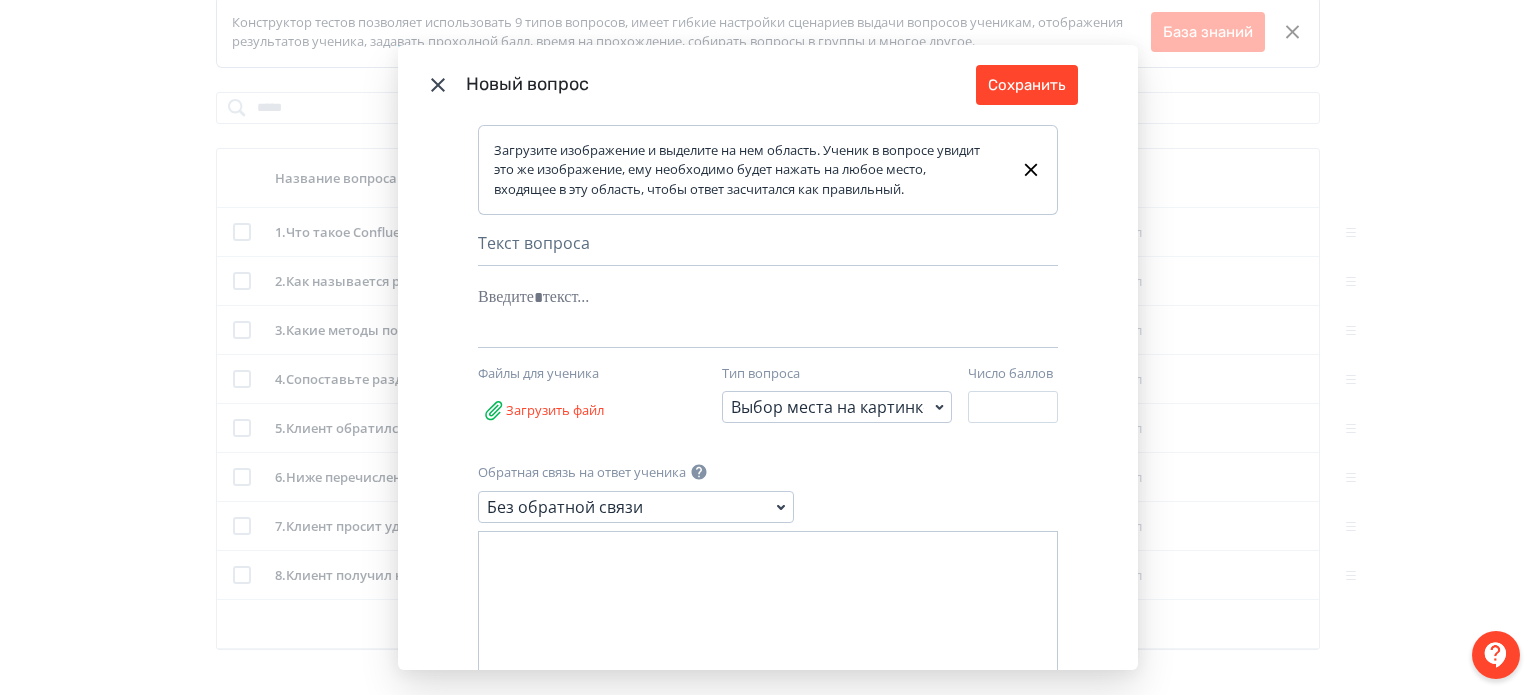 click at bounding box center (737, 297) 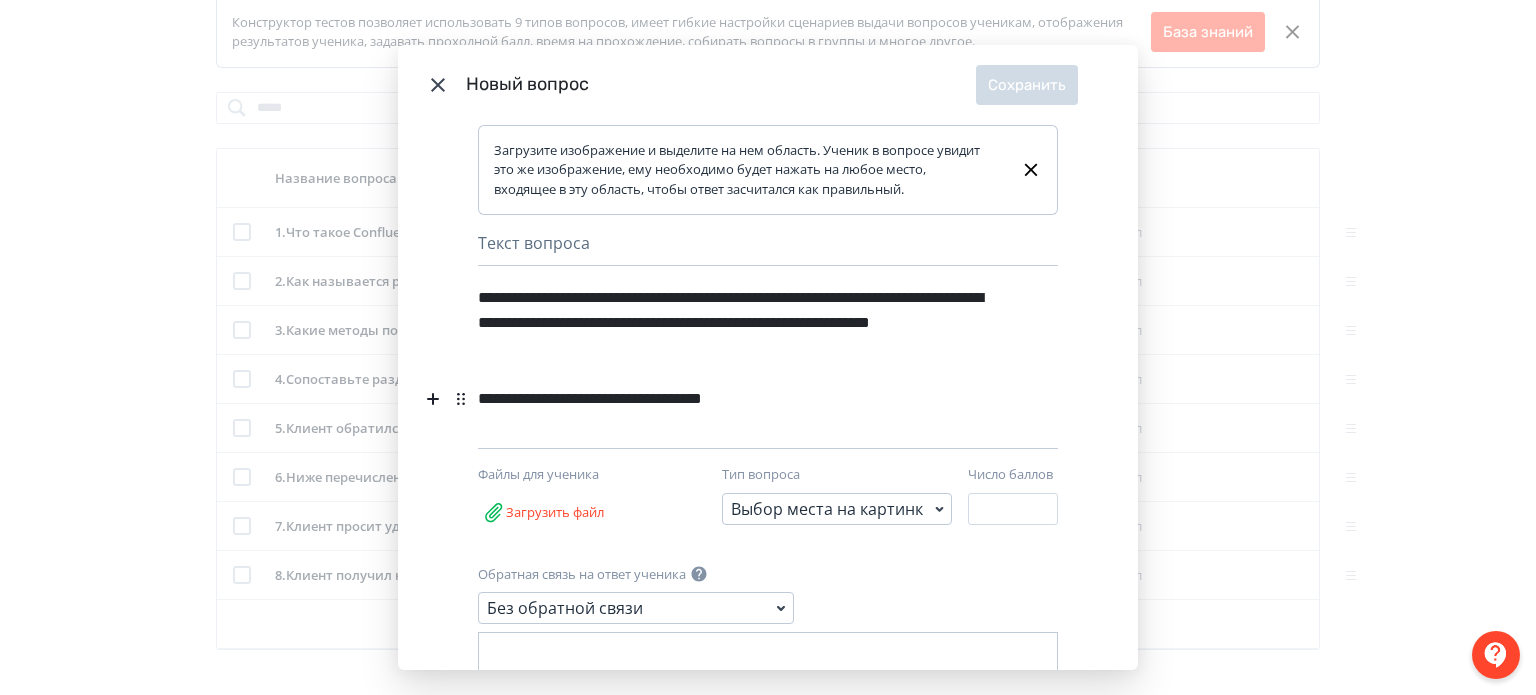 scroll, scrollTop: 449, scrollLeft: 0, axis: vertical 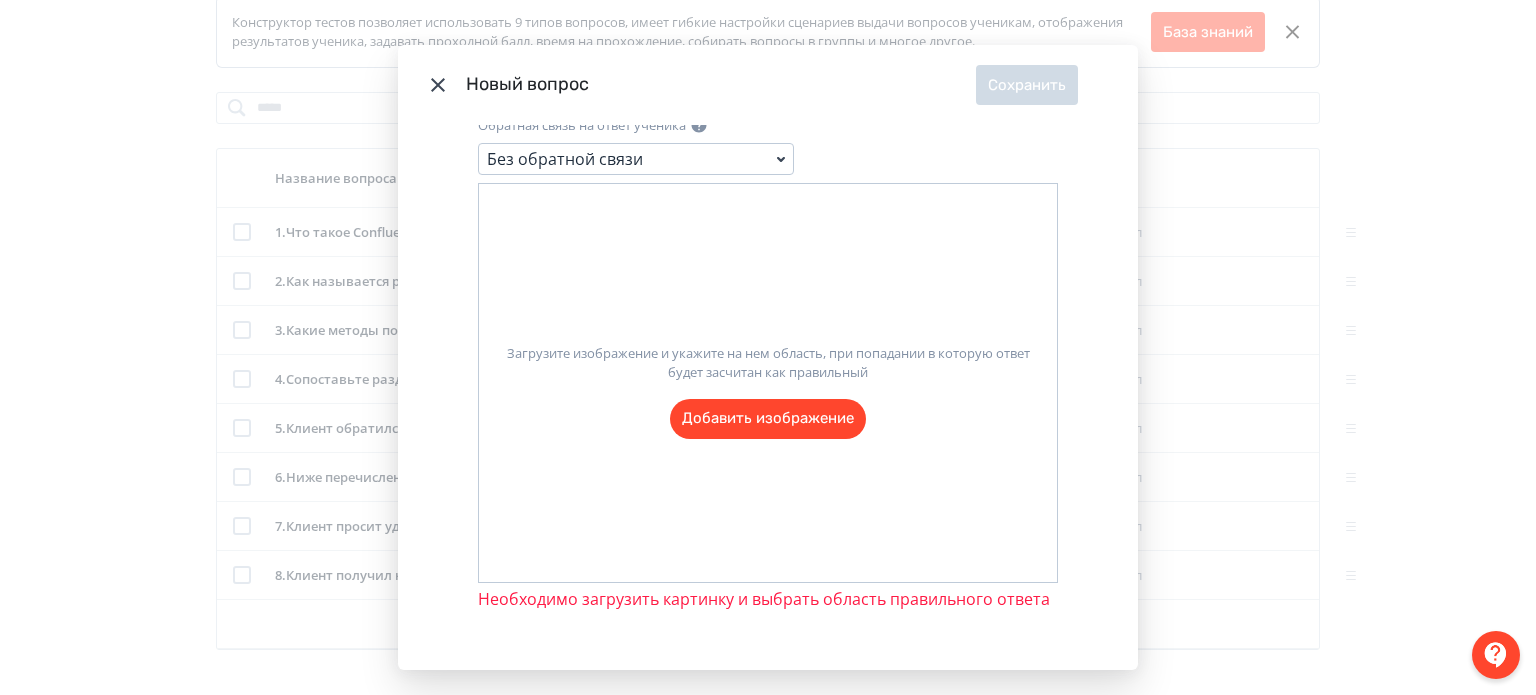 click on "Загрузите изображение и укажите на нем область, при попадании в которую ответ будет засчитан как правильный Добавить изображение" at bounding box center [768, 383] 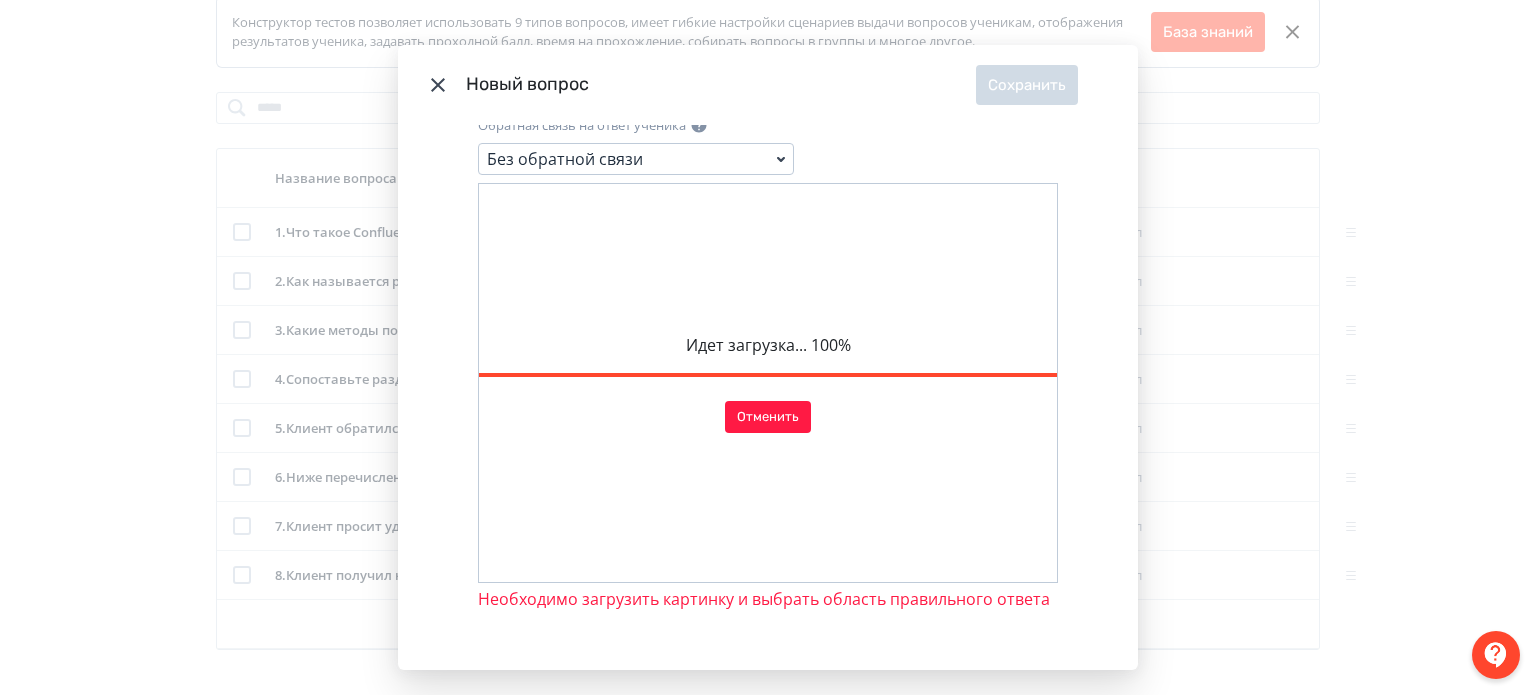 scroll, scrollTop: 412, scrollLeft: 0, axis: vertical 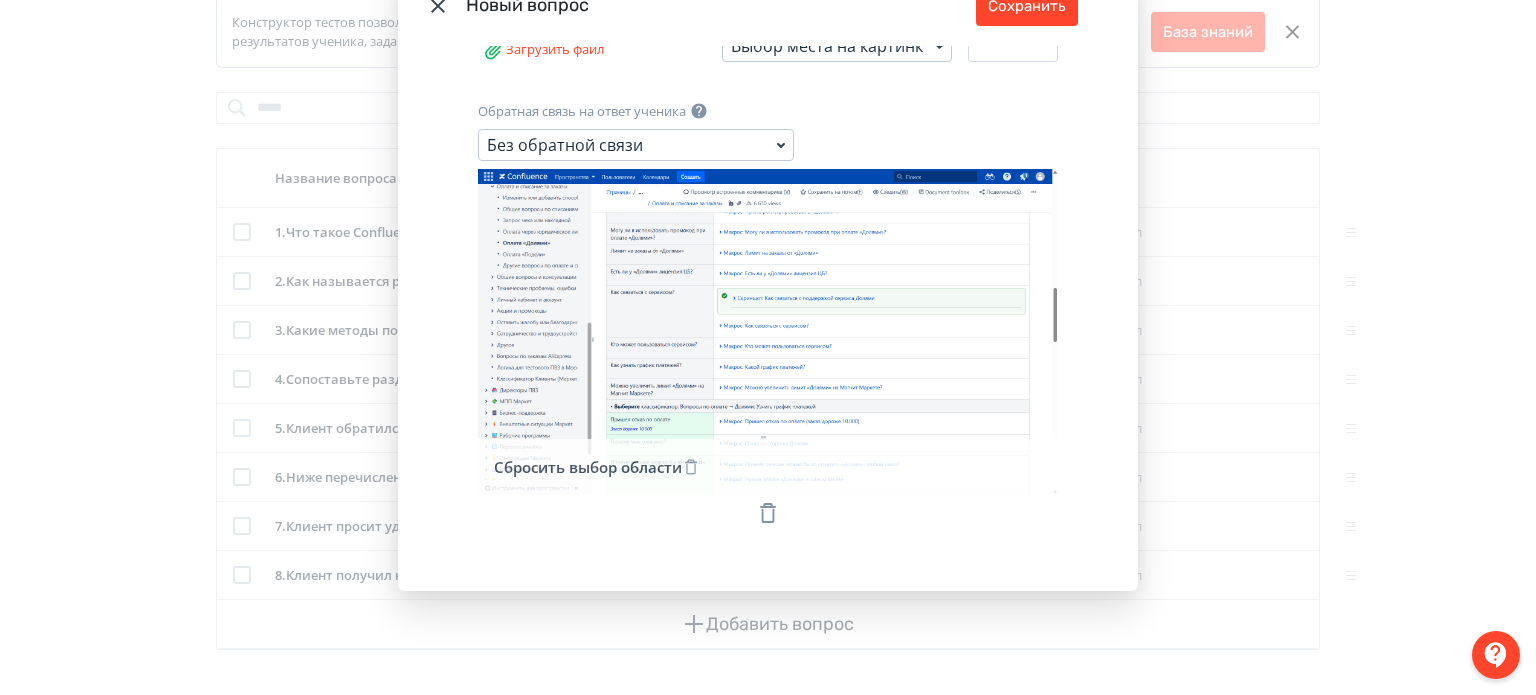 click 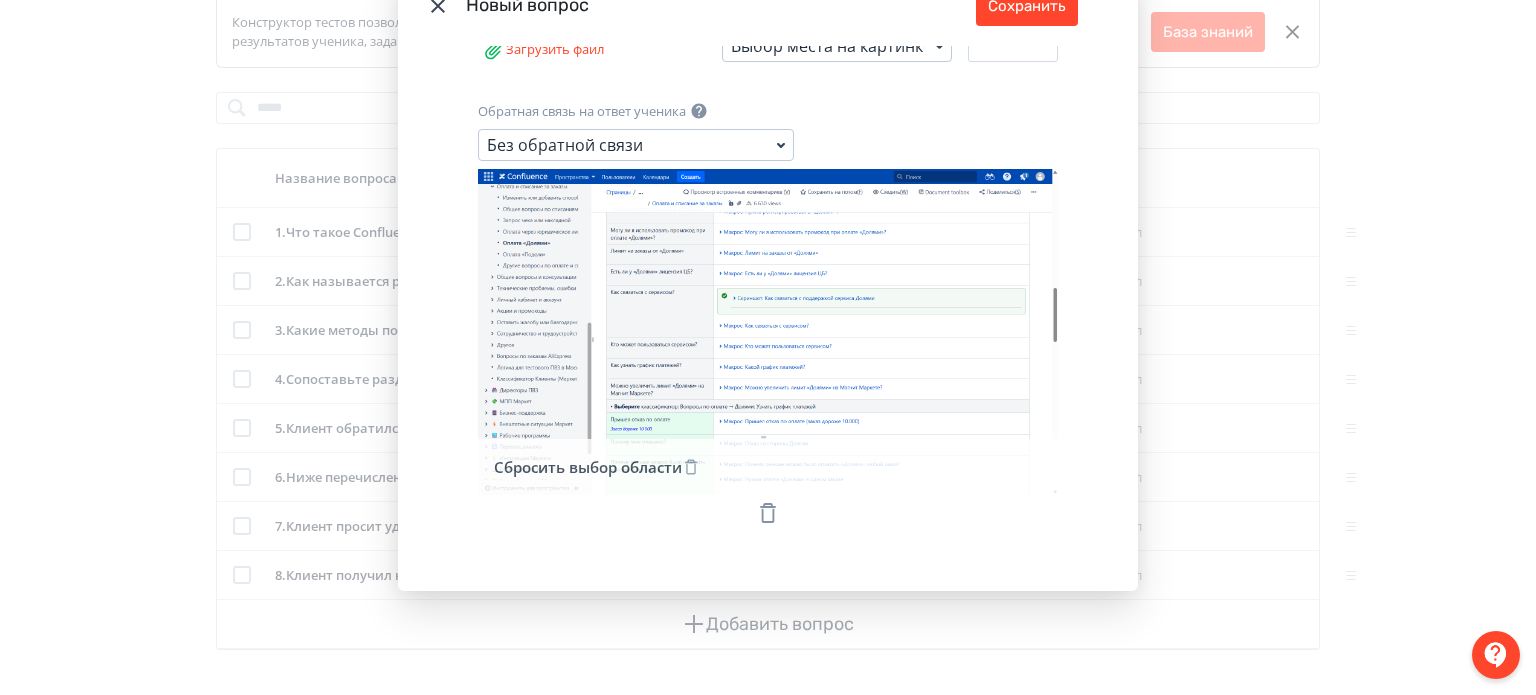 click on "Сбросить выбор области" at bounding box center (597, 467) 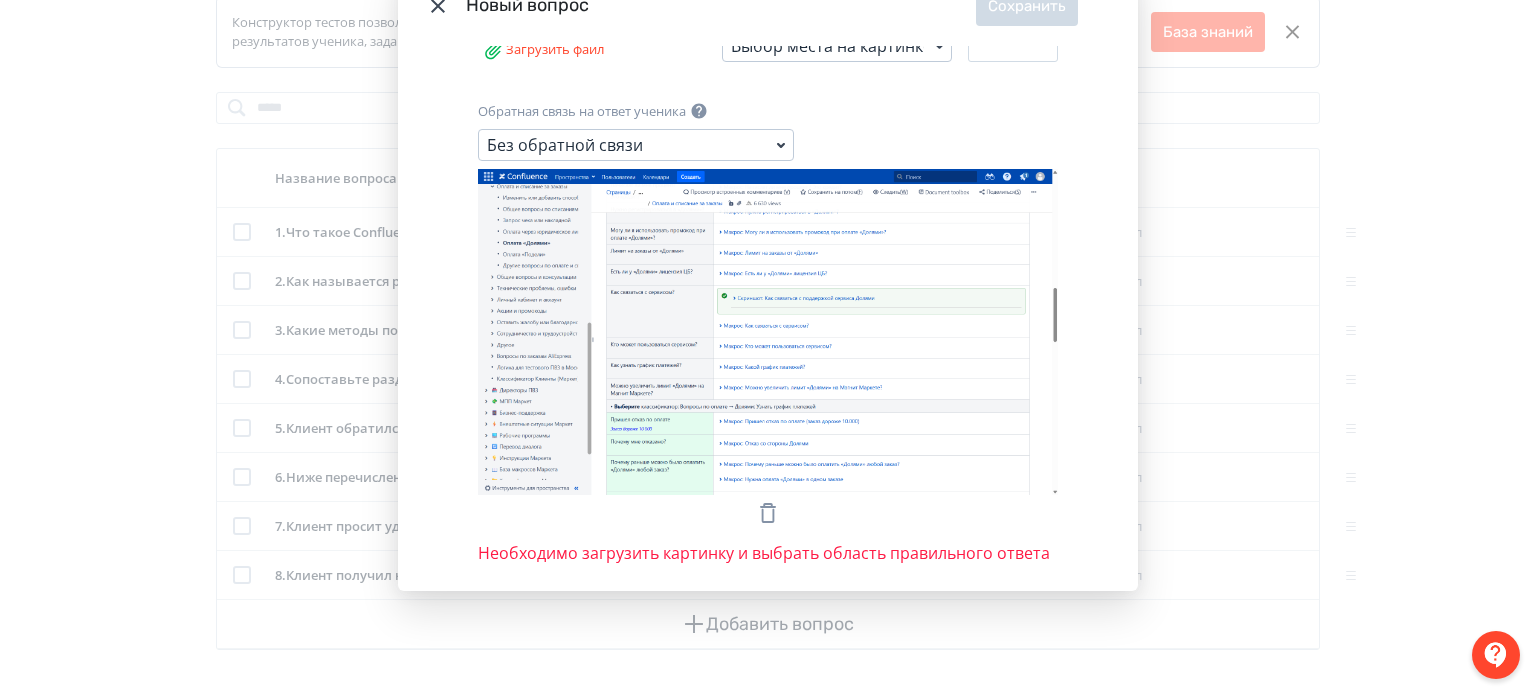 scroll, scrollTop: 412, scrollLeft: 0, axis: vertical 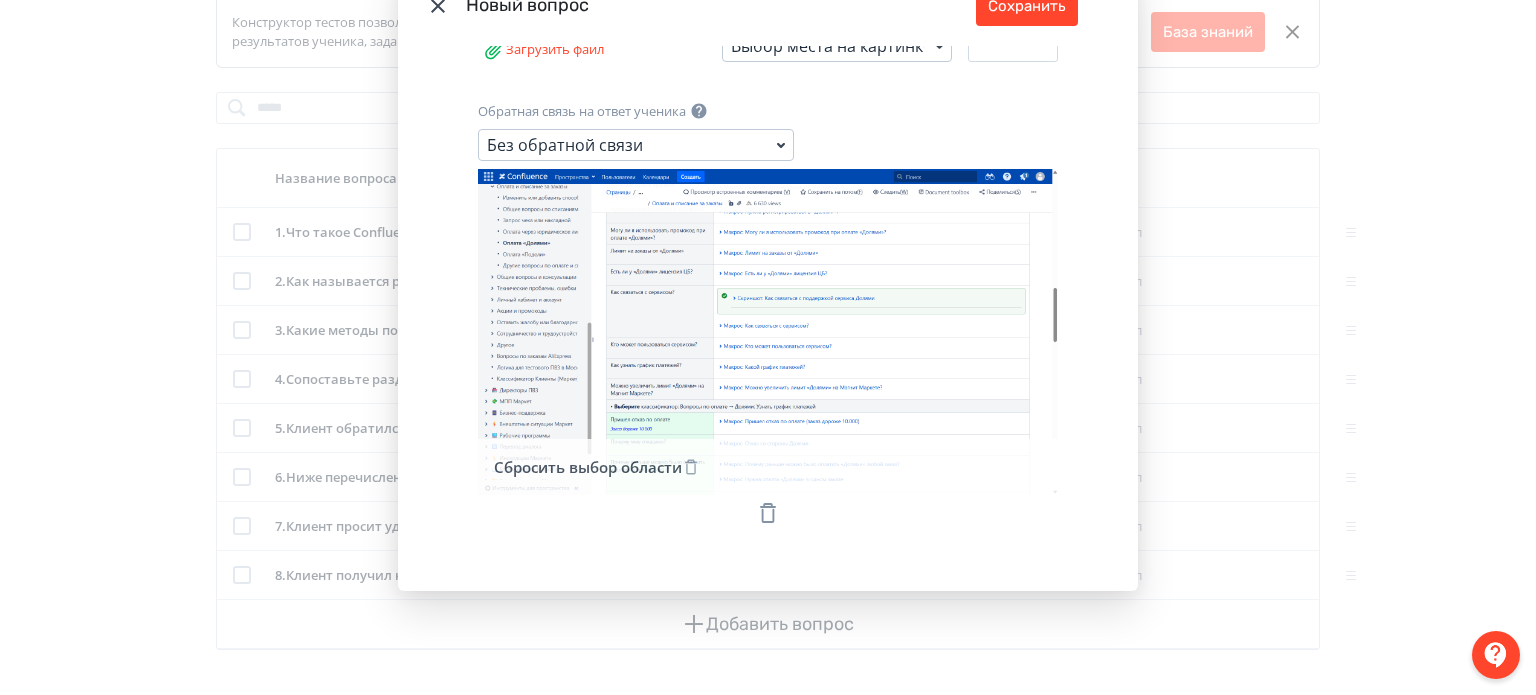 click 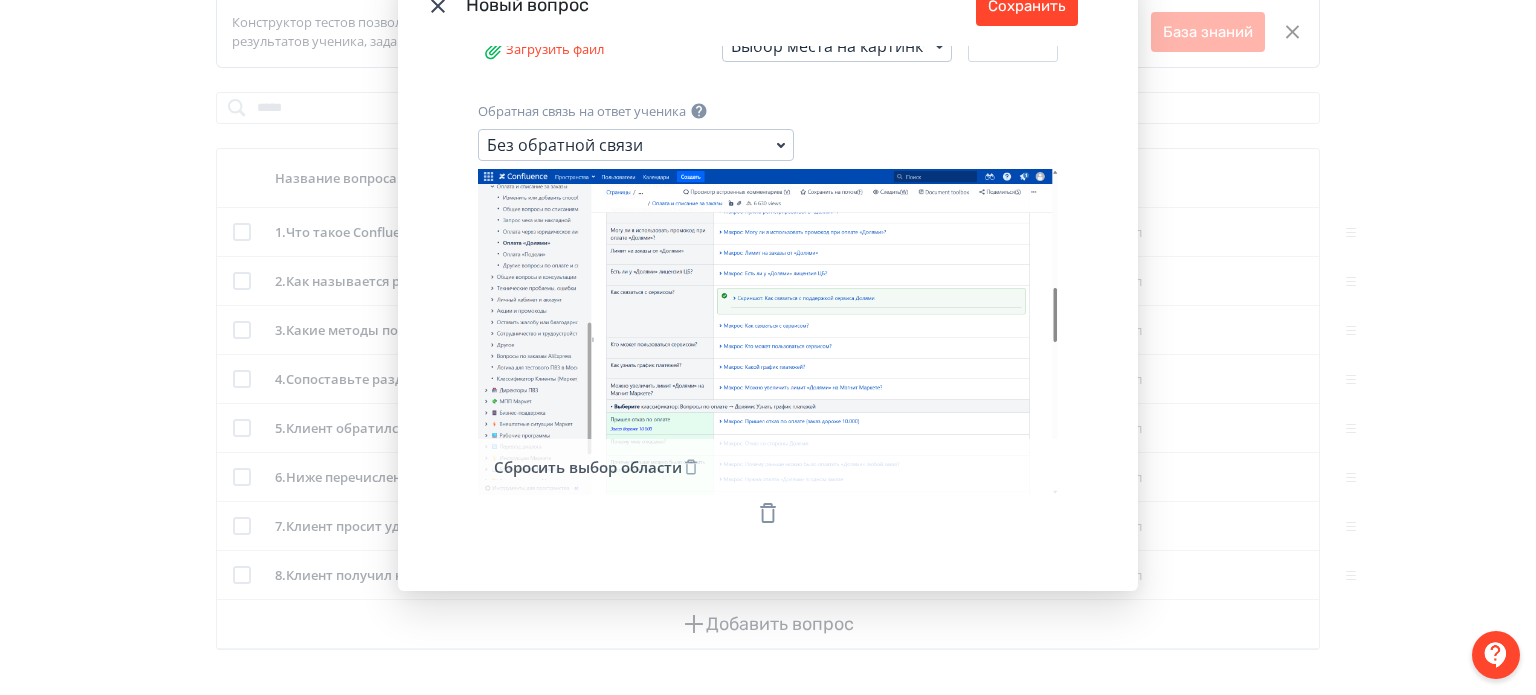 click 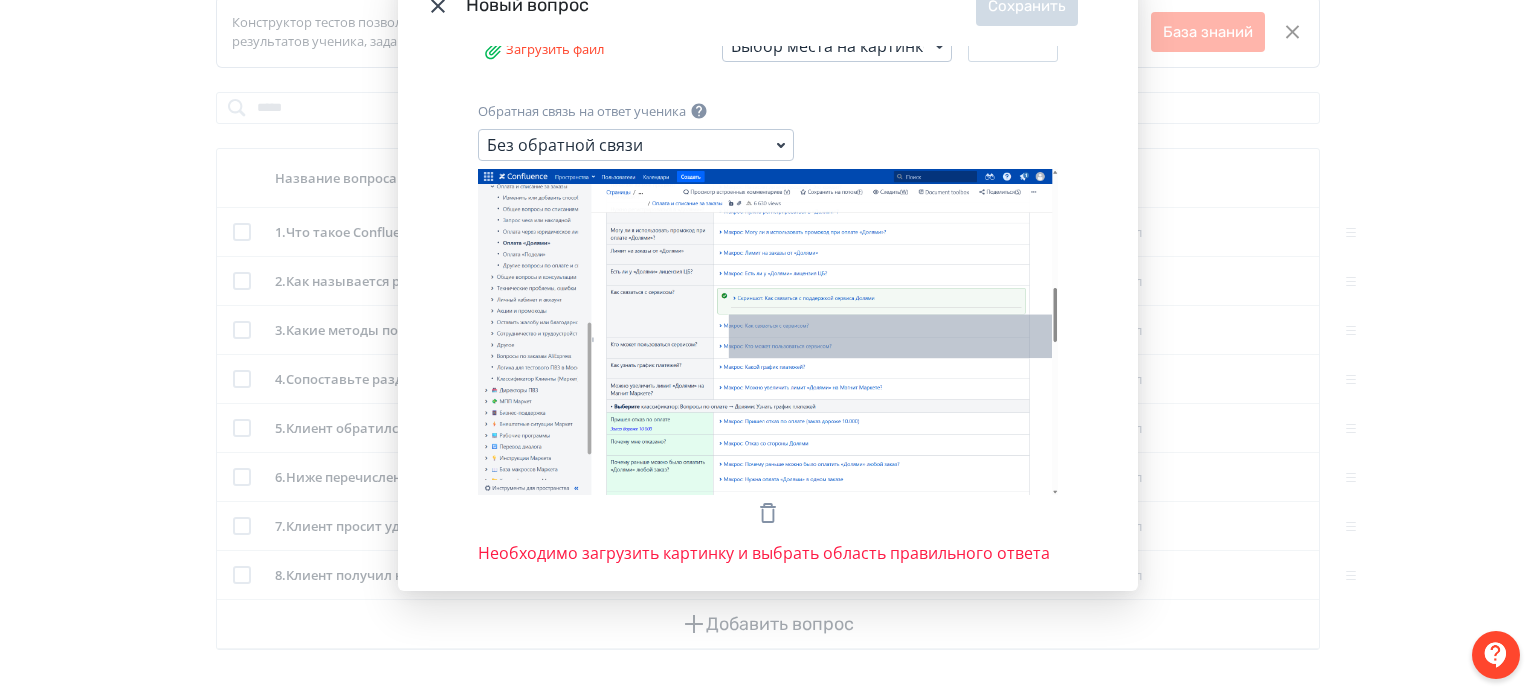 drag, startPoint x: 1041, startPoint y: 311, endPoint x: 720, endPoint y: 347, distance: 323.0124 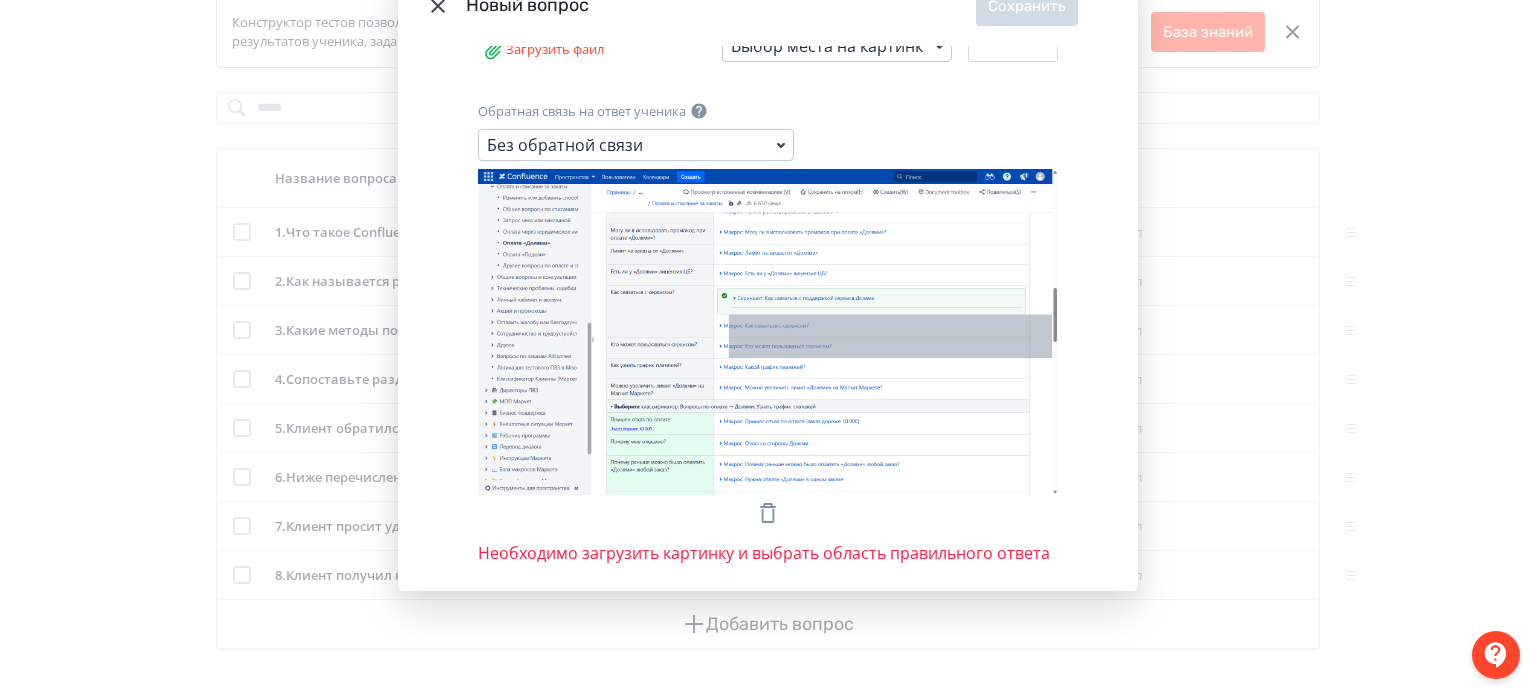 click 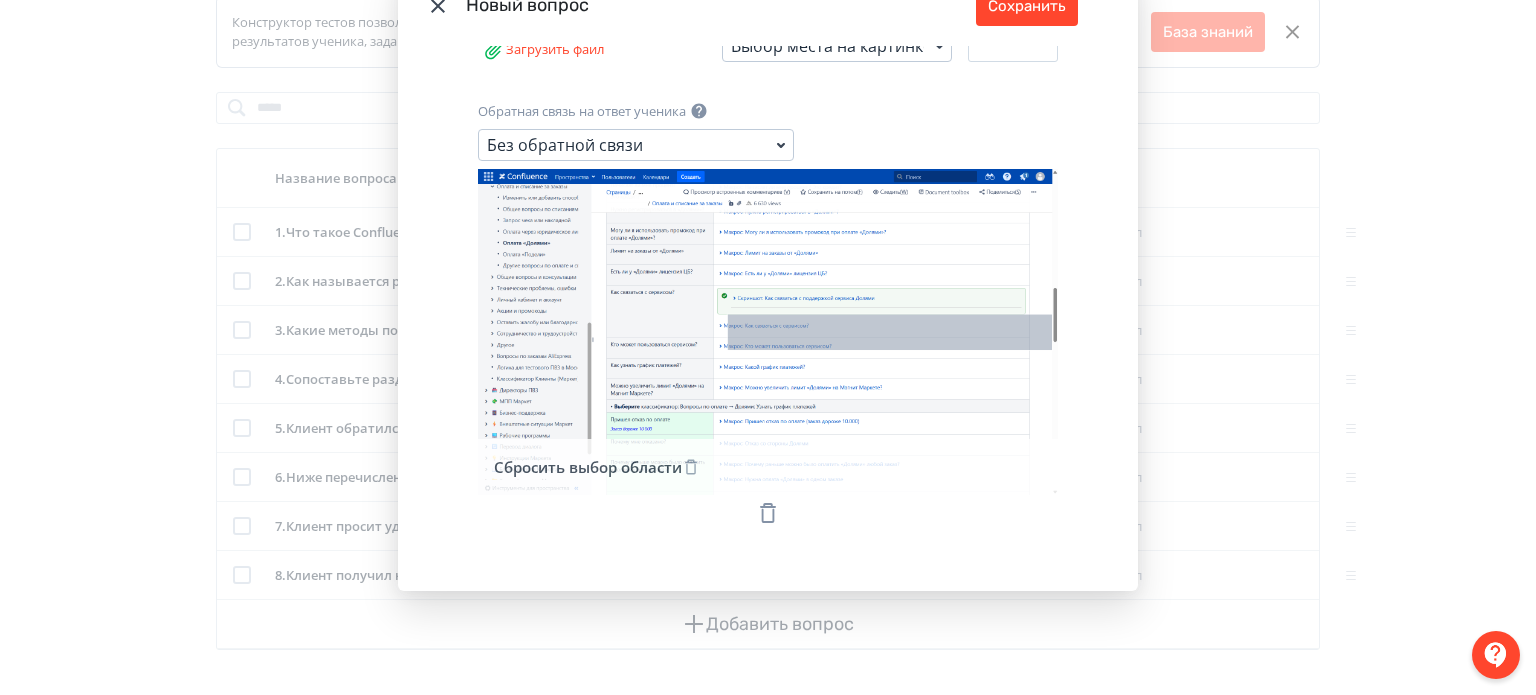 click 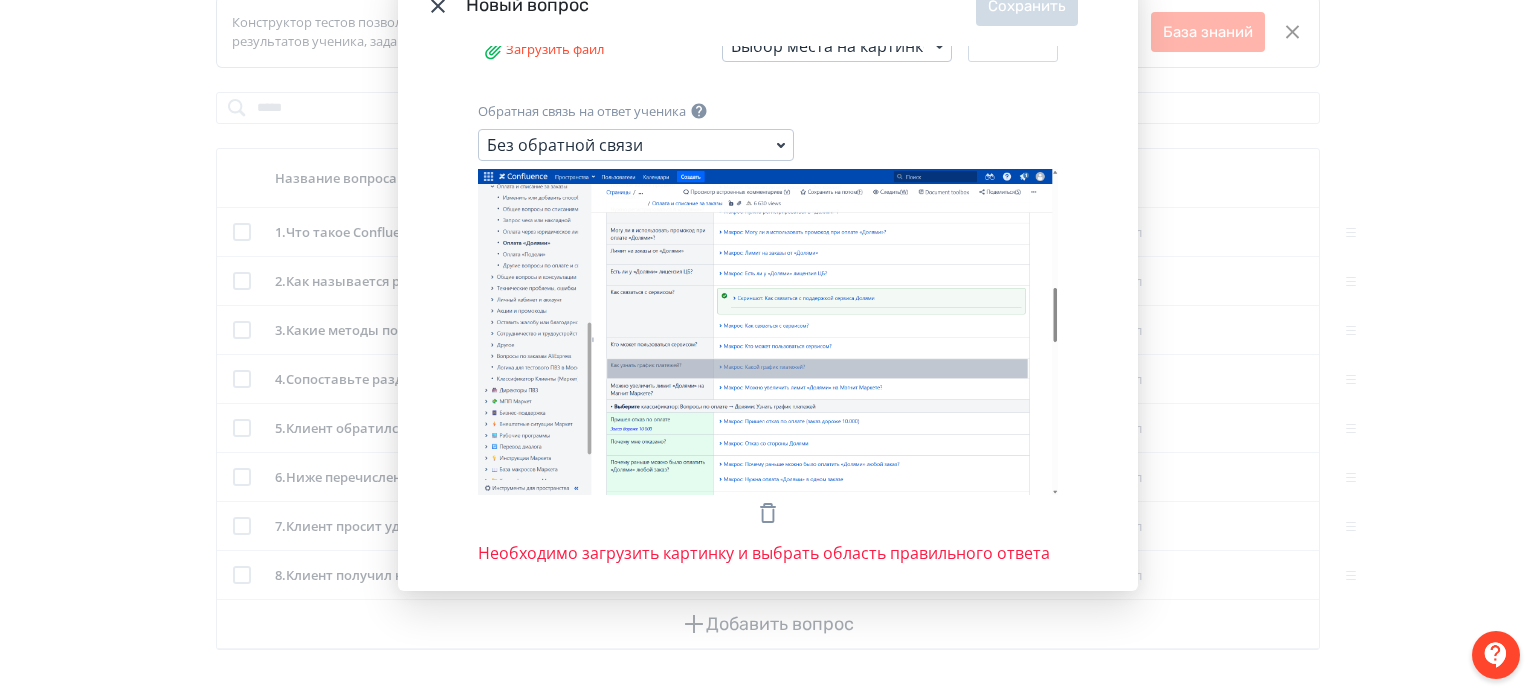 drag, startPoint x: 601, startPoint y: 355, endPoint x: 1017, endPoint y: 375, distance: 416.4805 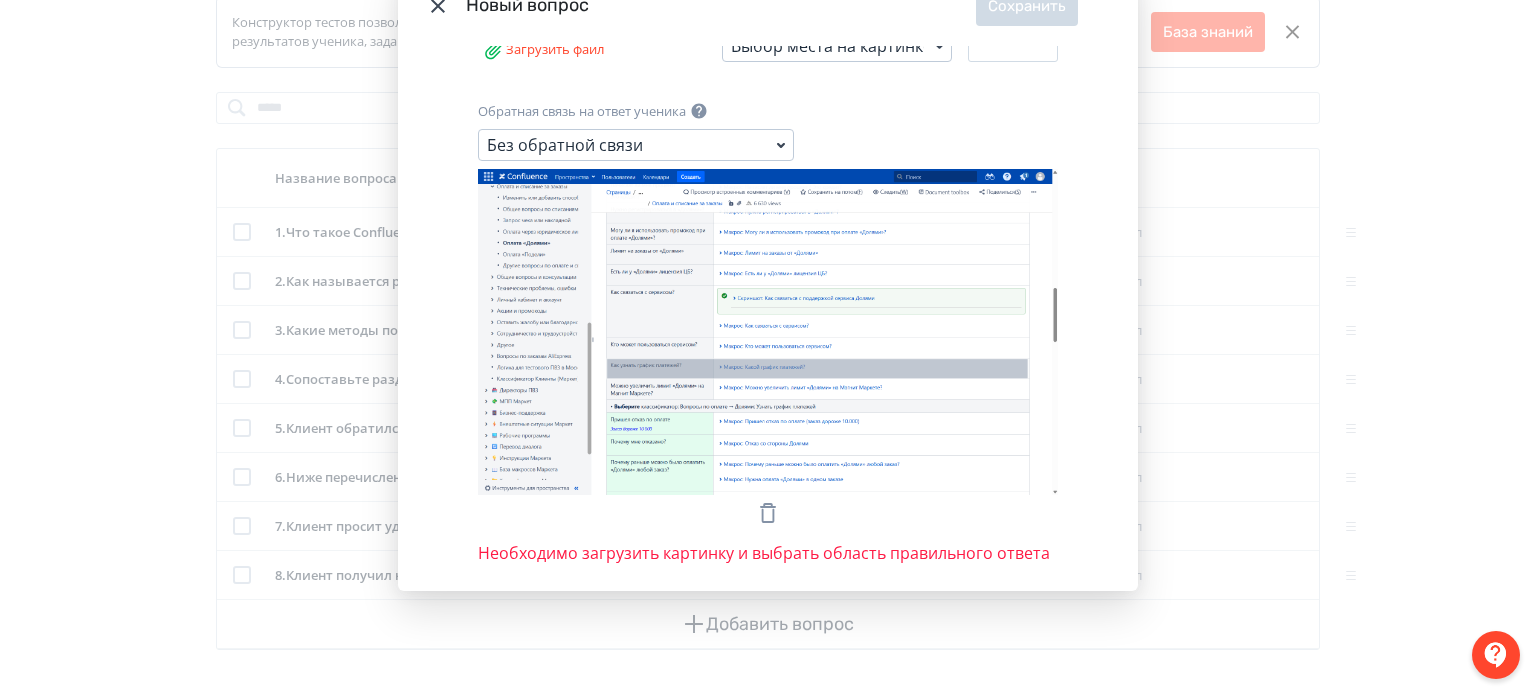 click 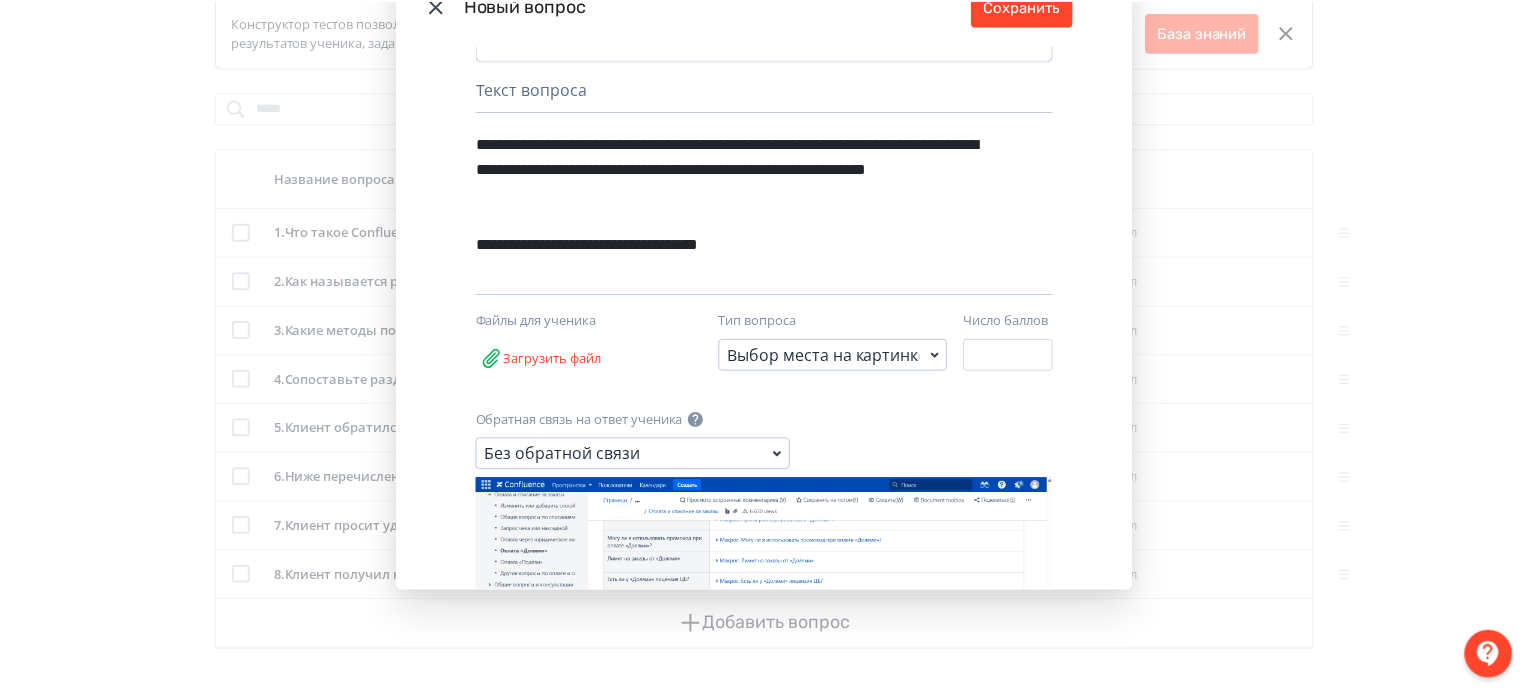 scroll, scrollTop: 0, scrollLeft: 0, axis: both 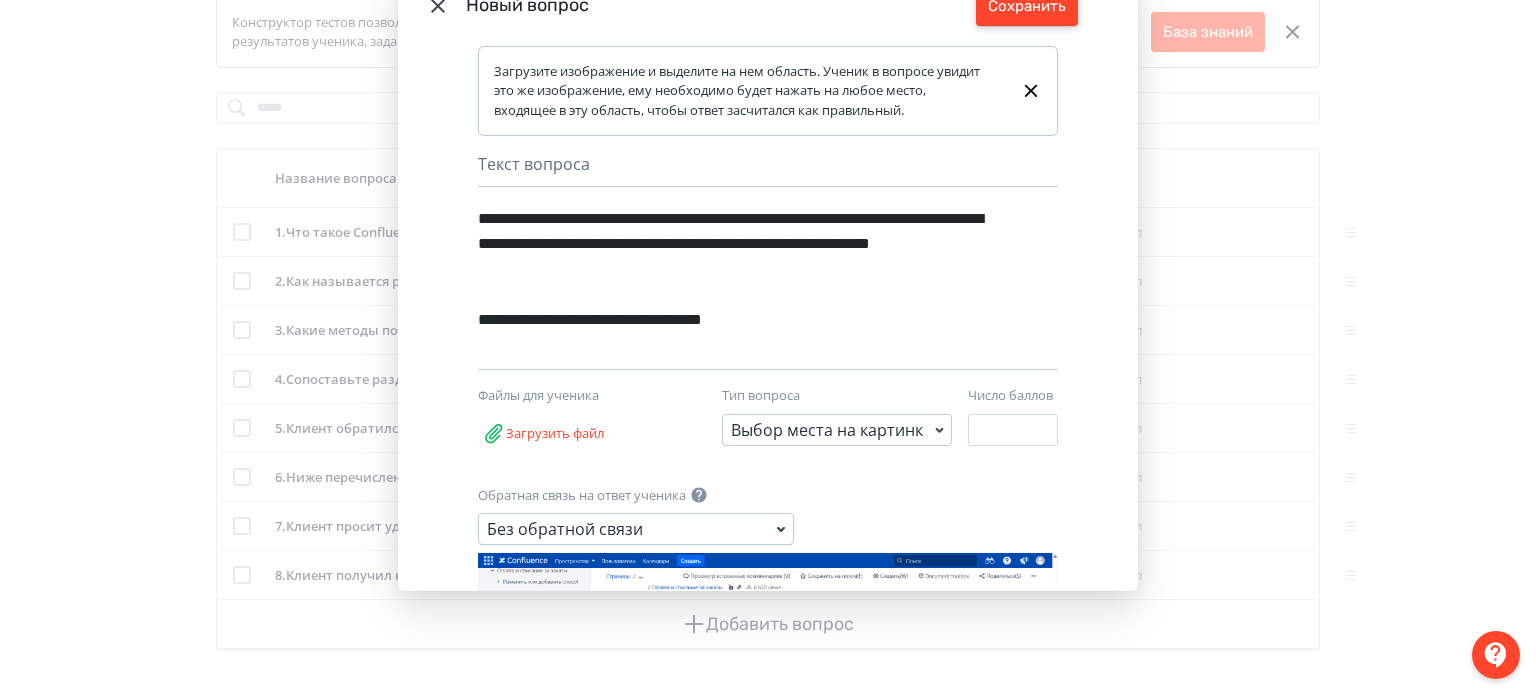 click on "Сохранить" at bounding box center [1027, 6] 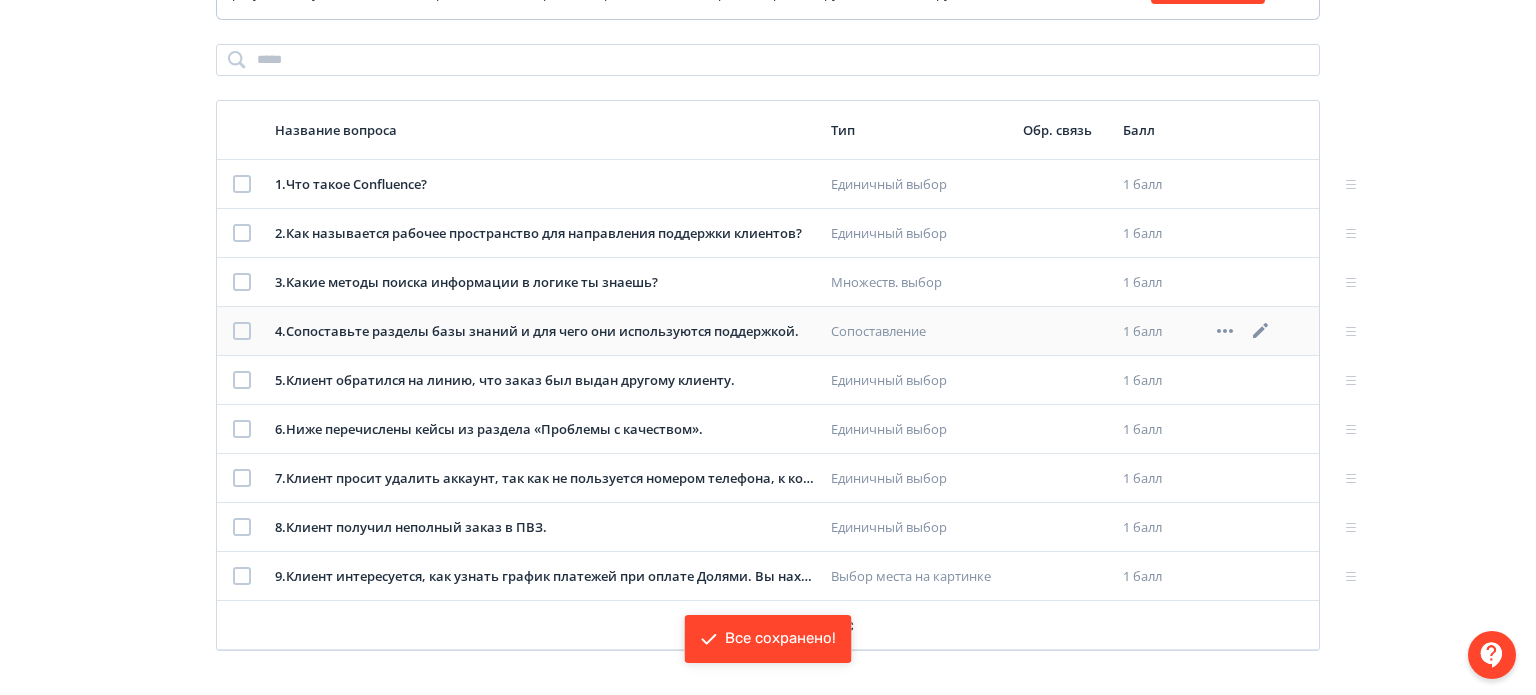 scroll, scrollTop: 311, scrollLeft: 0, axis: vertical 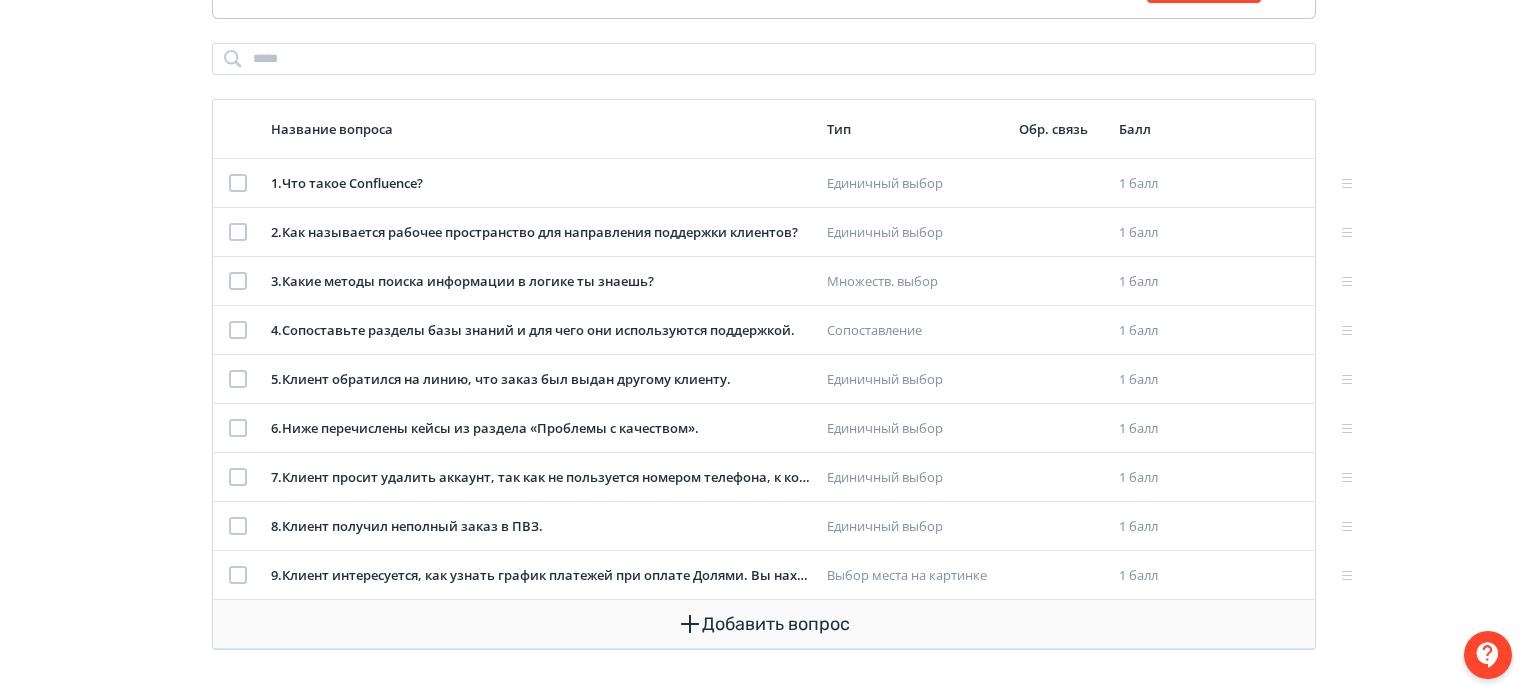 click on "Добавить вопрос" at bounding box center [764, 624] 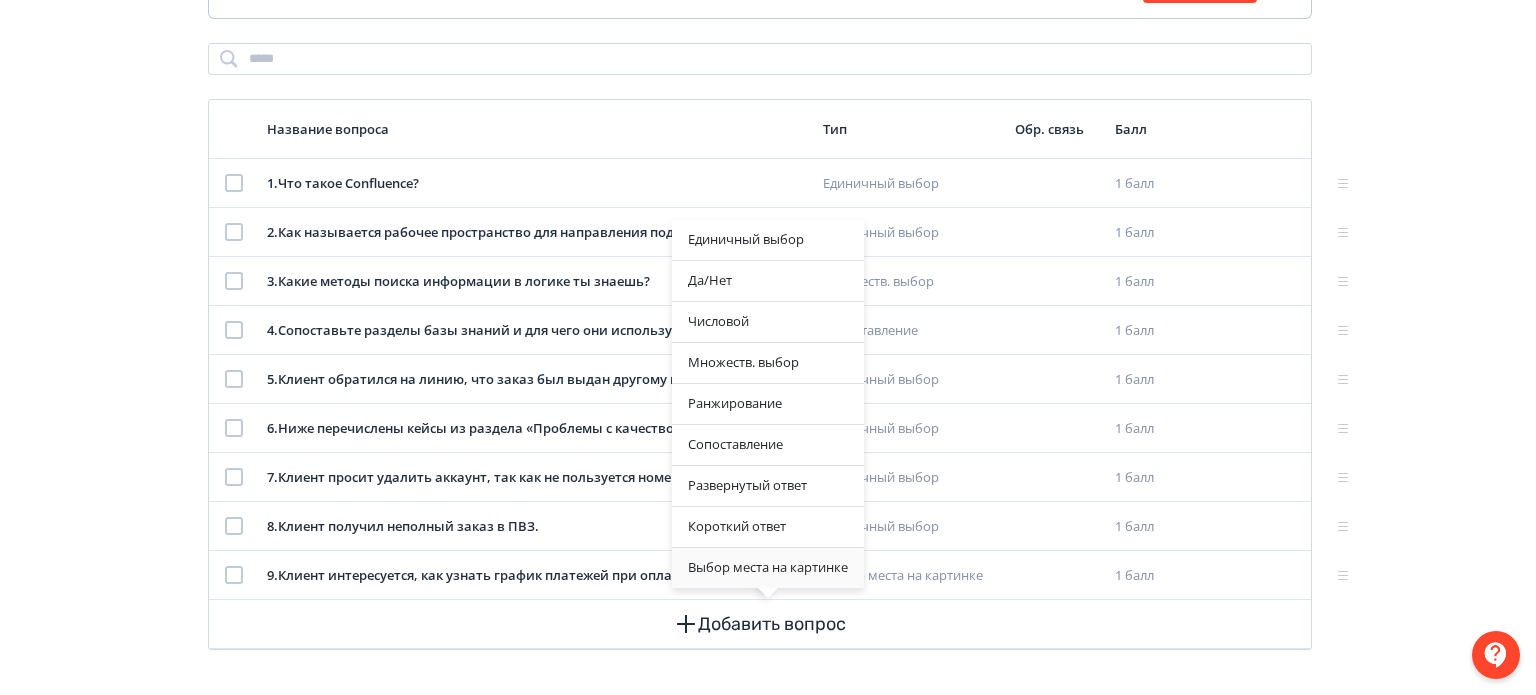 click on "Выбор места на картинке" at bounding box center (768, 568) 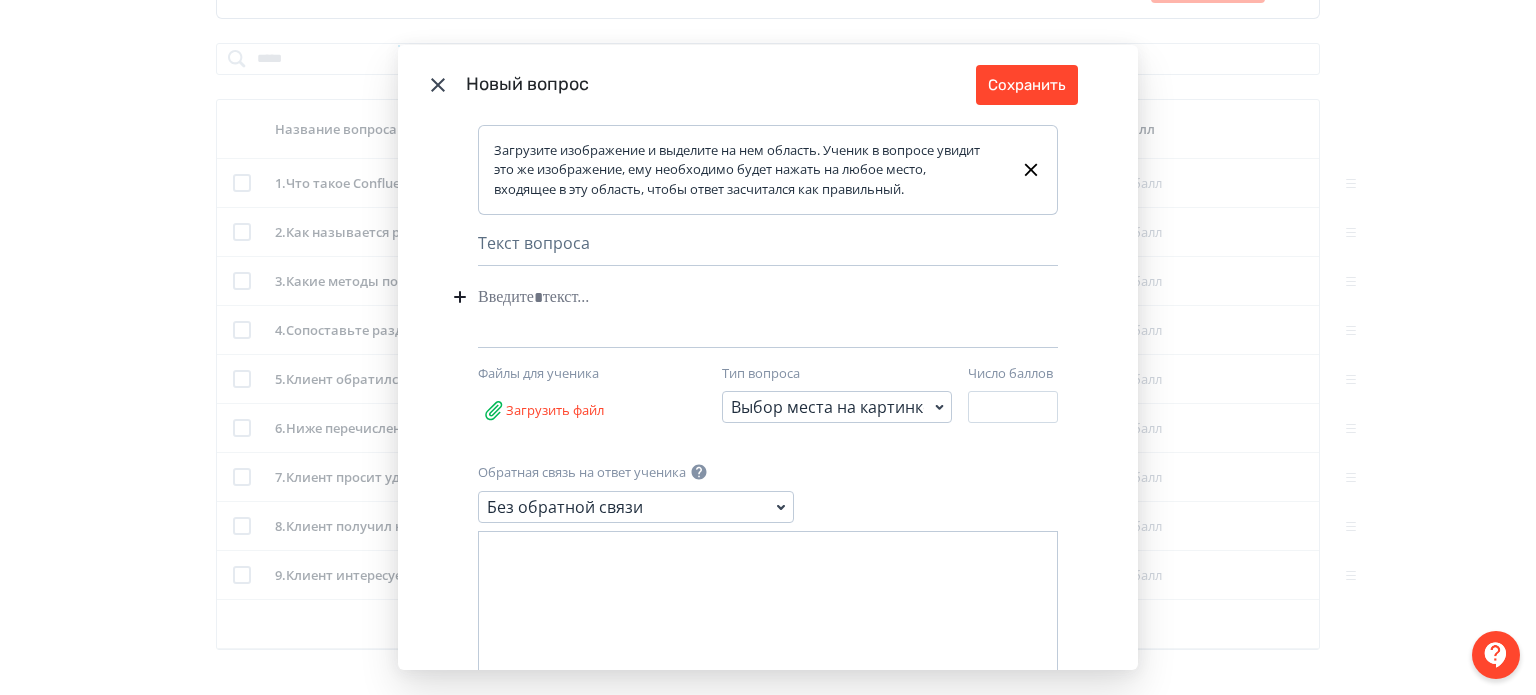 click at bounding box center (737, 297) 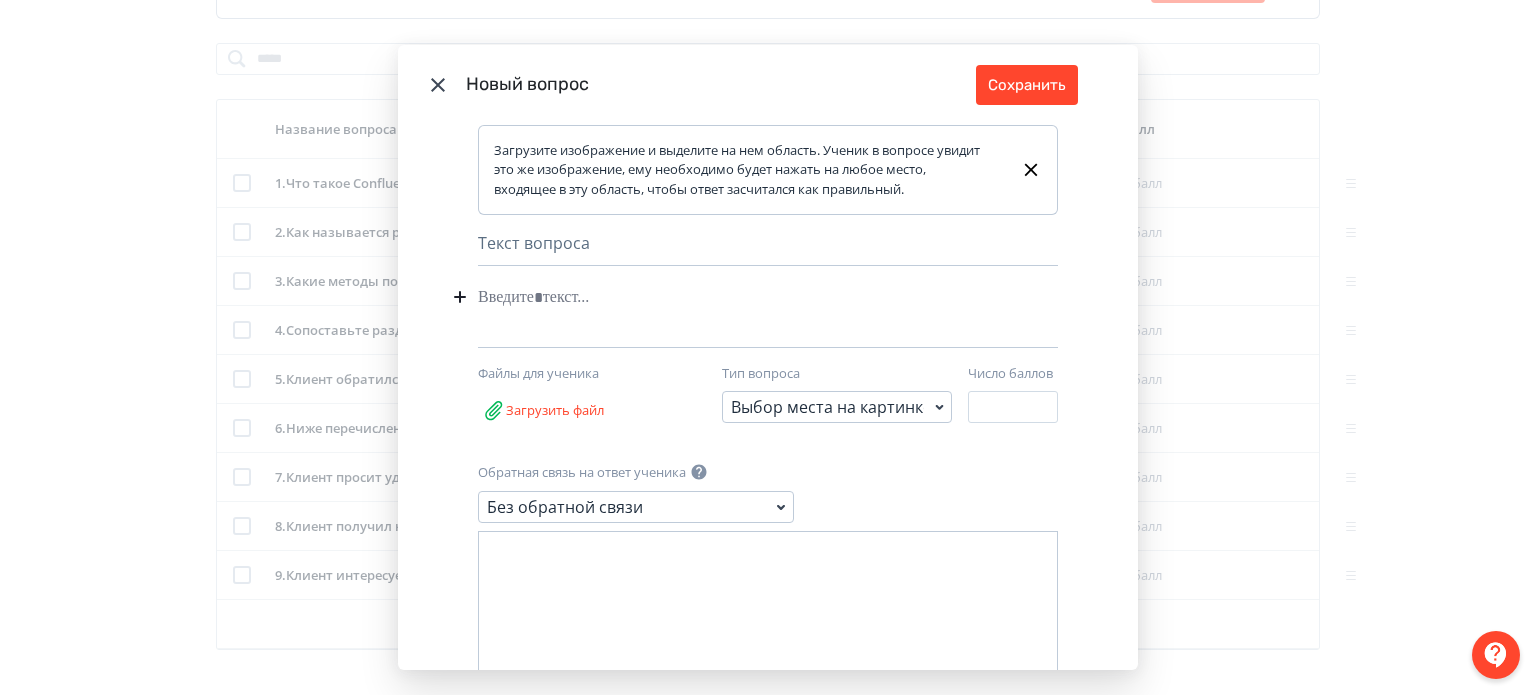 paste 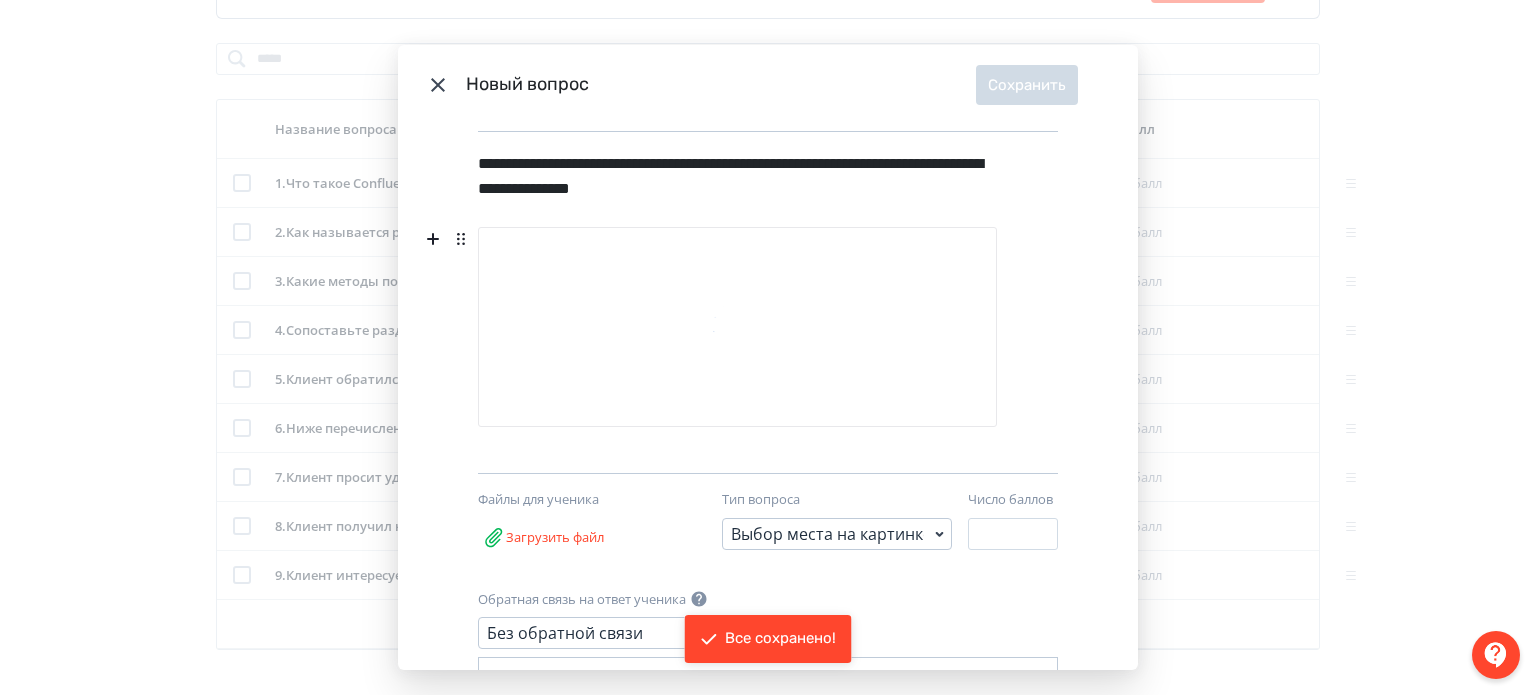 scroll, scrollTop: 34, scrollLeft: 0, axis: vertical 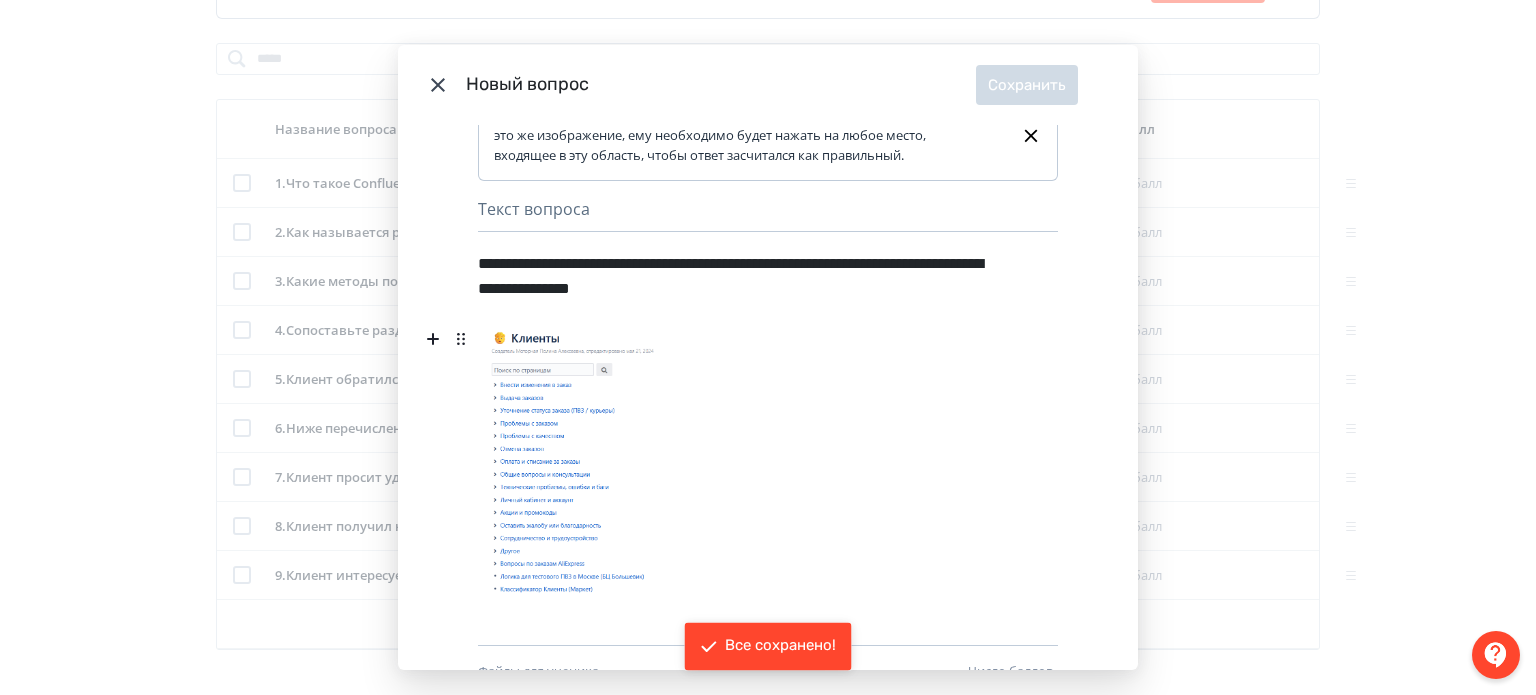 click at bounding box center [737, 463] 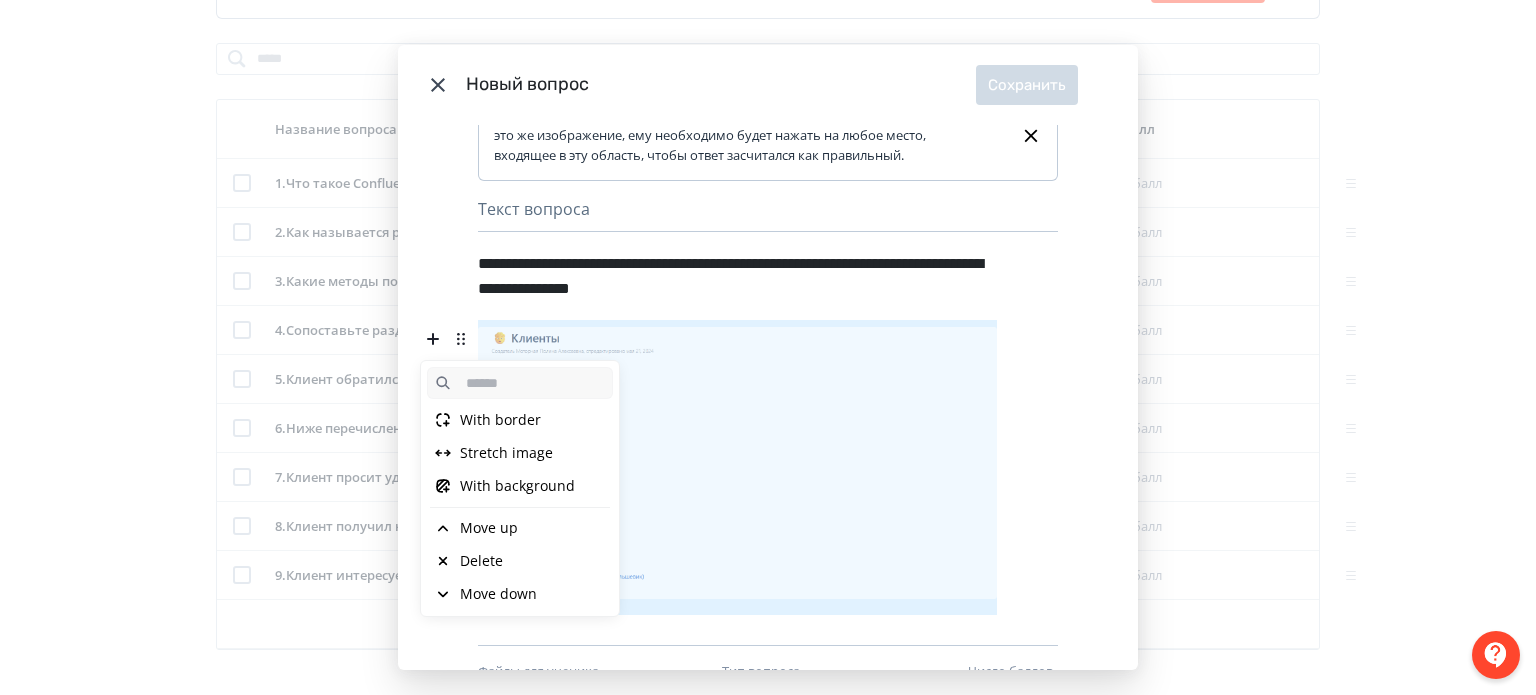 click 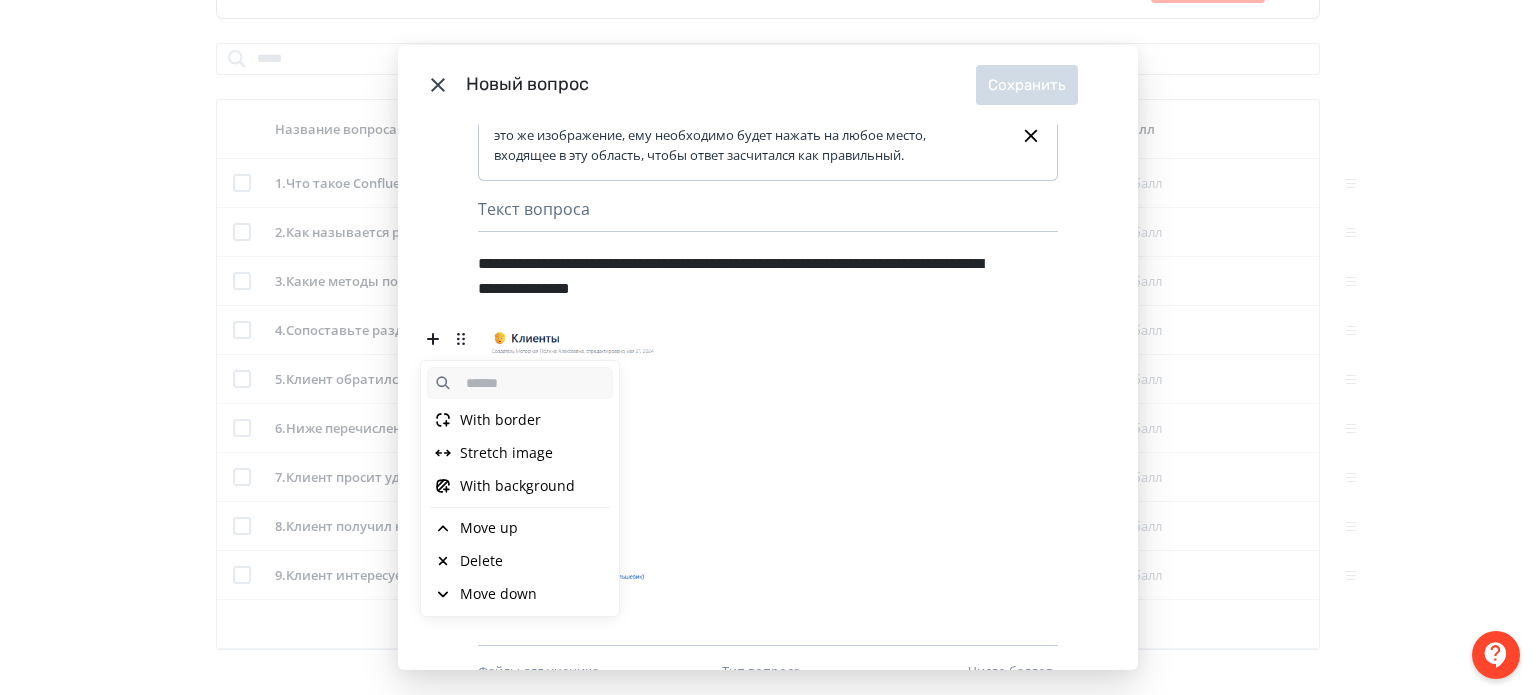 click on "Delete" at bounding box center (481, 561) 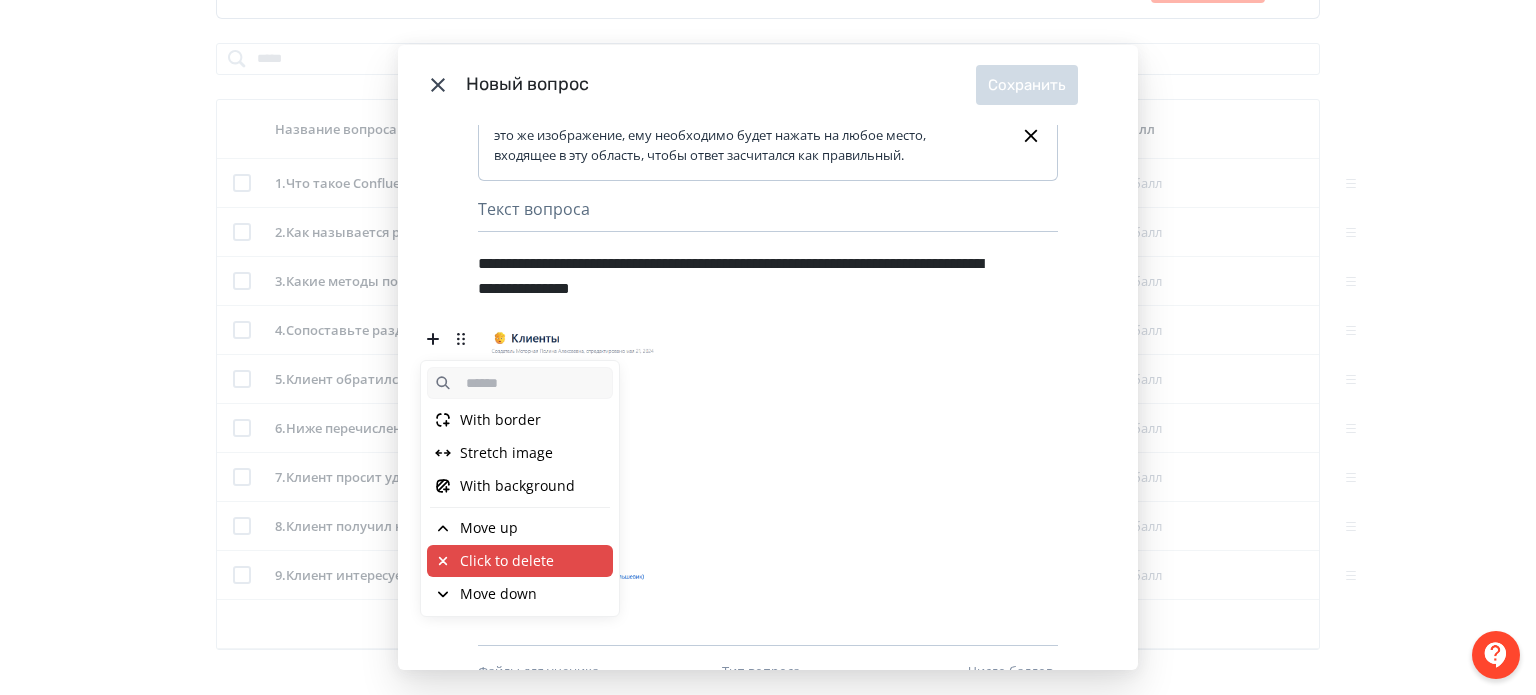 click on "Click to delete" at bounding box center (507, 561) 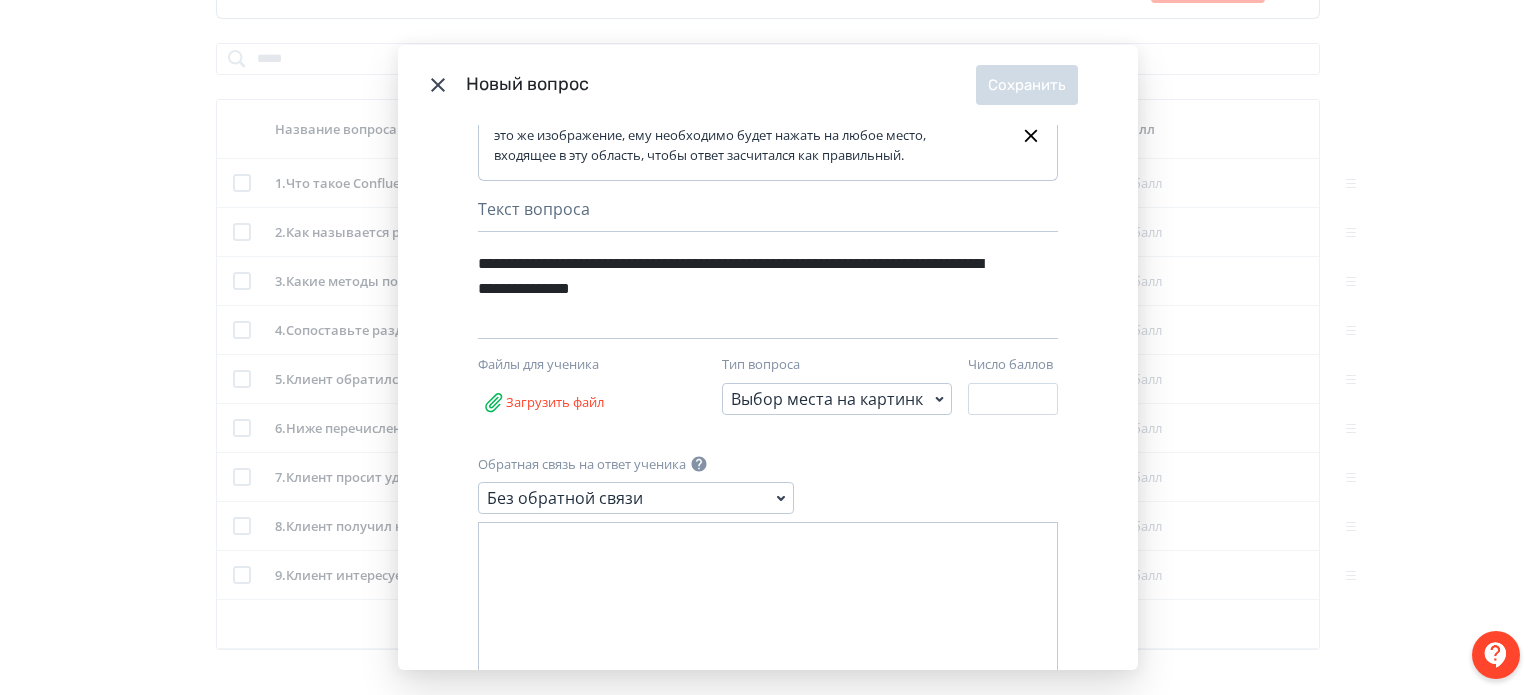 scroll, scrollTop: 373, scrollLeft: 0, axis: vertical 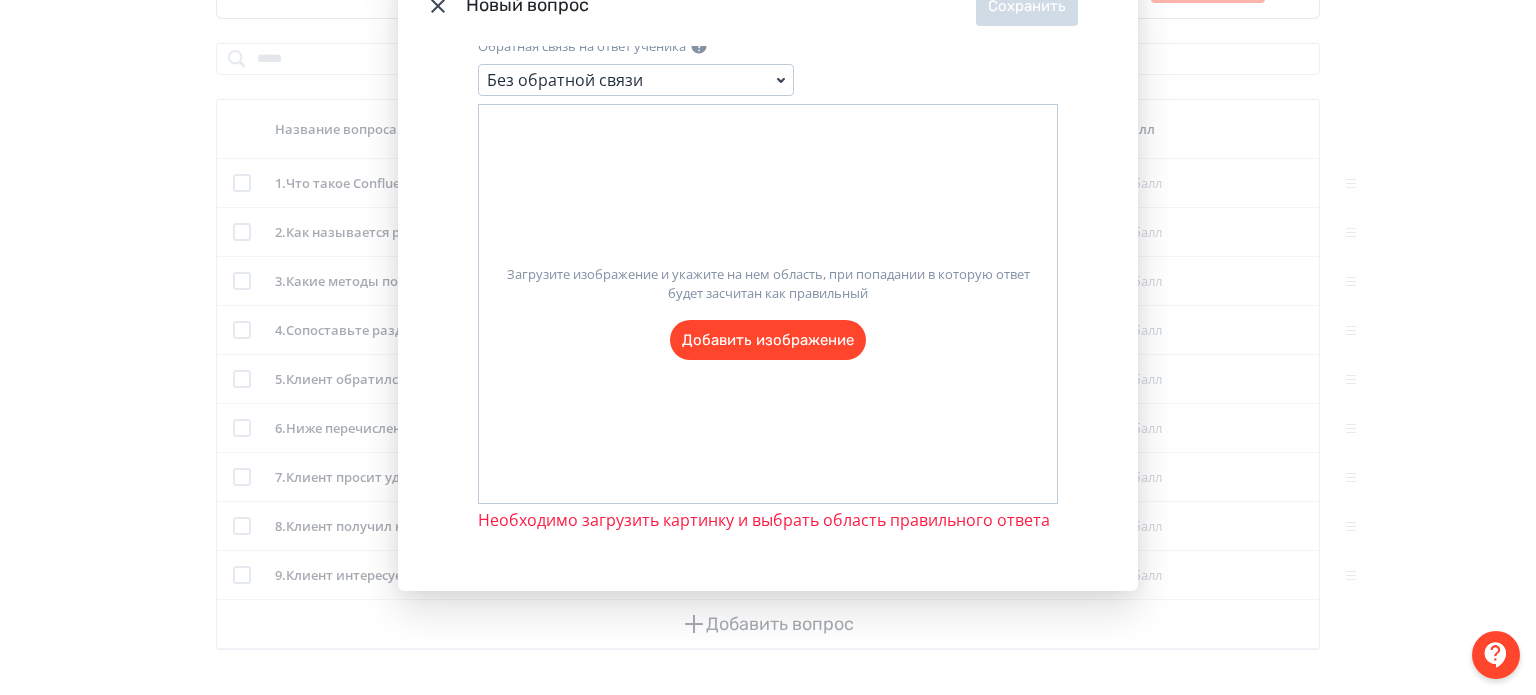 click on "Загрузите изображение и укажите на нем область, при попадании в которую ответ будет засчитан как правильный Добавить изображение" at bounding box center [768, 304] 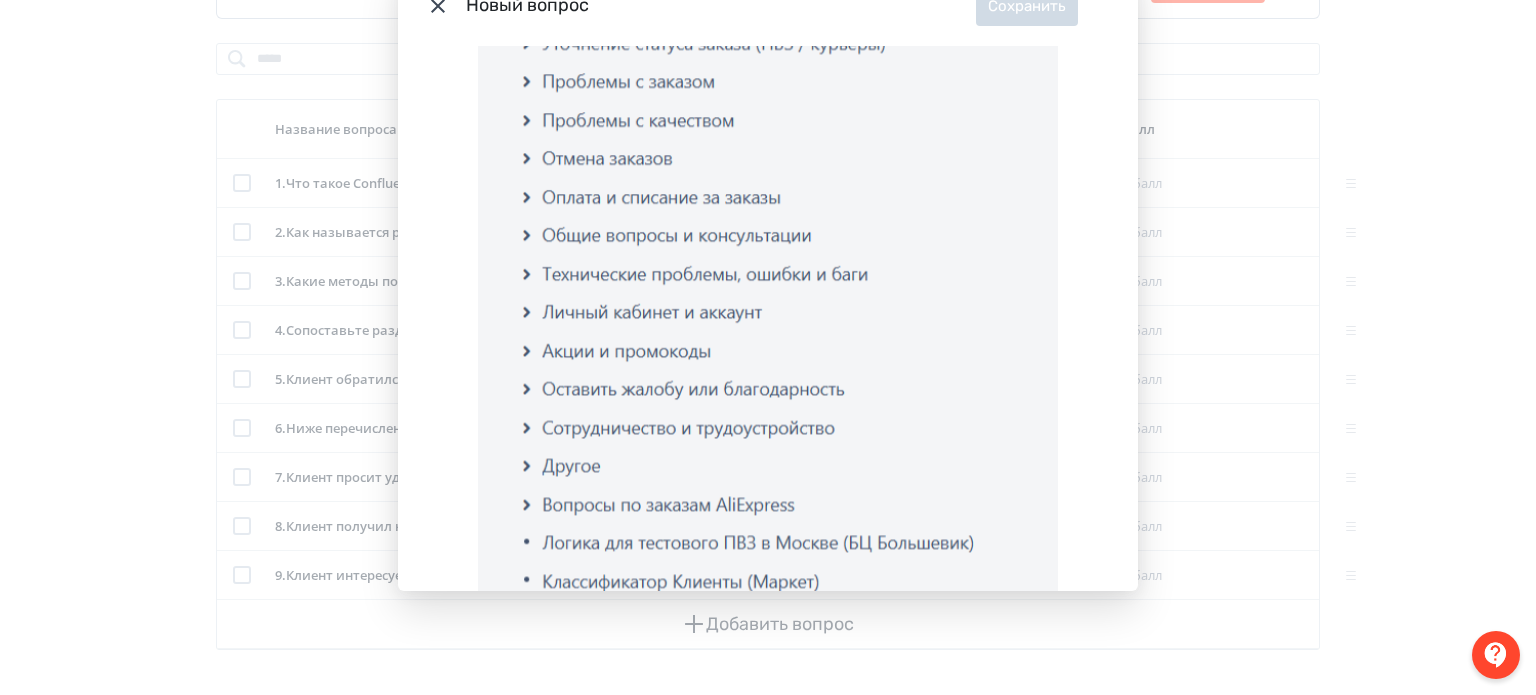 scroll, scrollTop: 600, scrollLeft: 0, axis: vertical 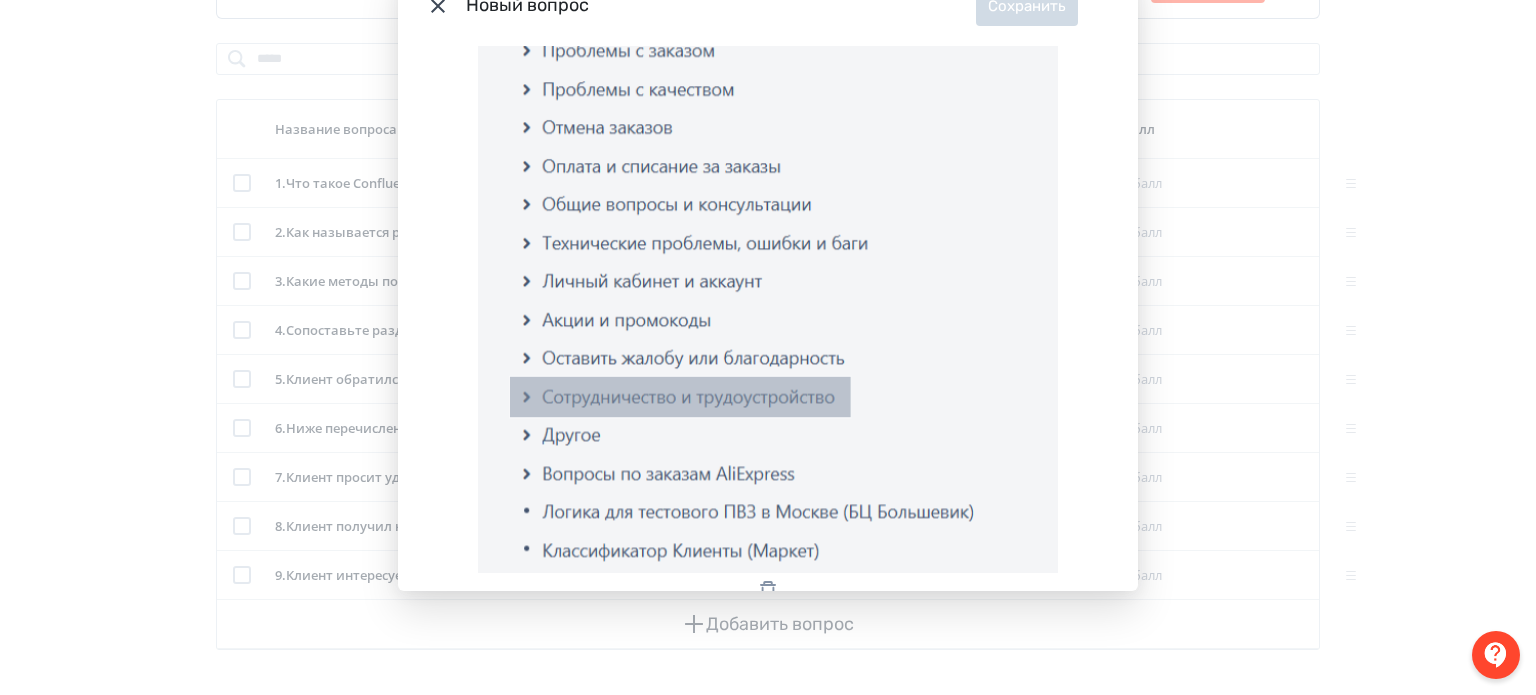 drag, startPoint x: 505, startPoint y: 369, endPoint x: 841, endPoint y: 410, distance: 338.49225 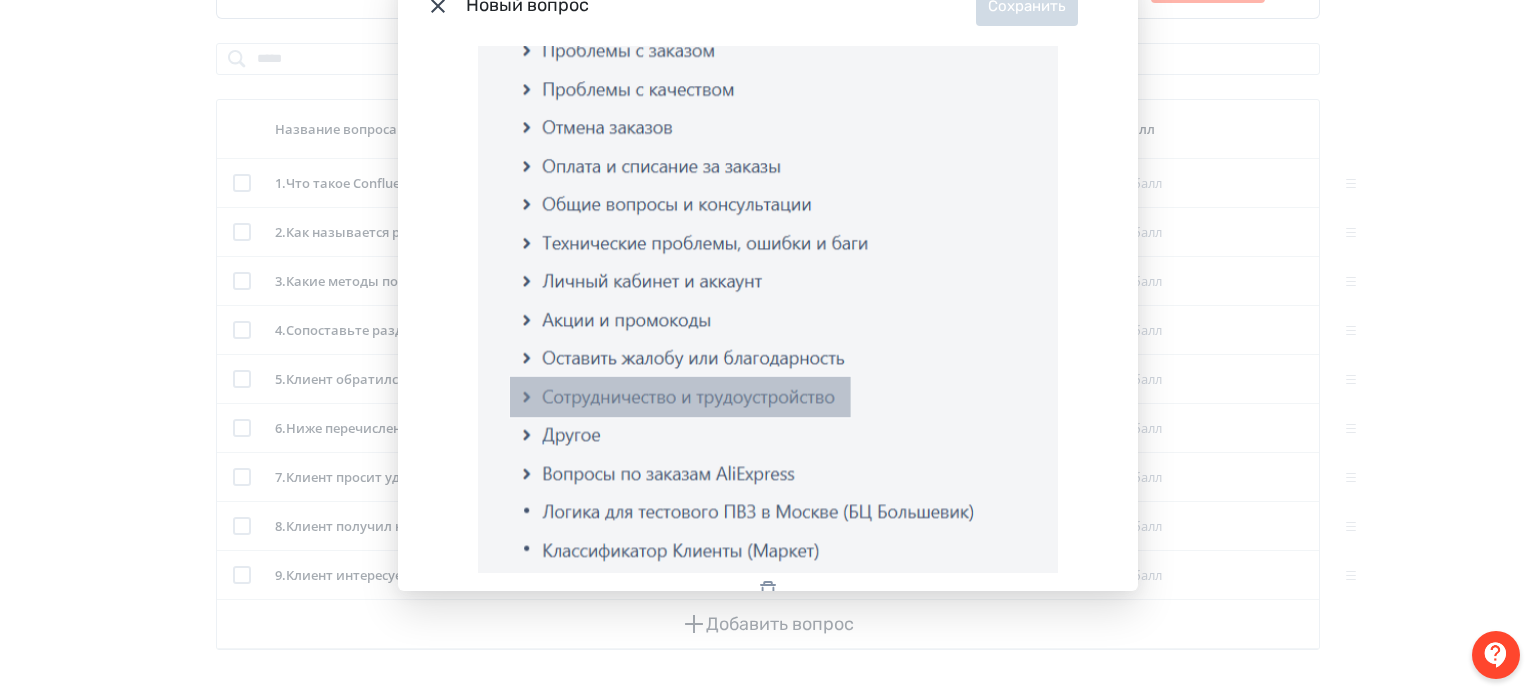 click 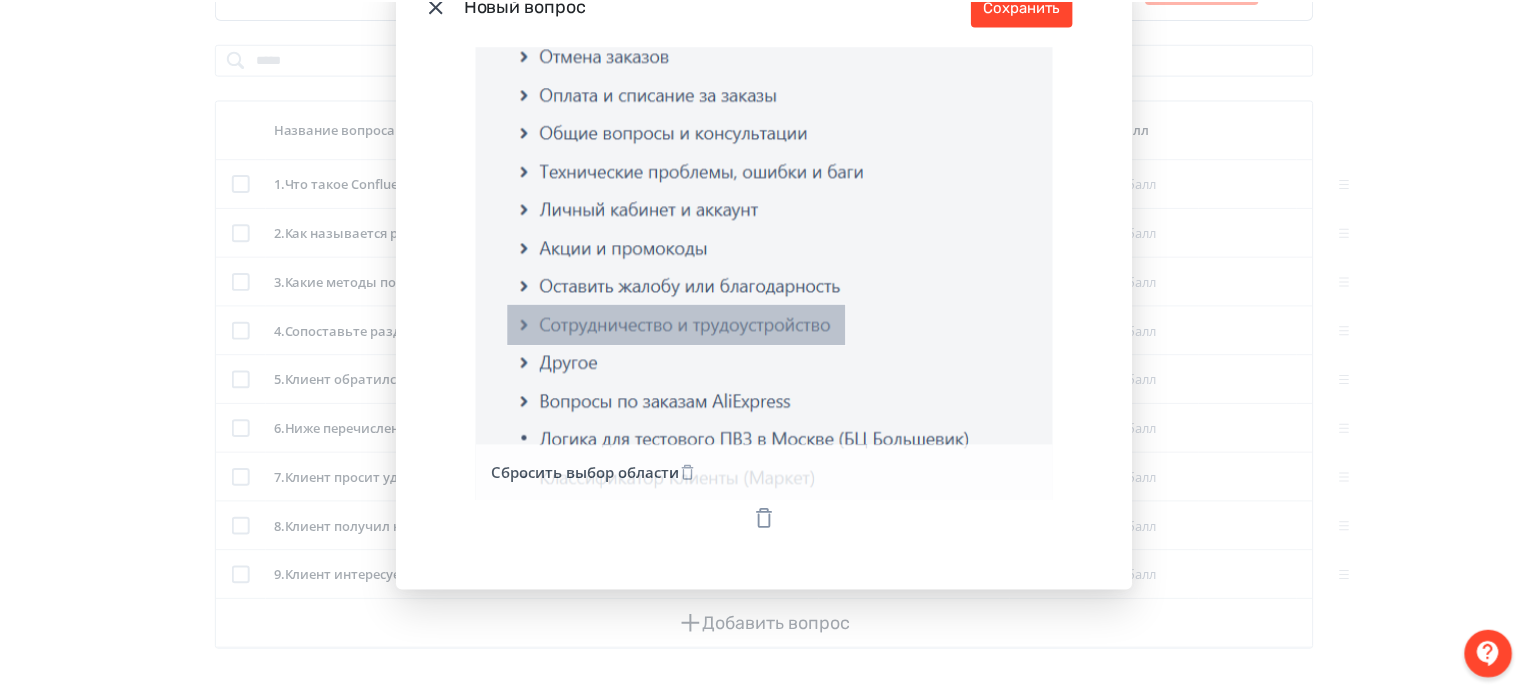 scroll, scrollTop: 0, scrollLeft: 0, axis: both 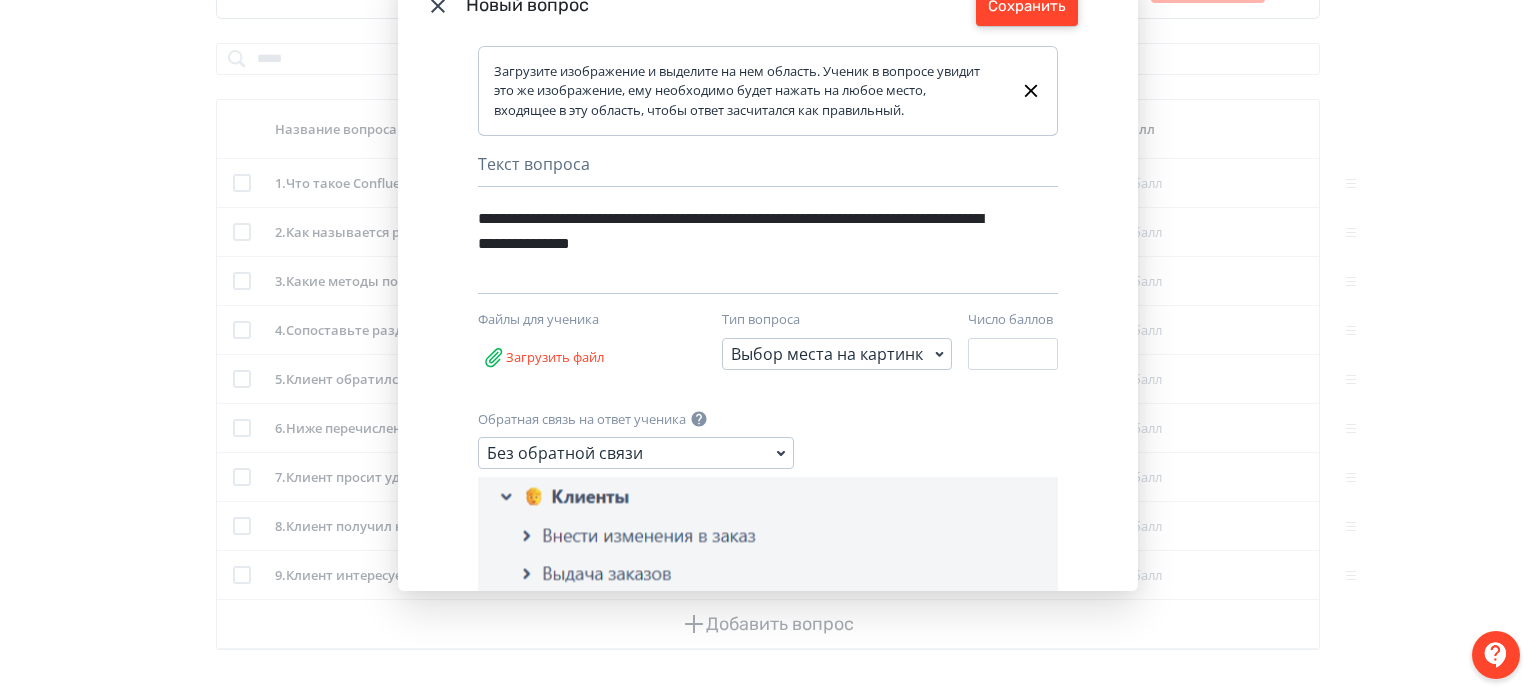 click on "Сохранить" at bounding box center [1027, 6] 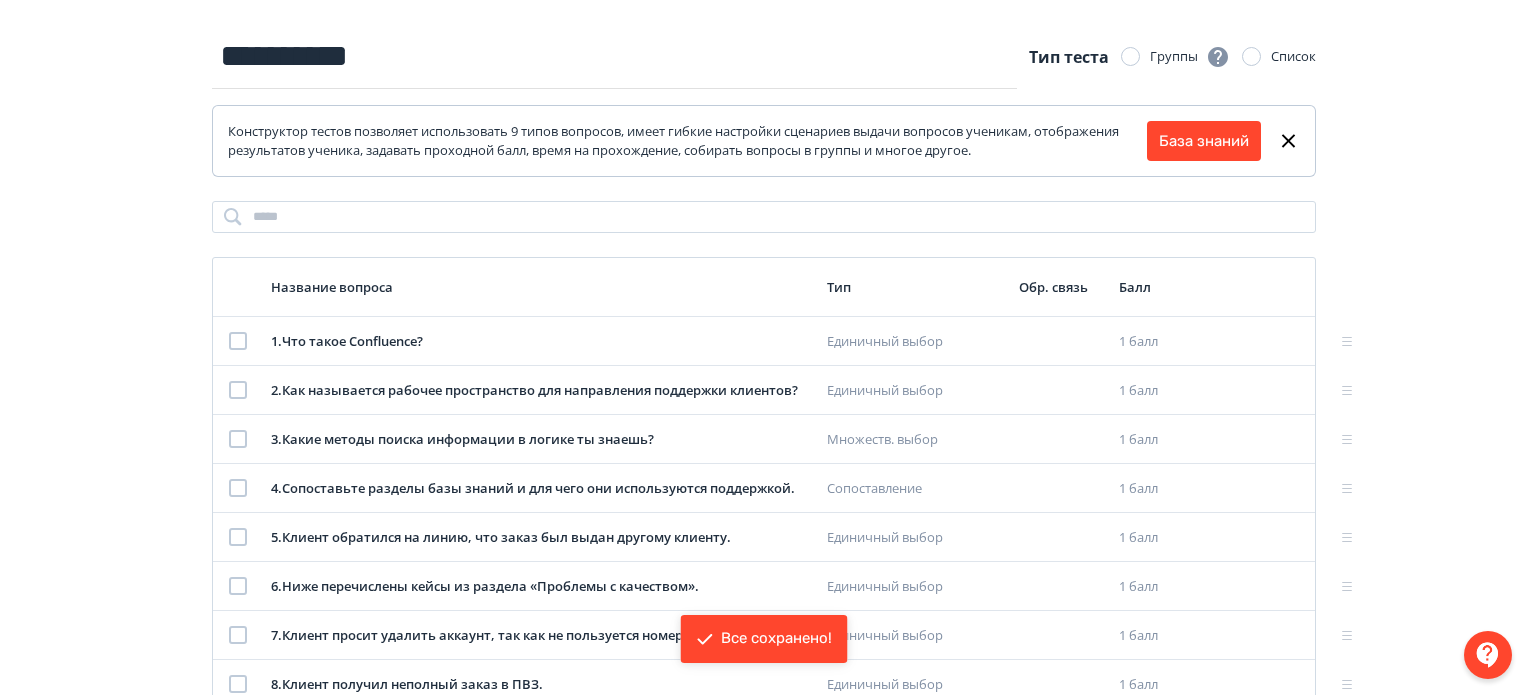 scroll, scrollTop: 0, scrollLeft: 0, axis: both 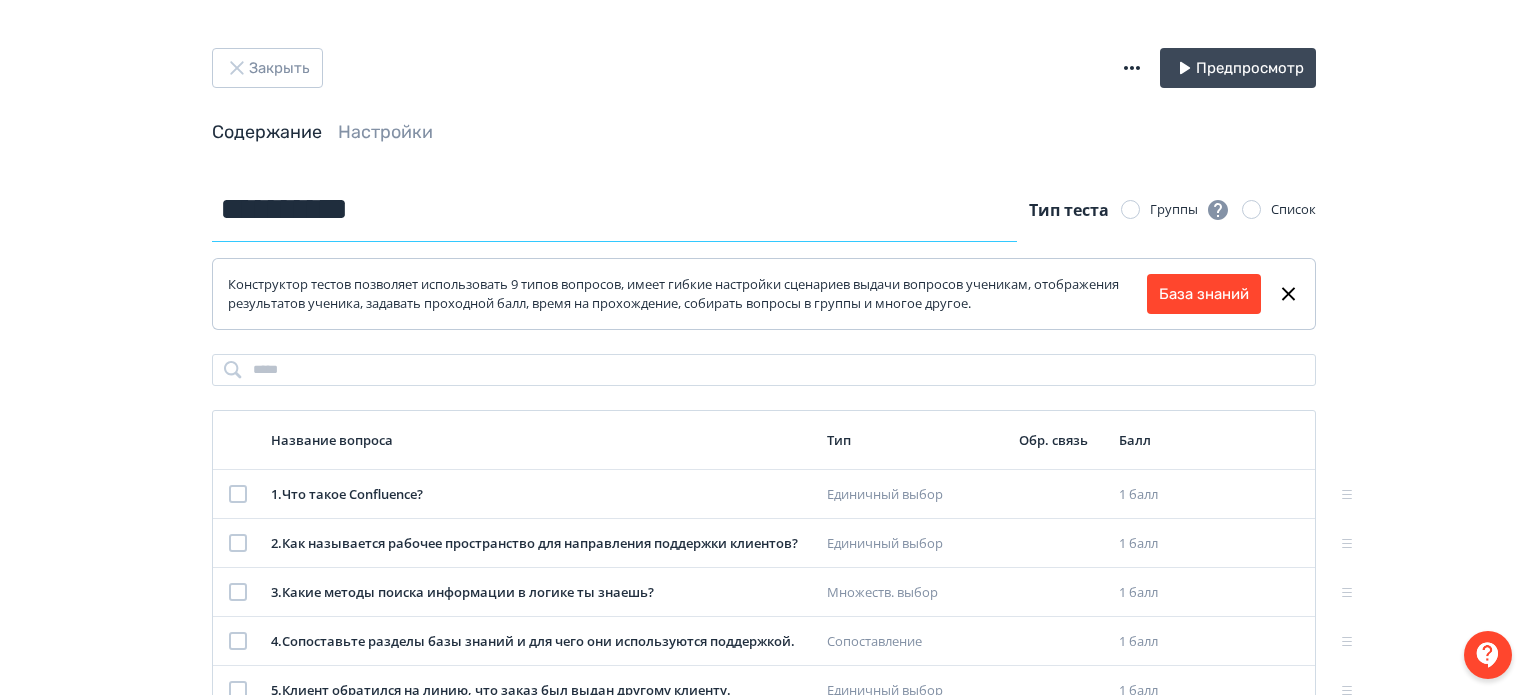 drag, startPoint x: 420, startPoint y: 206, endPoint x: 0, endPoint y: 167, distance: 421.80682 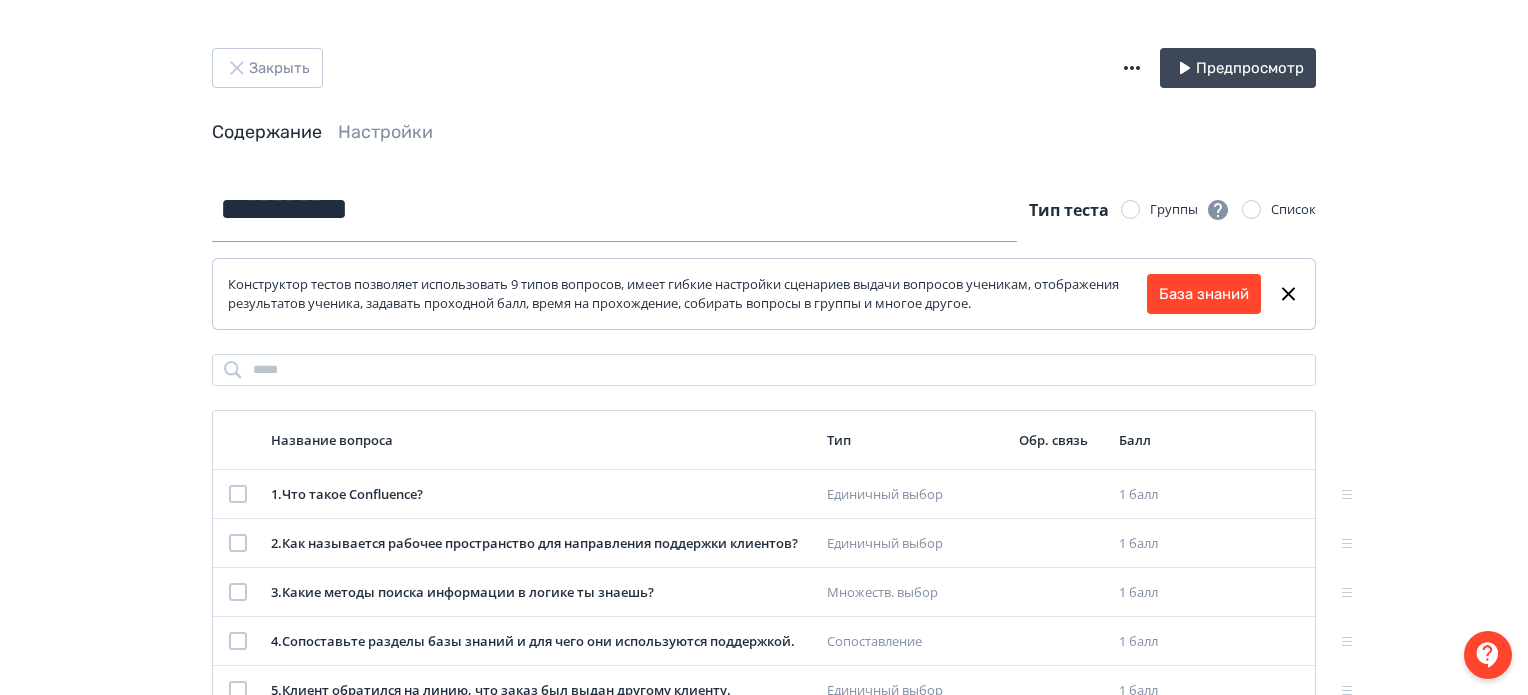 click on "**********" at bounding box center (764, 529) 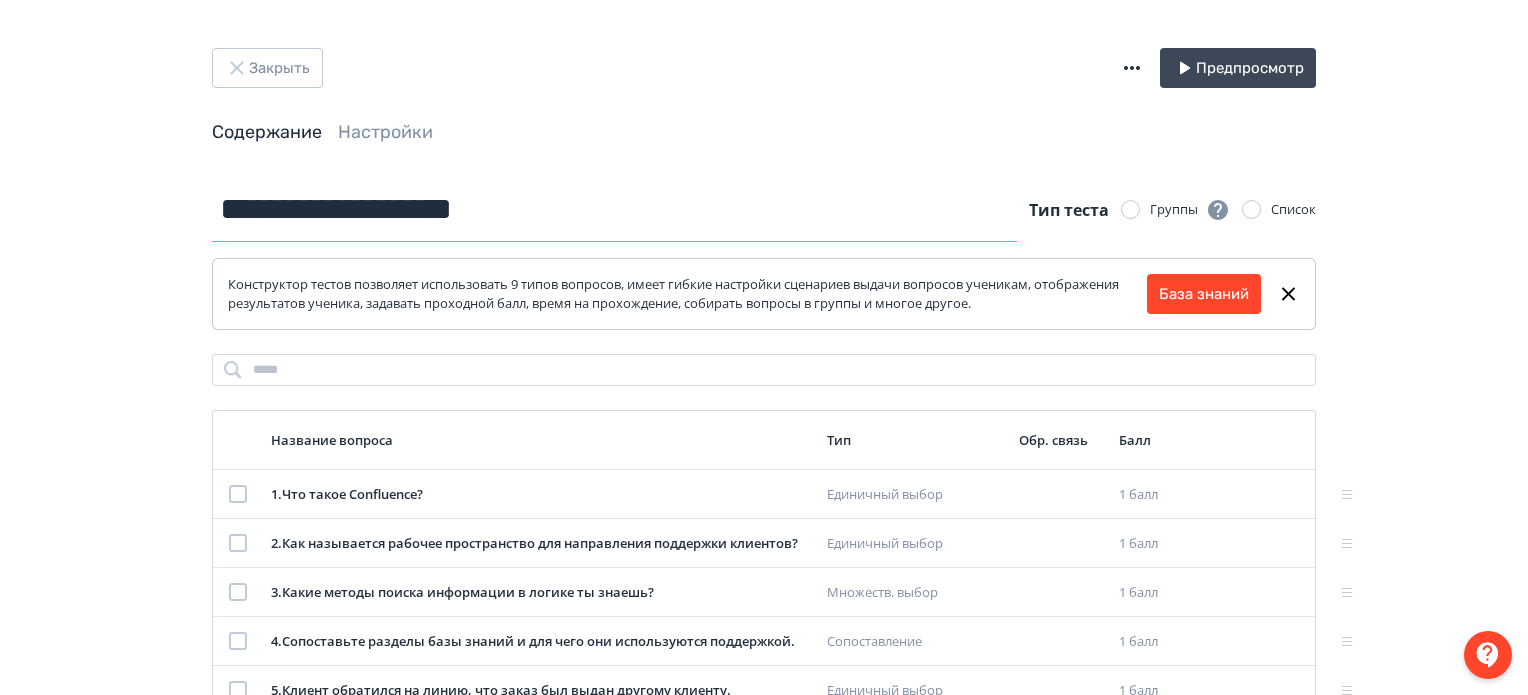 type on "**********" 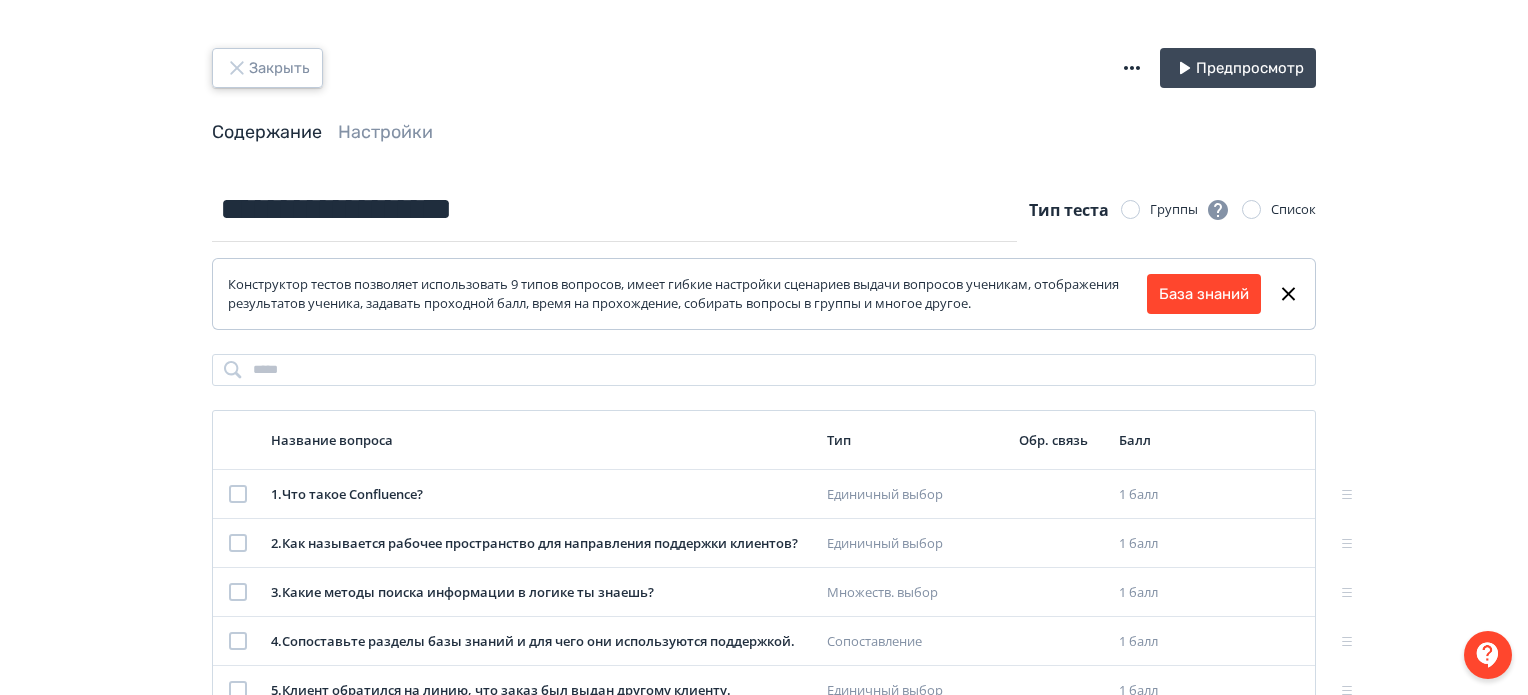click on "Закрыть" at bounding box center (267, 68) 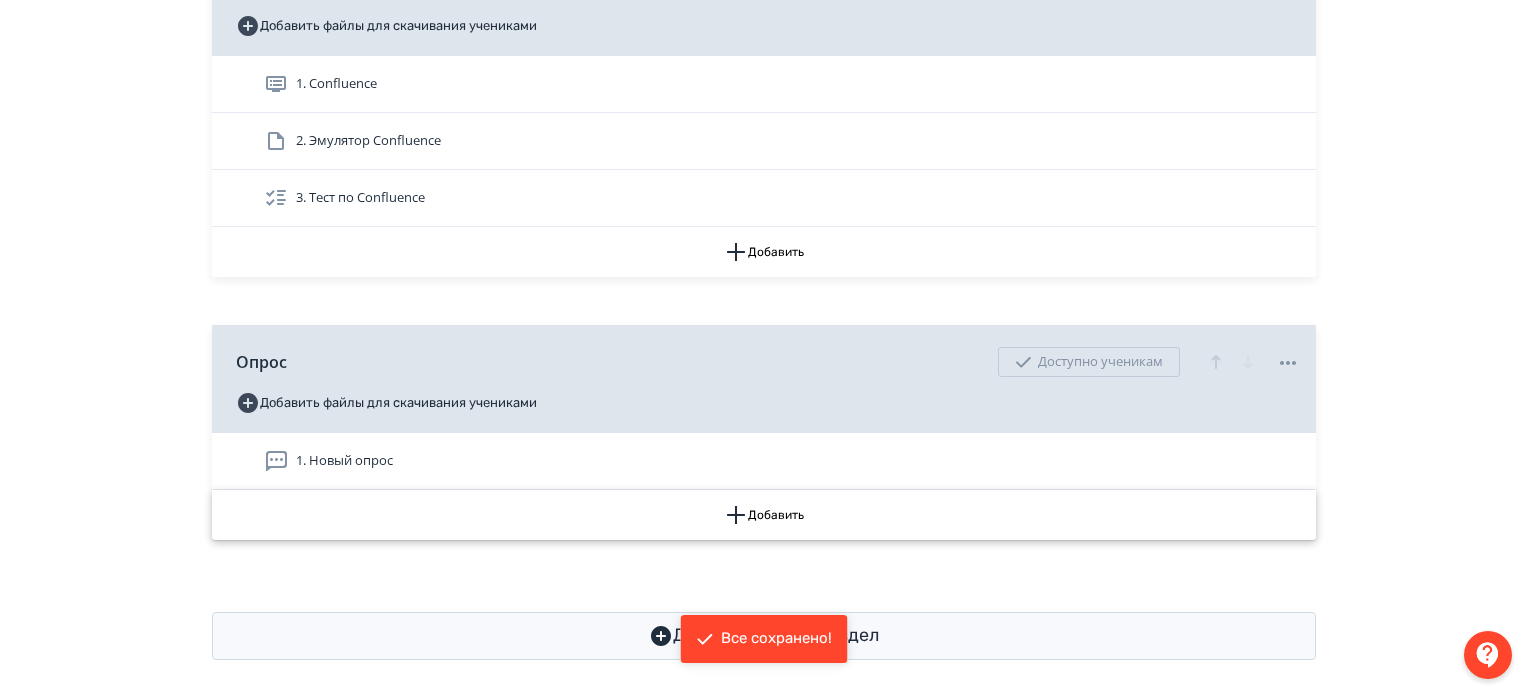 scroll, scrollTop: 648, scrollLeft: 0, axis: vertical 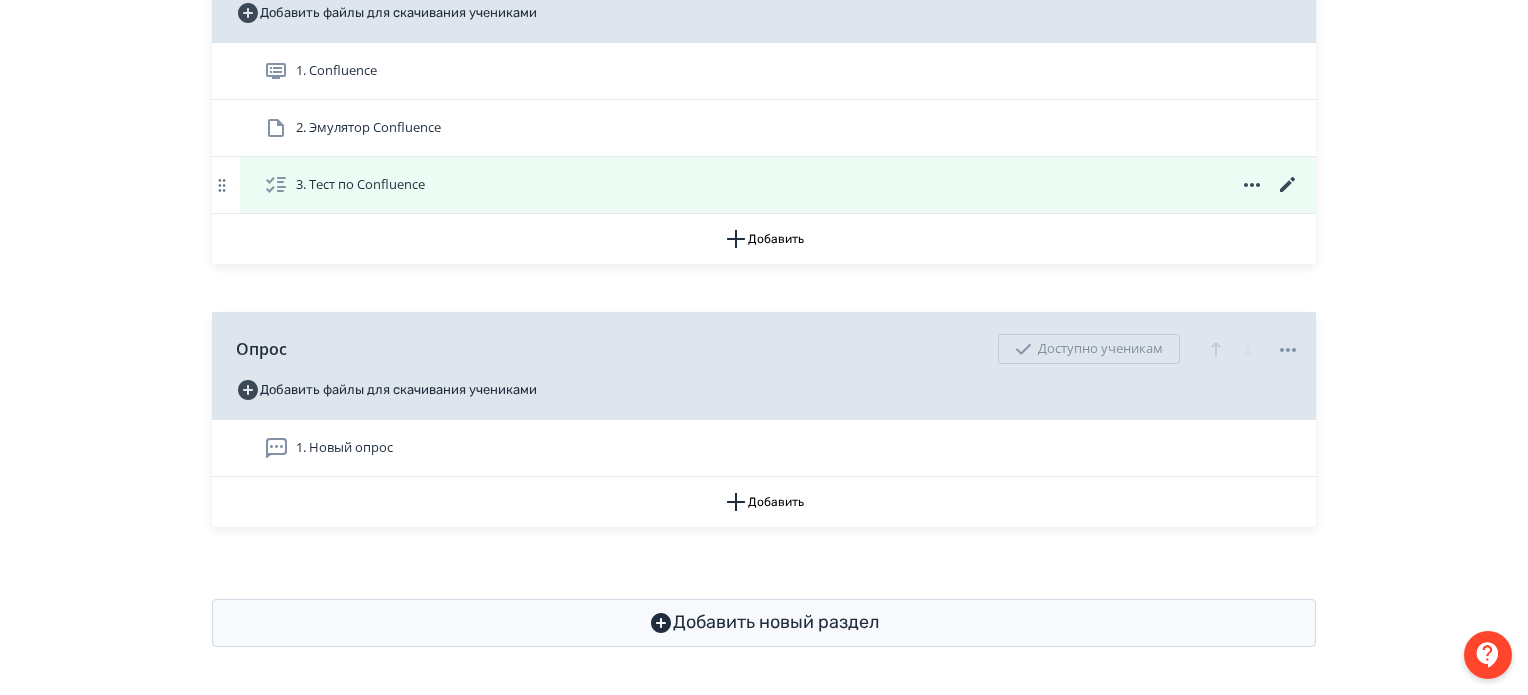 click 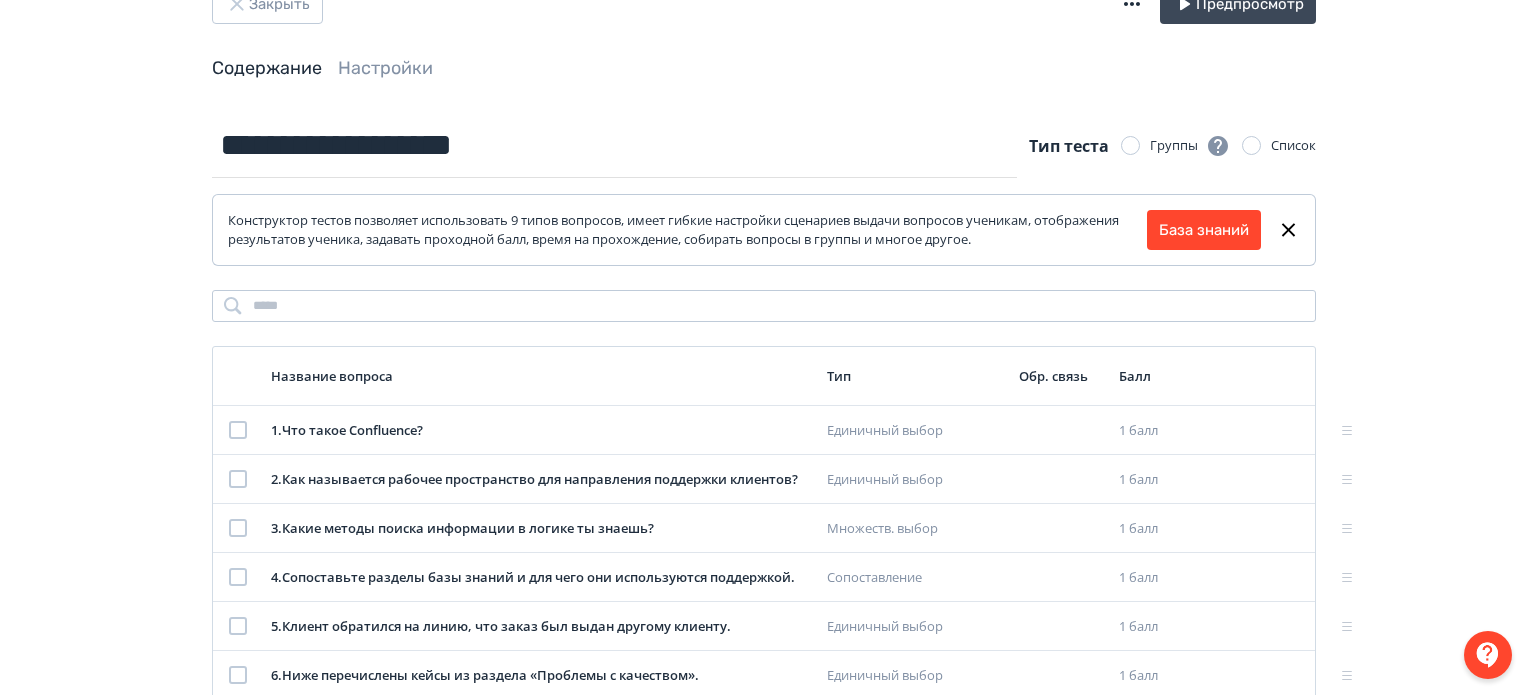 scroll, scrollTop: 0, scrollLeft: 0, axis: both 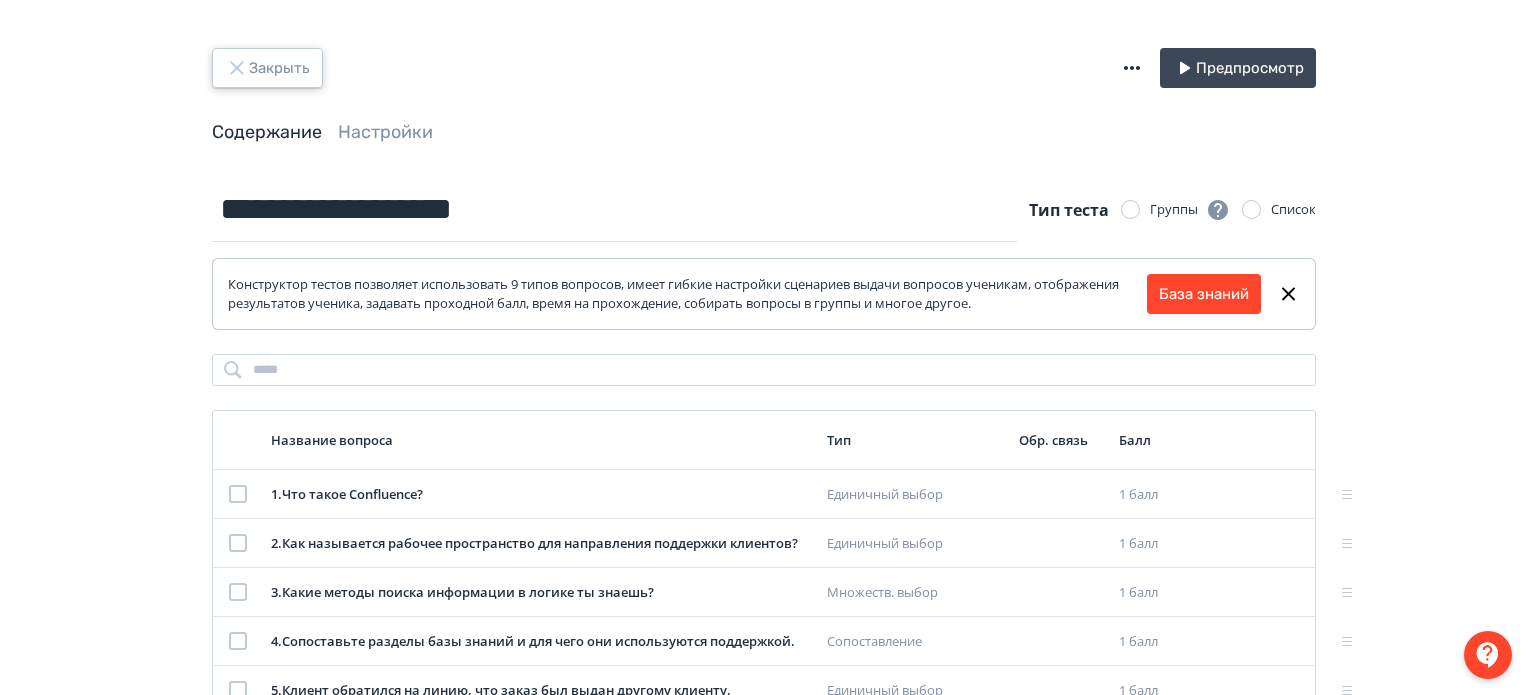 click on "Закрыть" at bounding box center [267, 68] 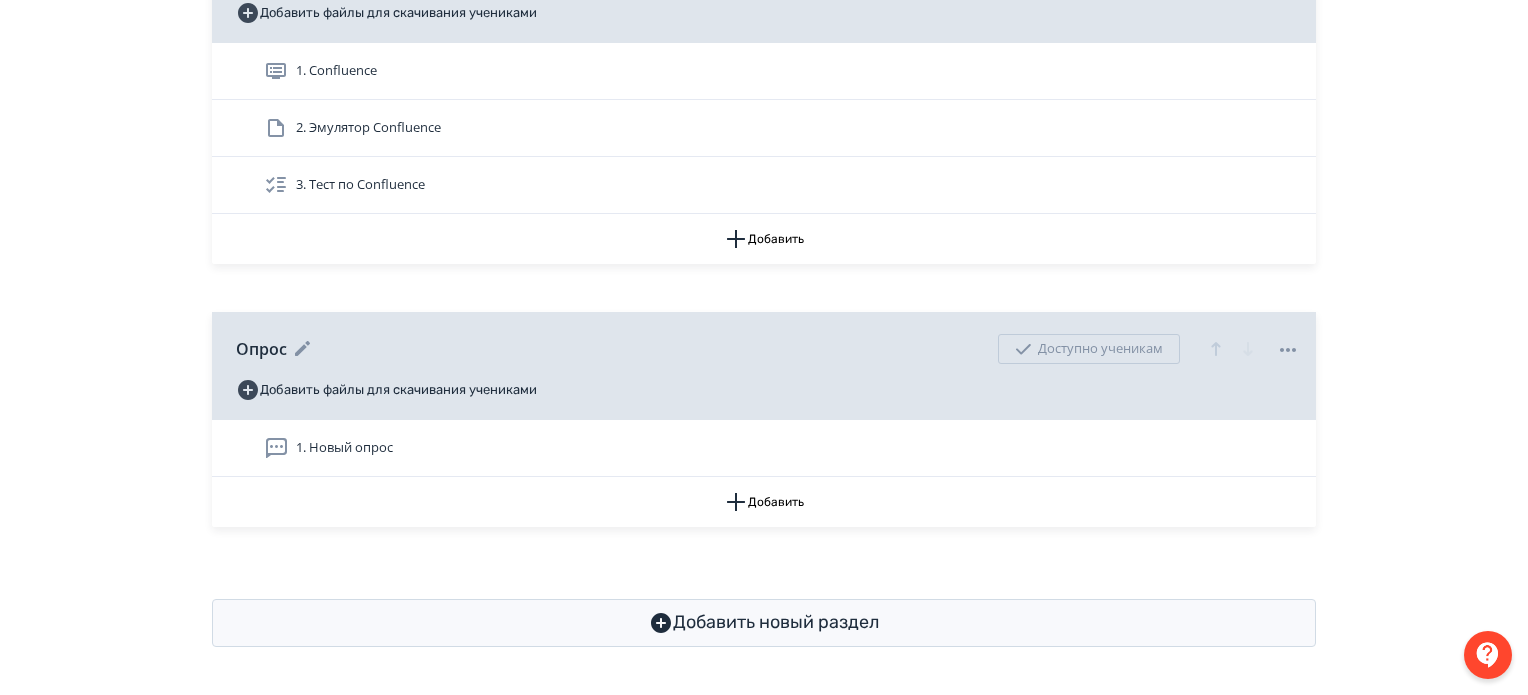 scroll, scrollTop: 348, scrollLeft: 0, axis: vertical 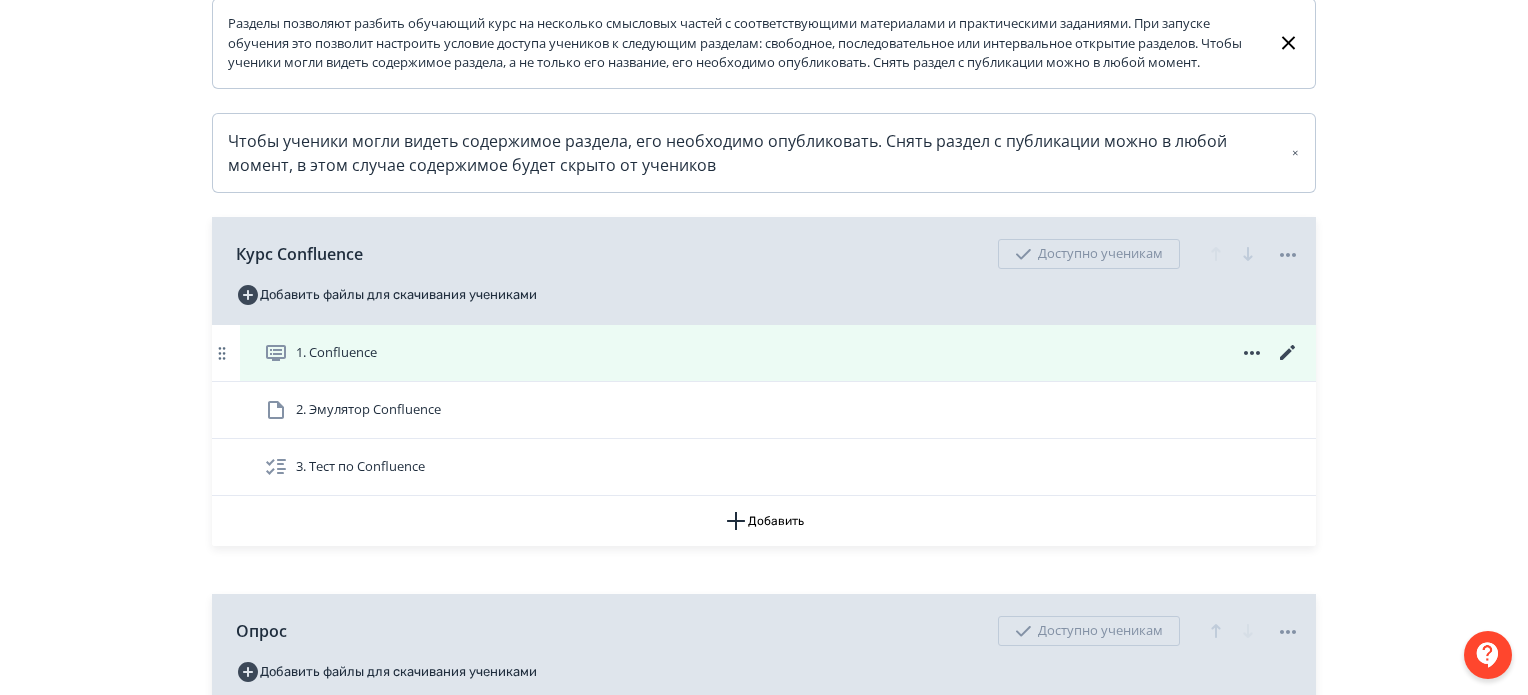 click on "1. Confluence" at bounding box center [782, 353] 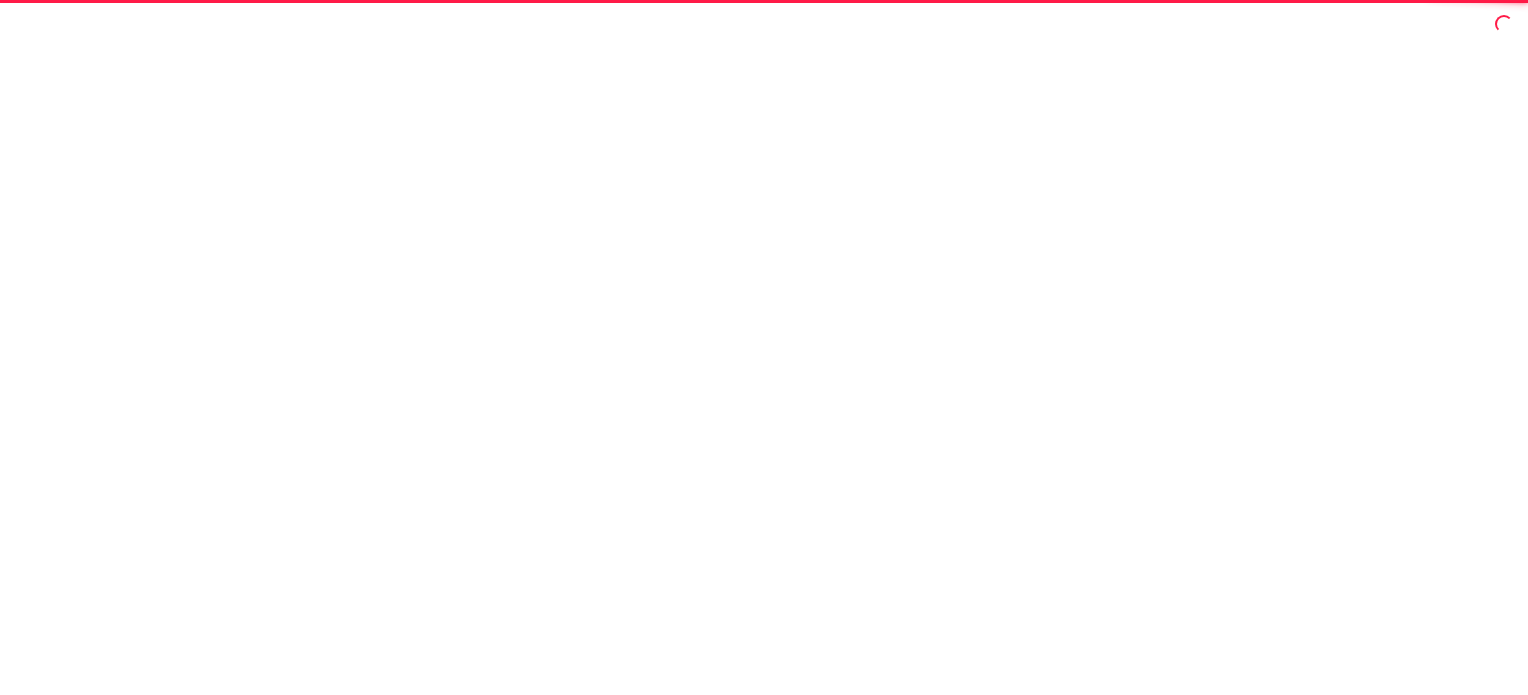 scroll, scrollTop: 0, scrollLeft: 0, axis: both 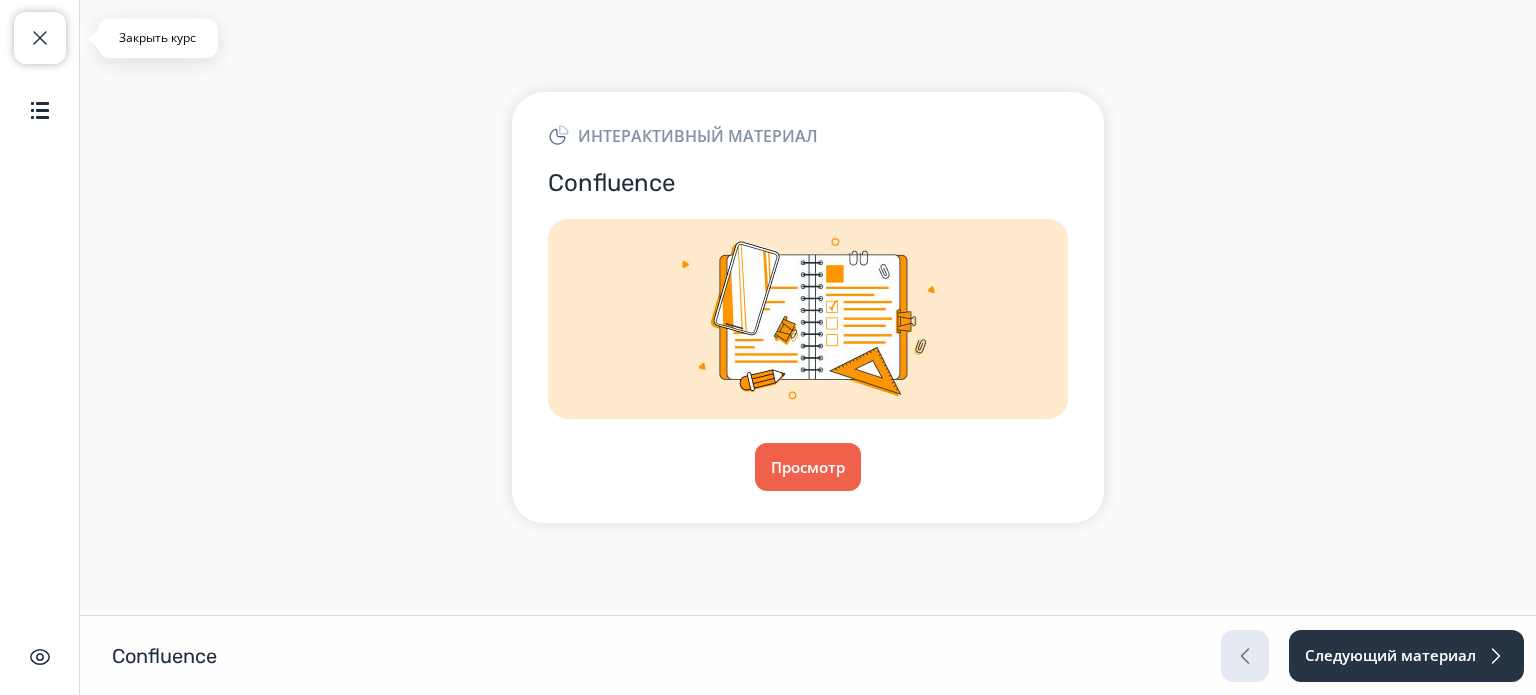 click at bounding box center (40, 38) 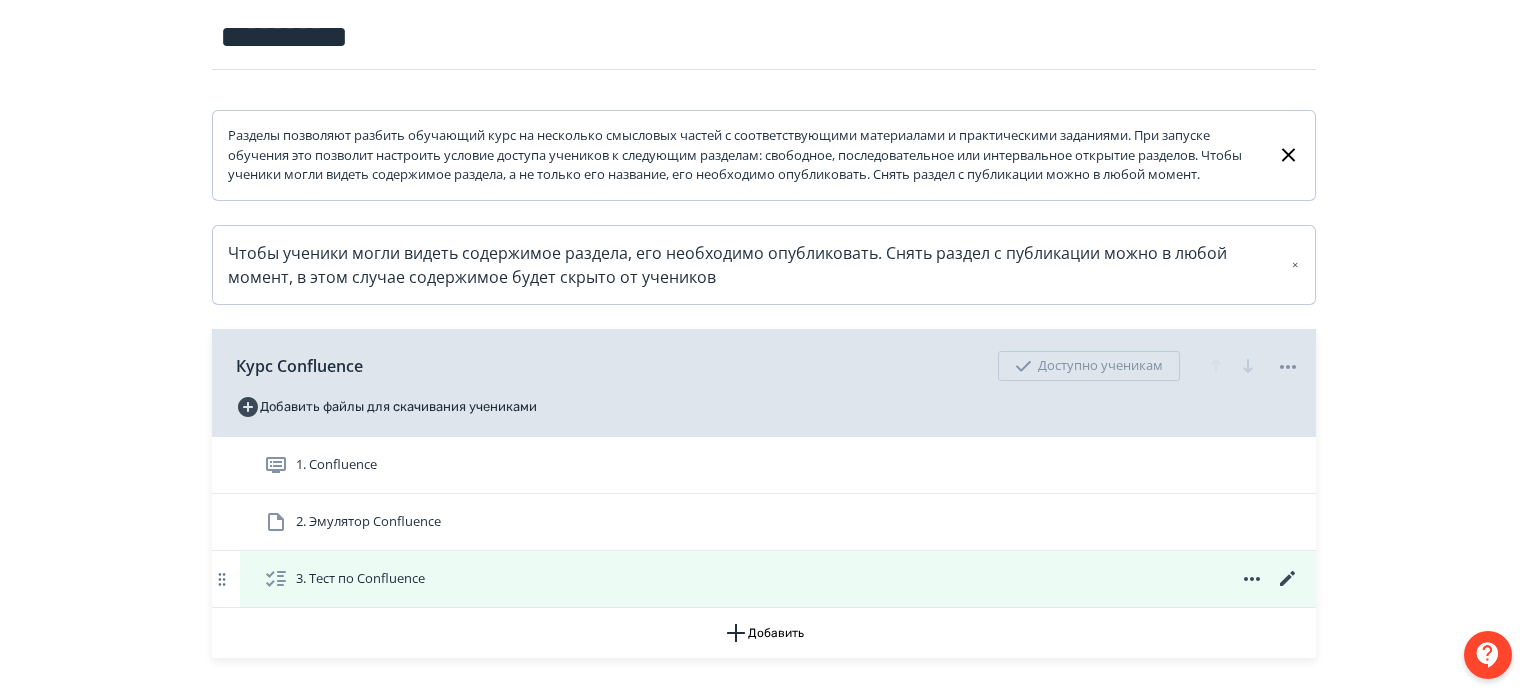 scroll, scrollTop: 400, scrollLeft: 0, axis: vertical 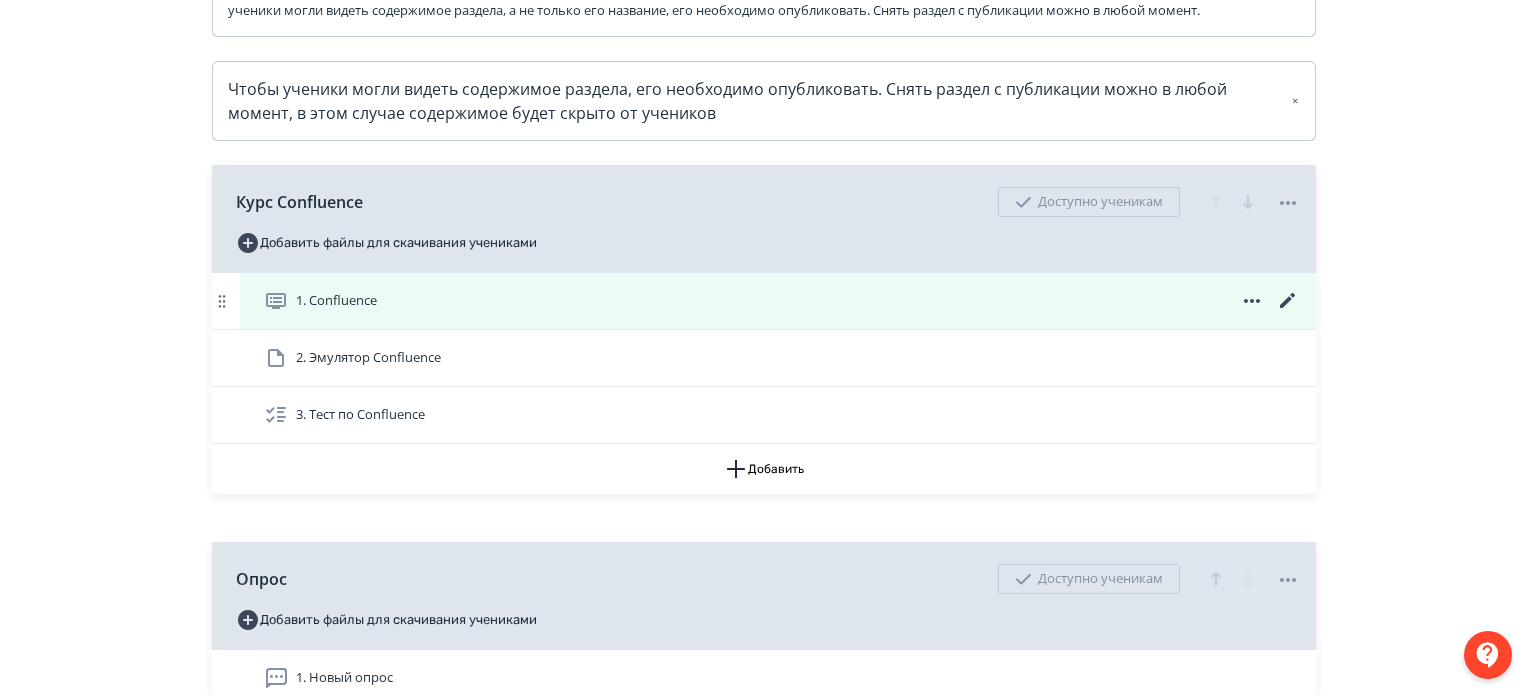 click 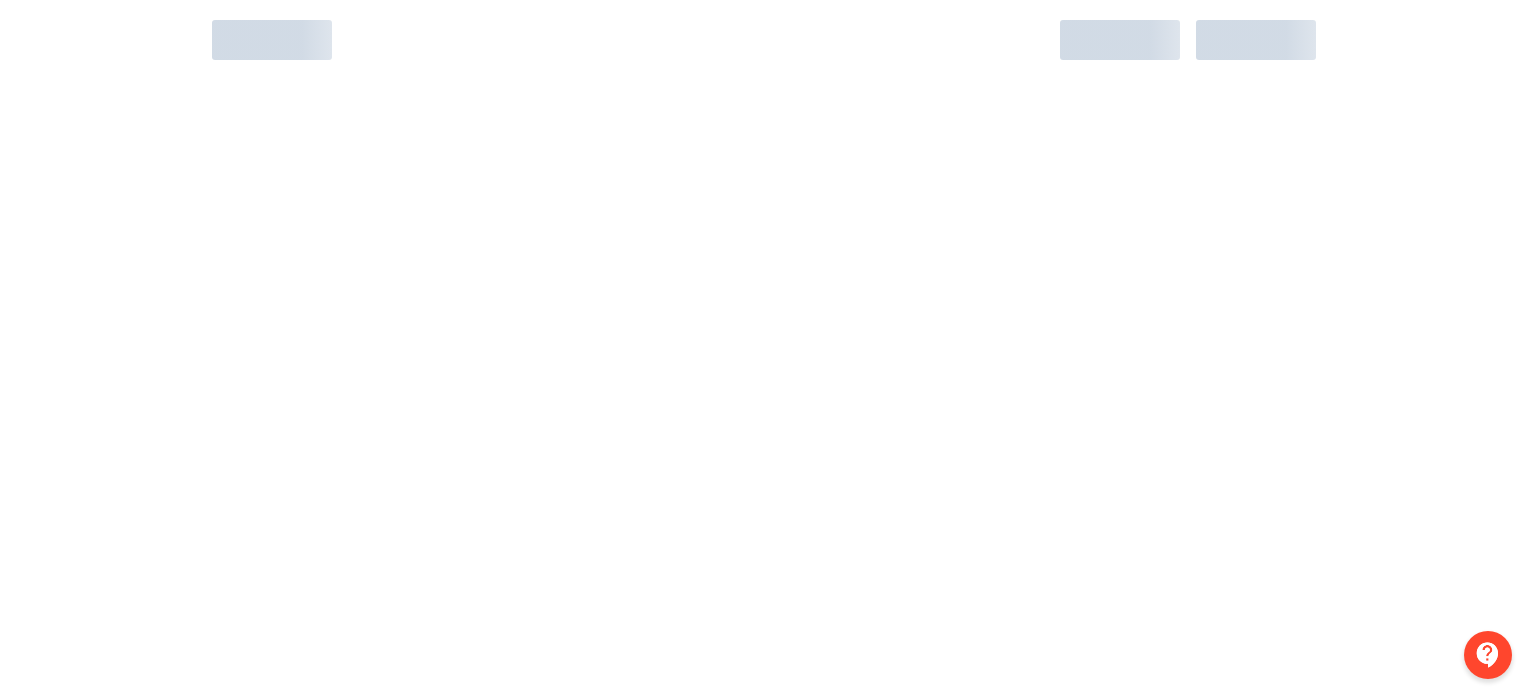 scroll, scrollTop: 0, scrollLeft: 0, axis: both 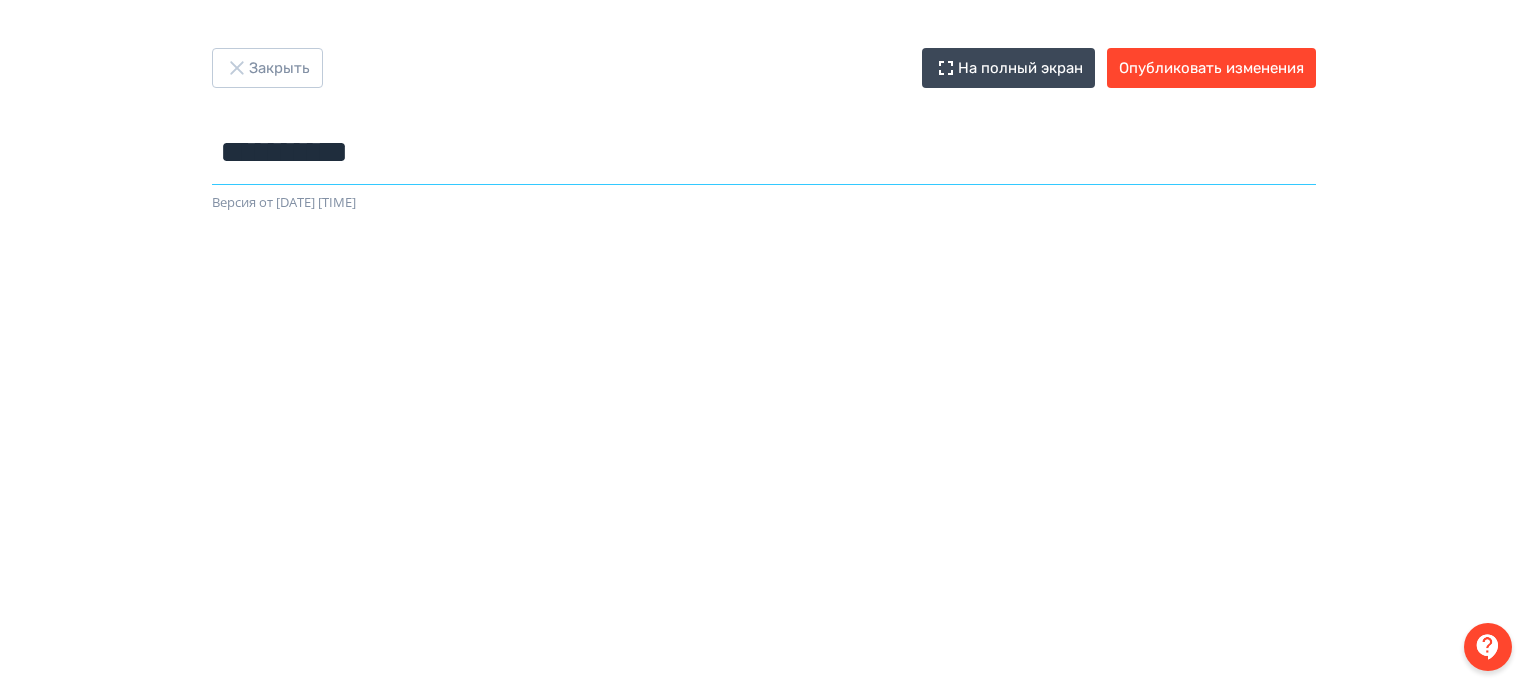 click on "**********" at bounding box center (764, 152) 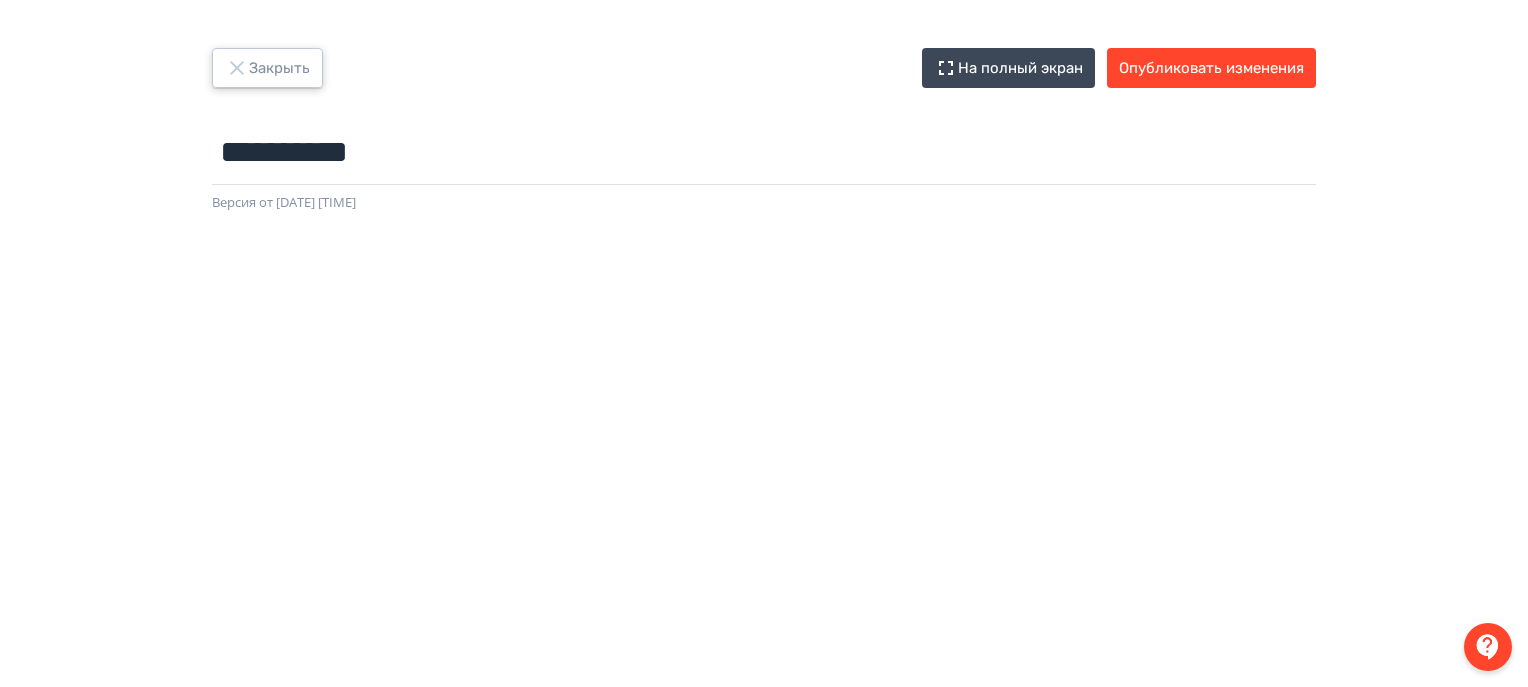 click on "Закрыть" at bounding box center [267, 68] 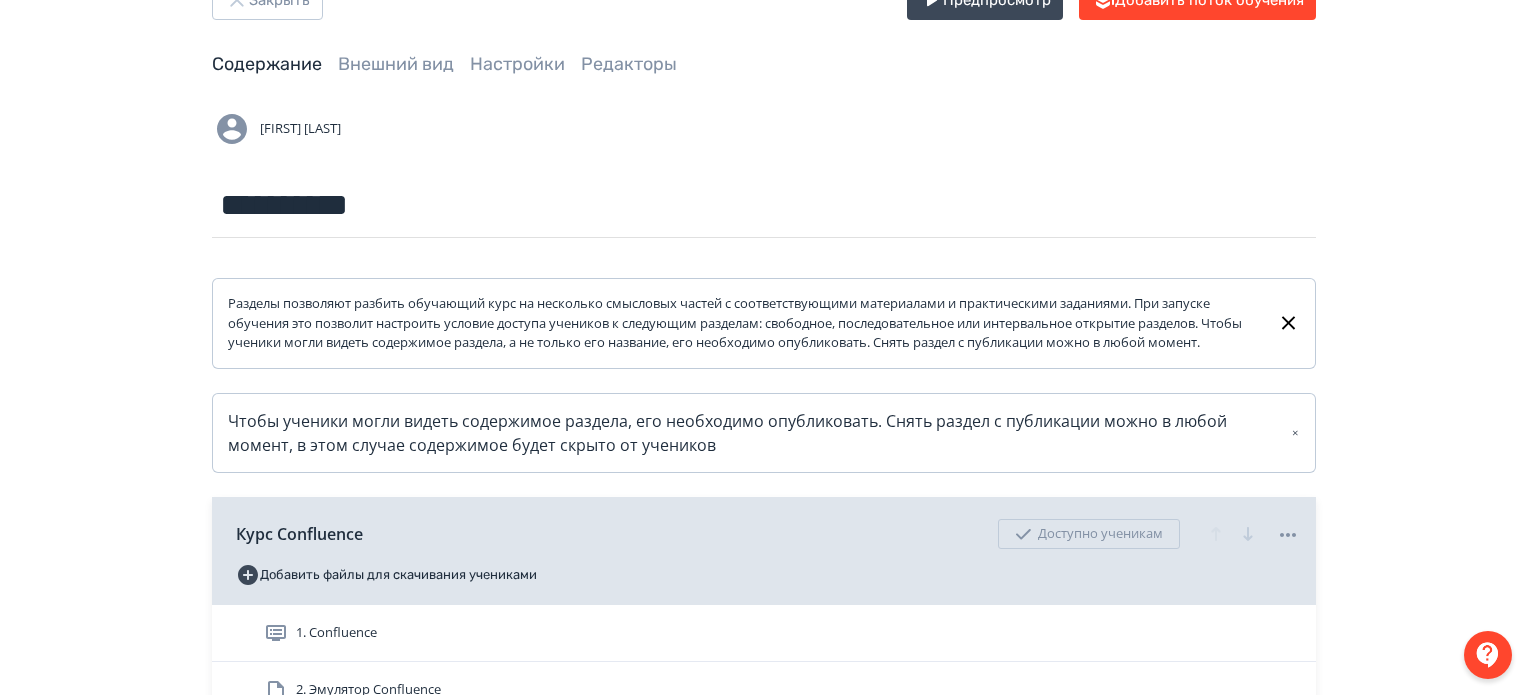 scroll, scrollTop: 0, scrollLeft: 0, axis: both 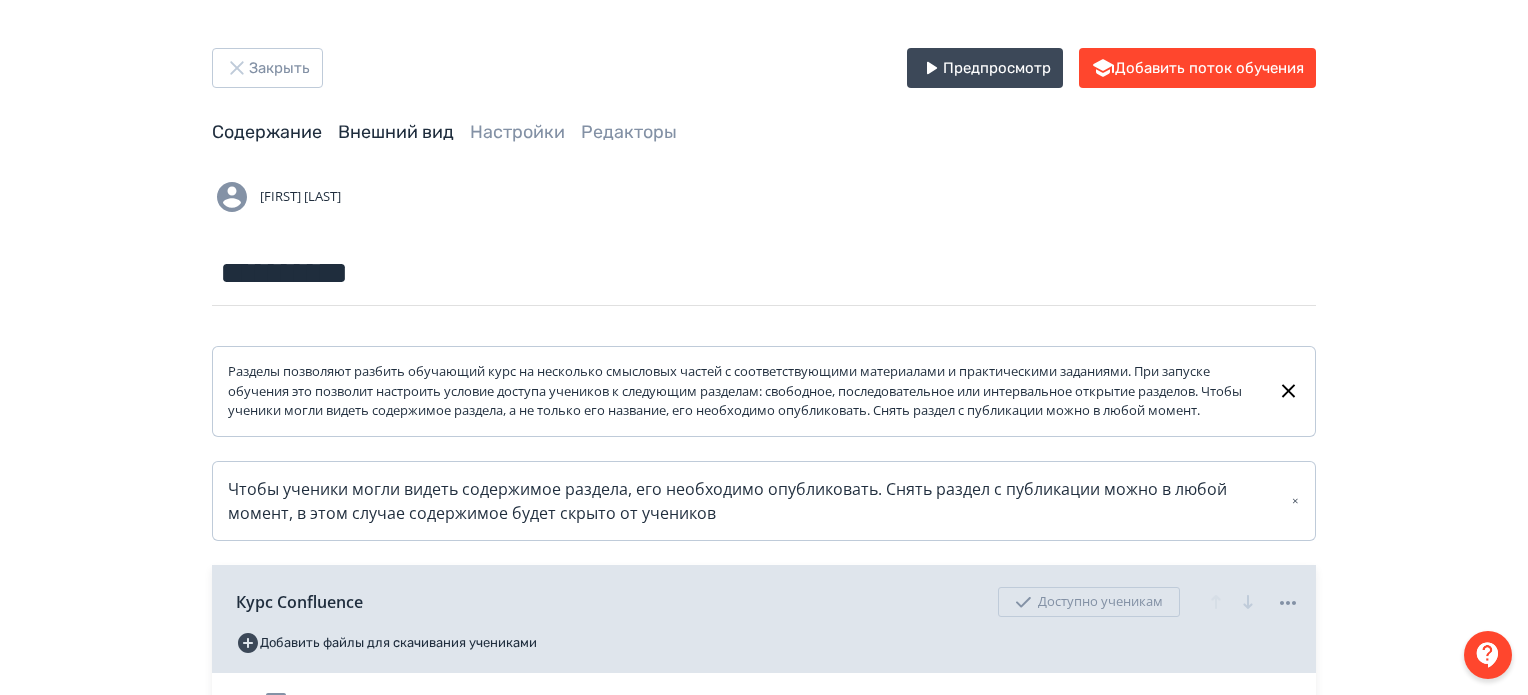 click on "Внешний вид" at bounding box center [396, 132] 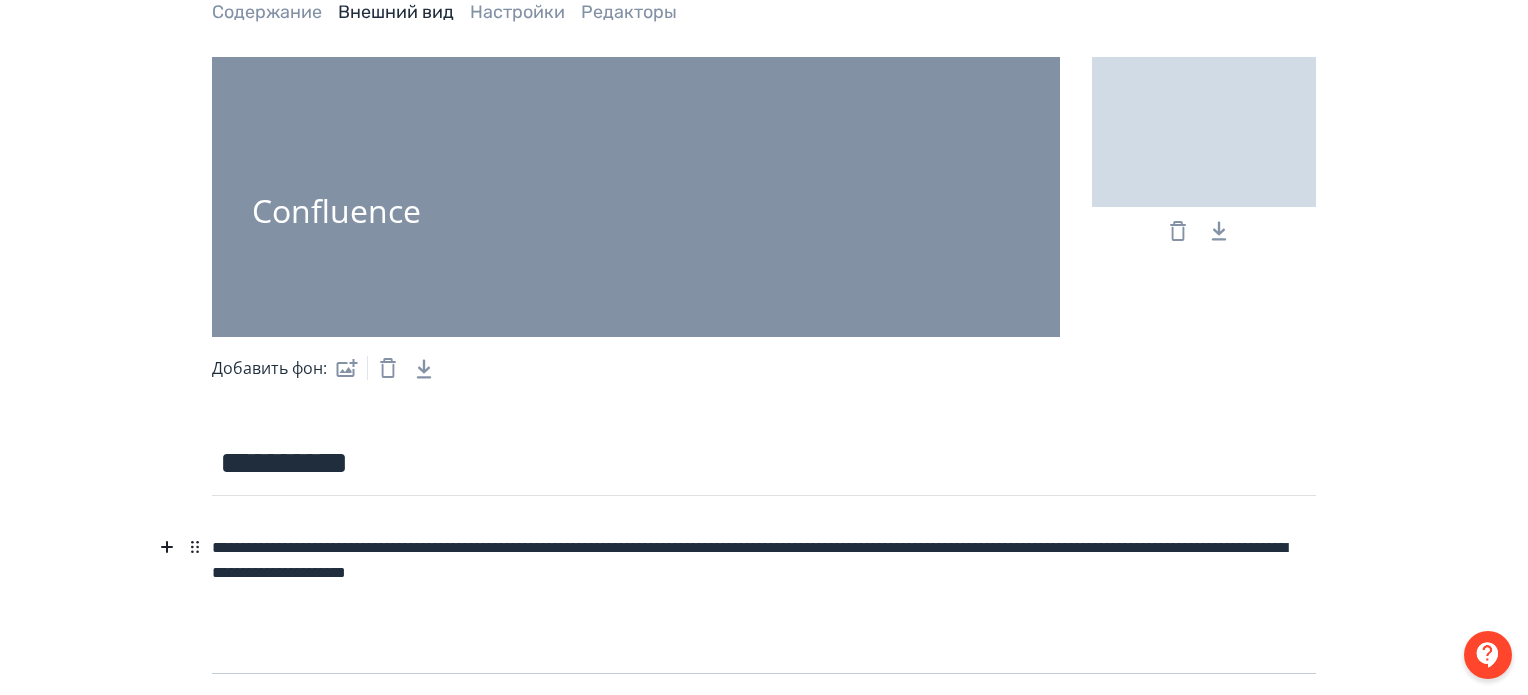 scroll, scrollTop: 0, scrollLeft: 0, axis: both 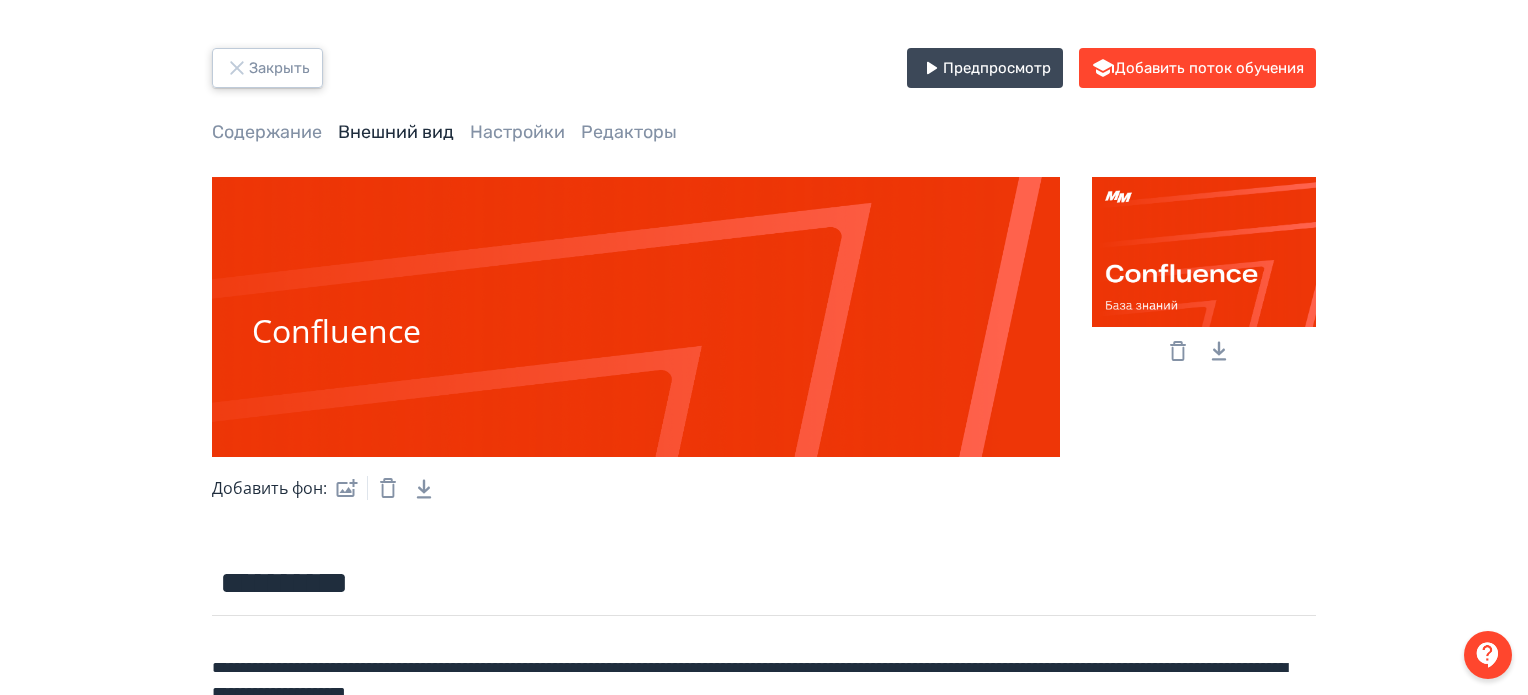 click on "Закрыть" at bounding box center (267, 68) 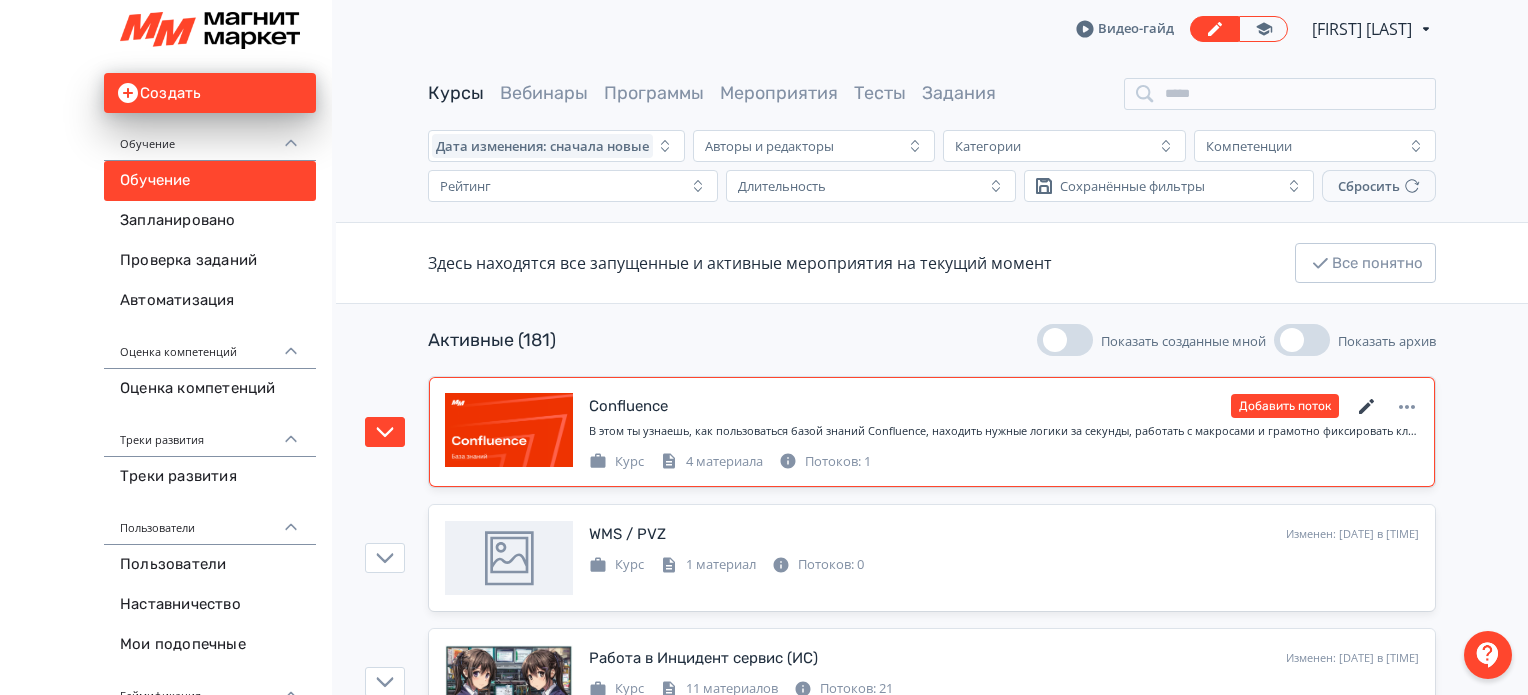 click 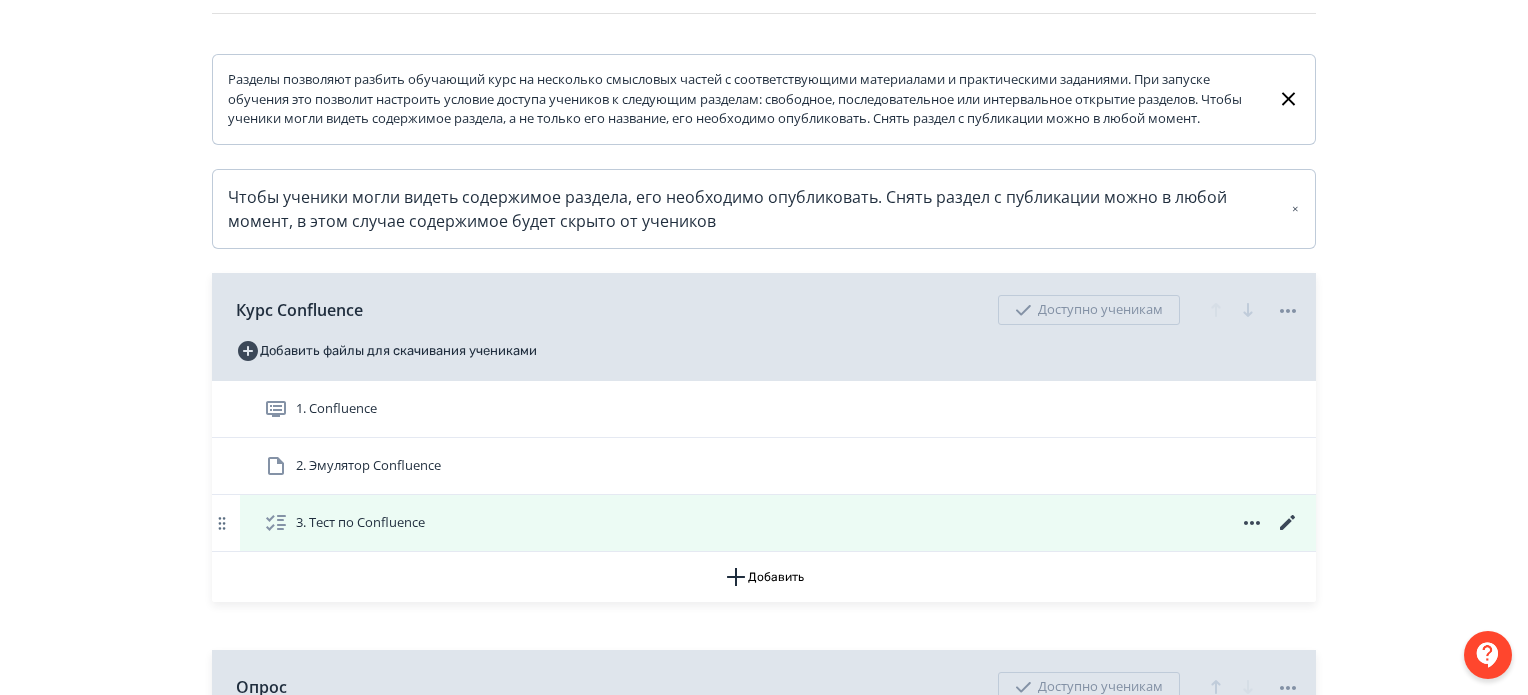 scroll, scrollTop: 300, scrollLeft: 0, axis: vertical 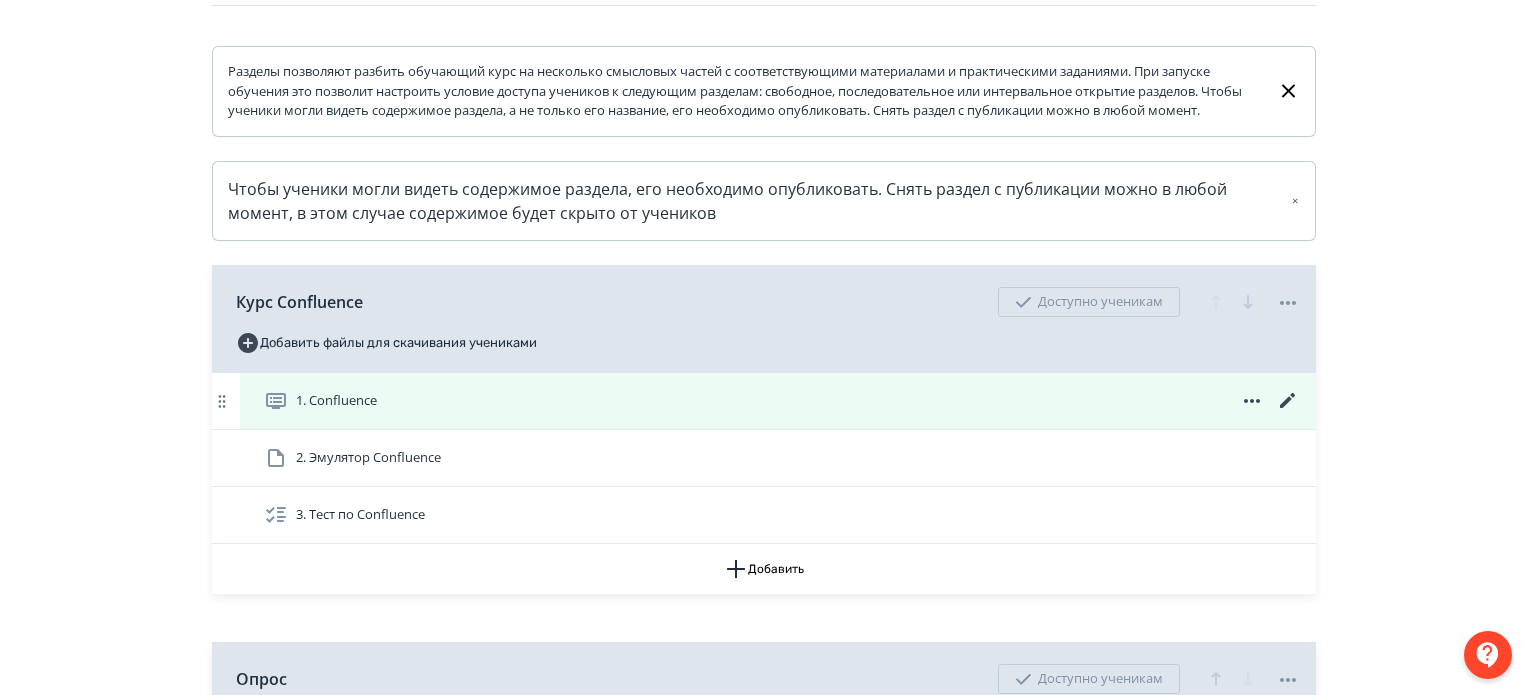 click 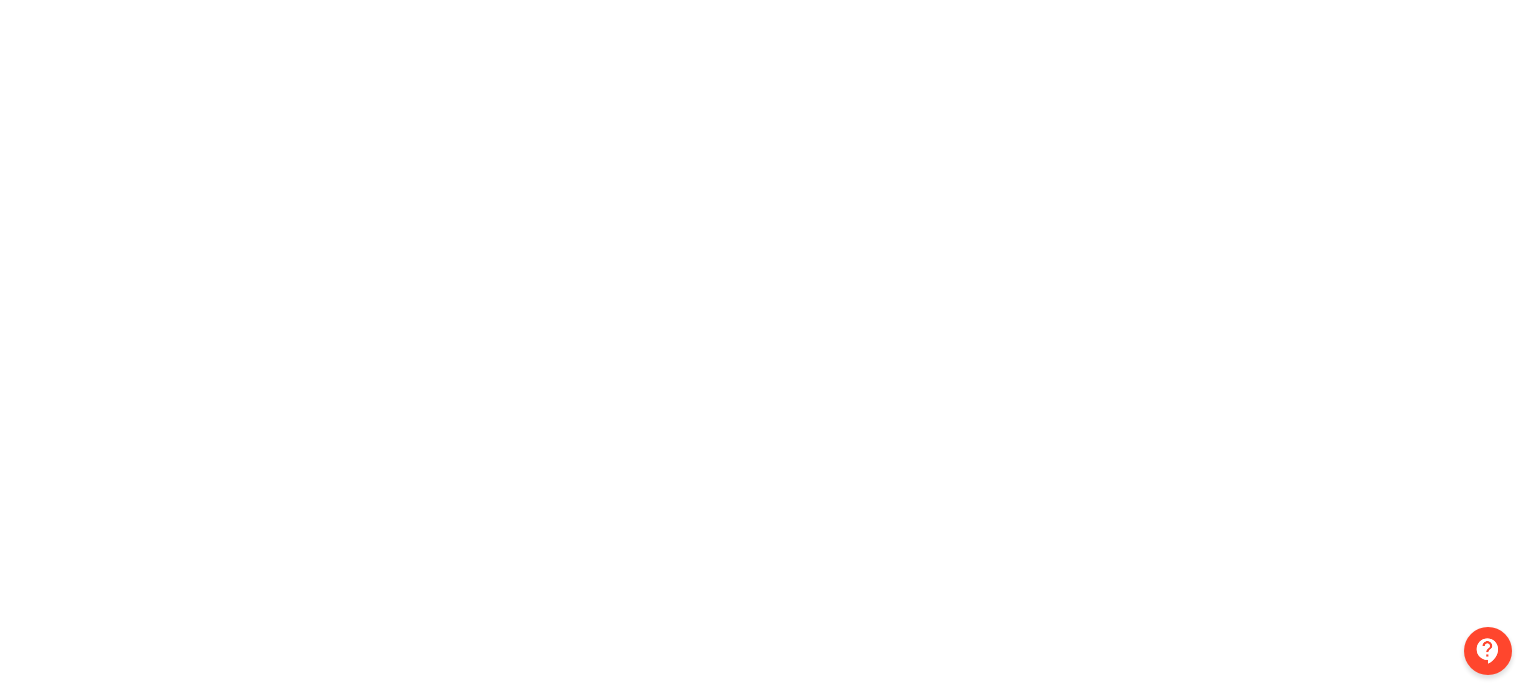 scroll, scrollTop: 0, scrollLeft: 0, axis: both 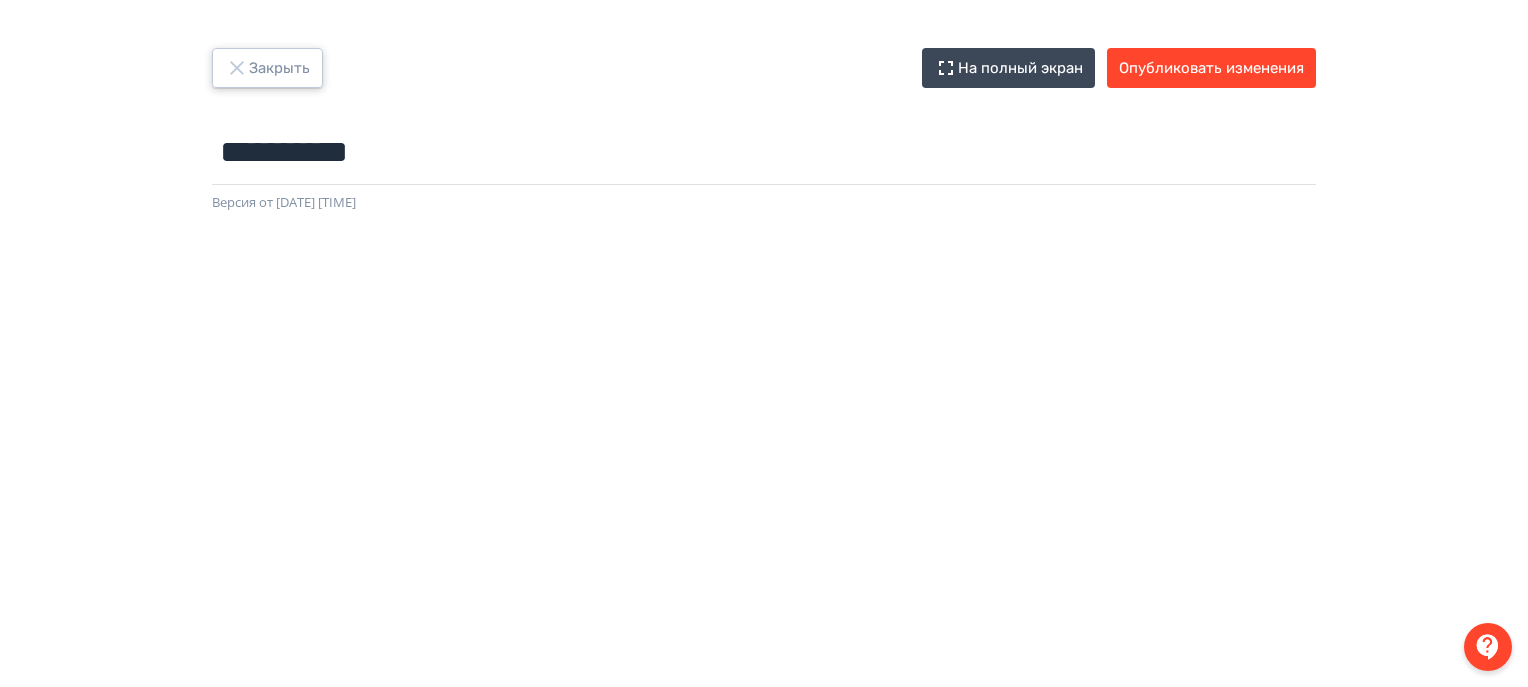 click on "Закрыть" at bounding box center [267, 68] 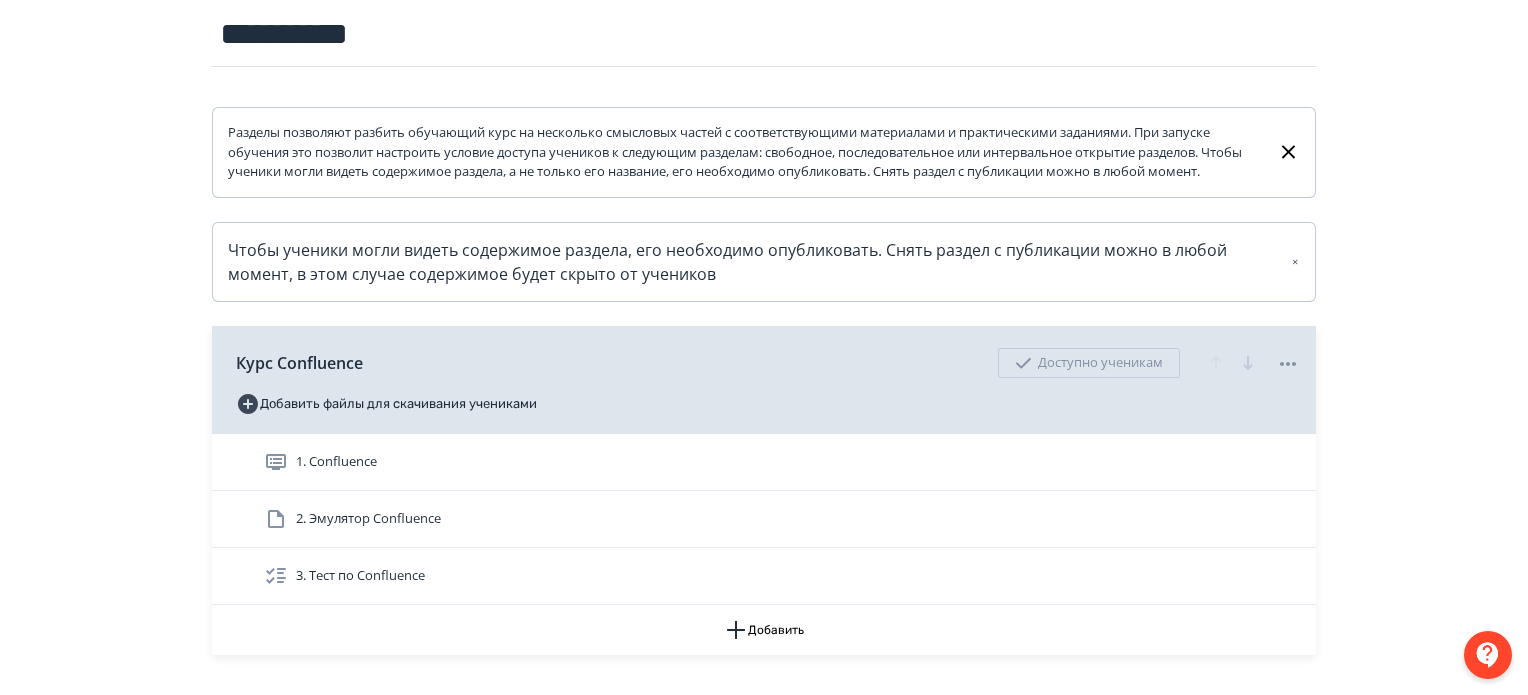 scroll, scrollTop: 600, scrollLeft: 0, axis: vertical 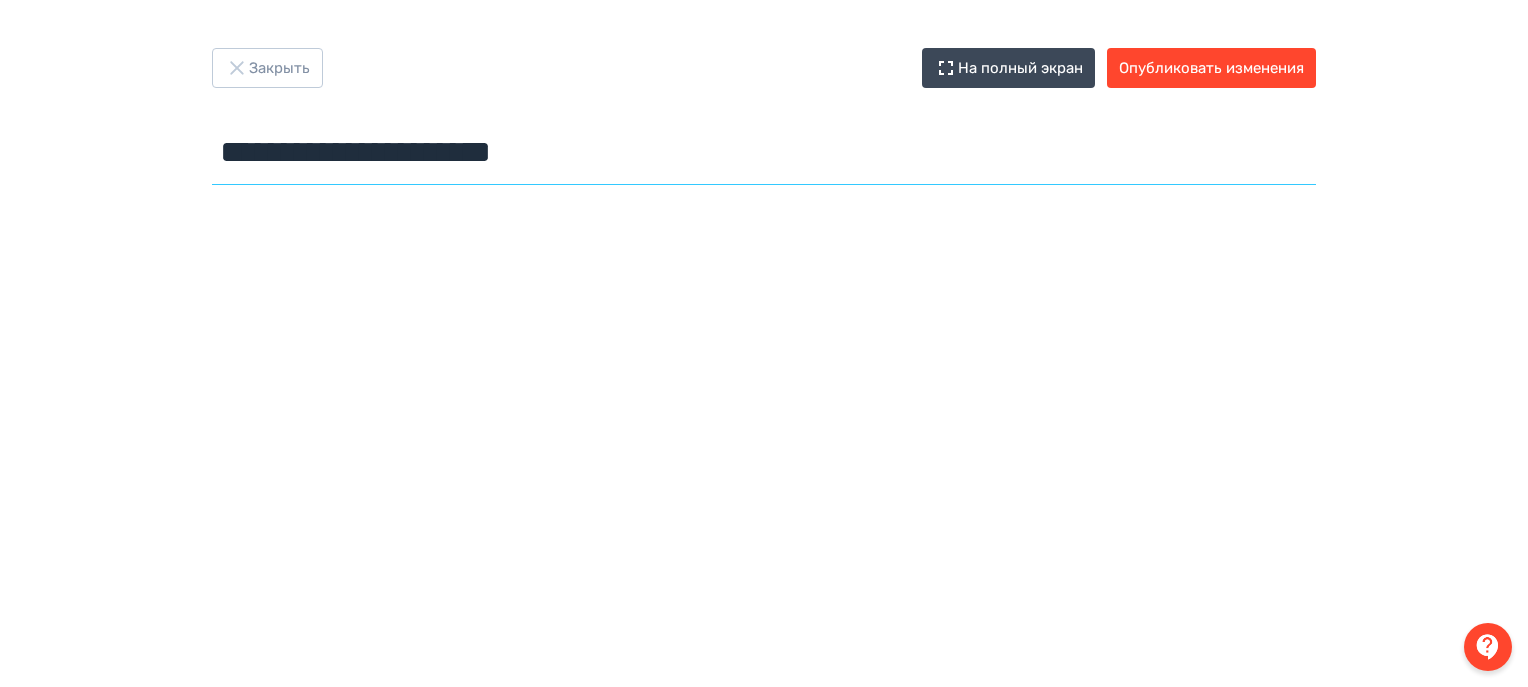 click on "**********" at bounding box center (764, 152) 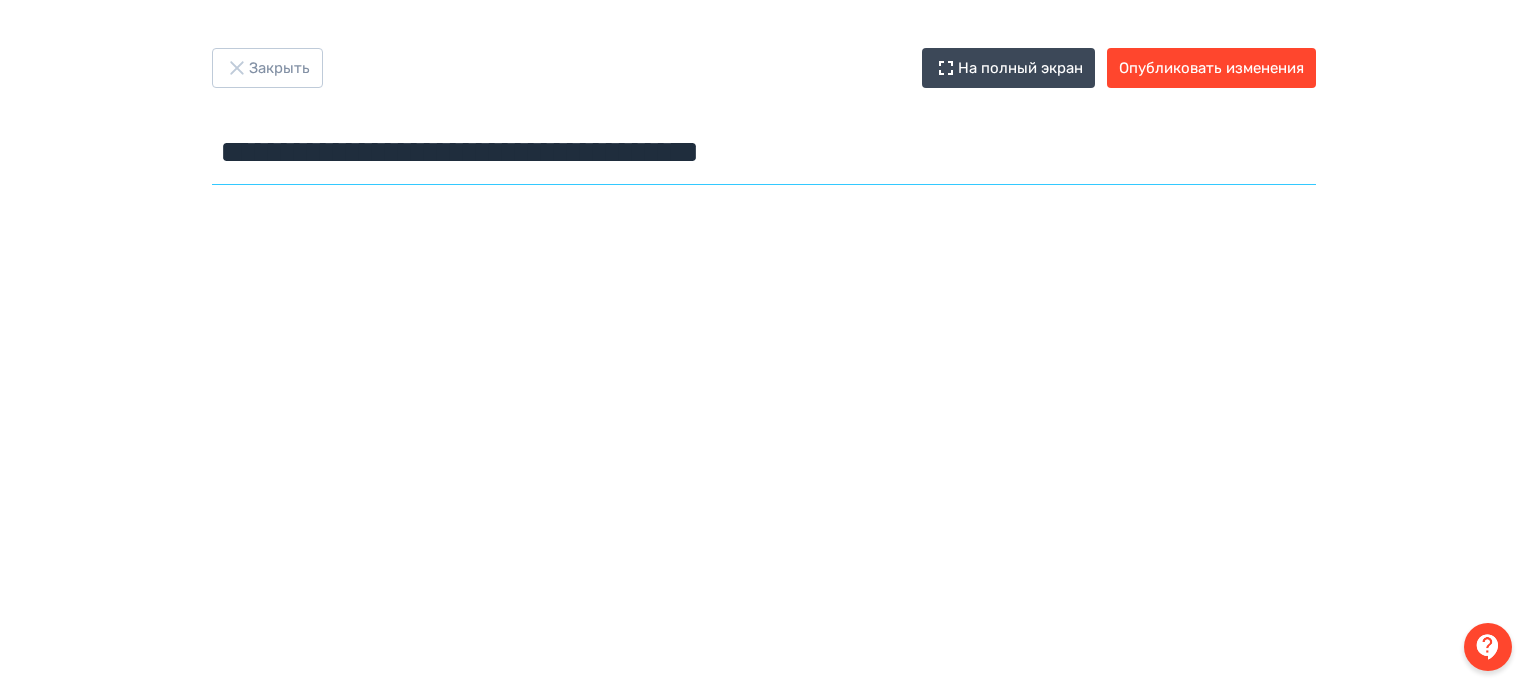 type on "**********" 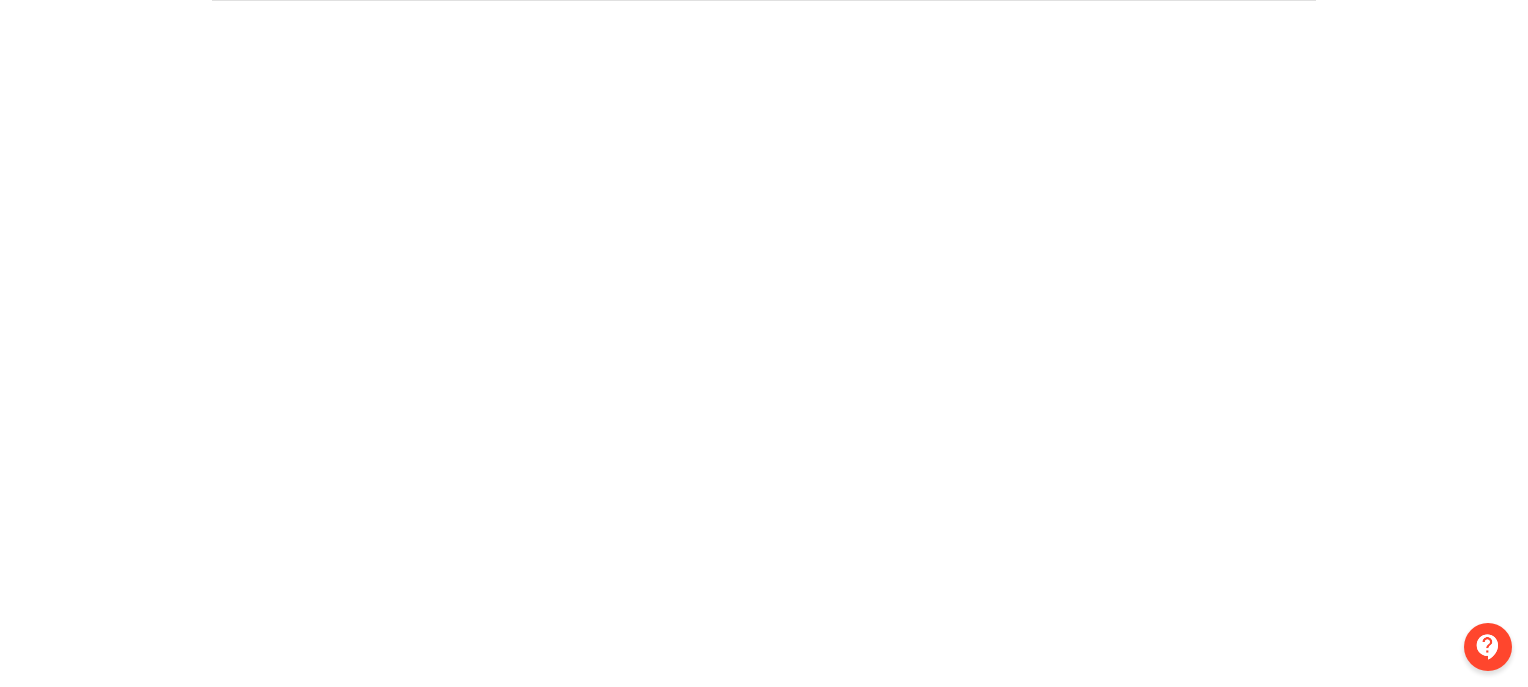 scroll, scrollTop: 445, scrollLeft: 0, axis: vertical 